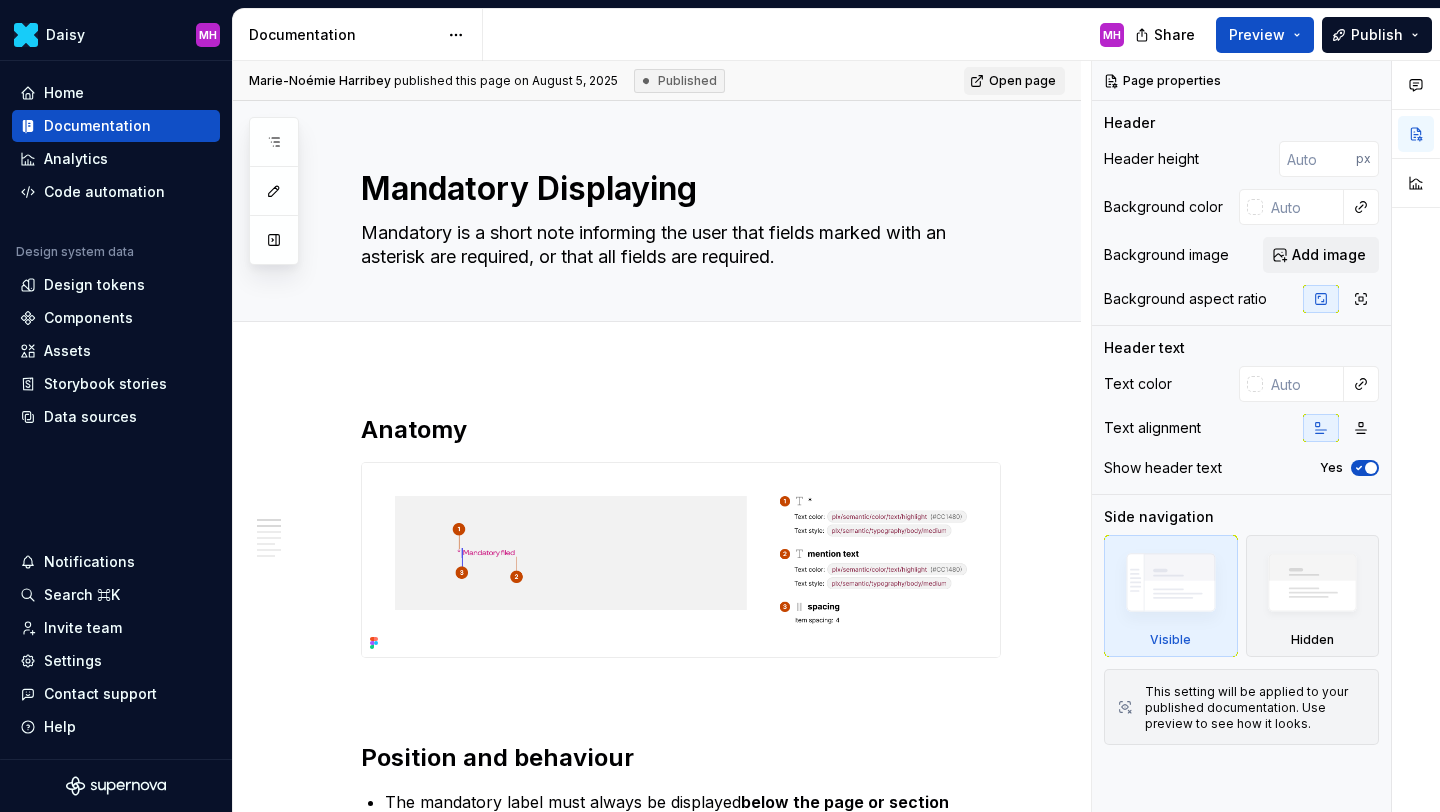 scroll, scrollTop: 0, scrollLeft: 0, axis: both 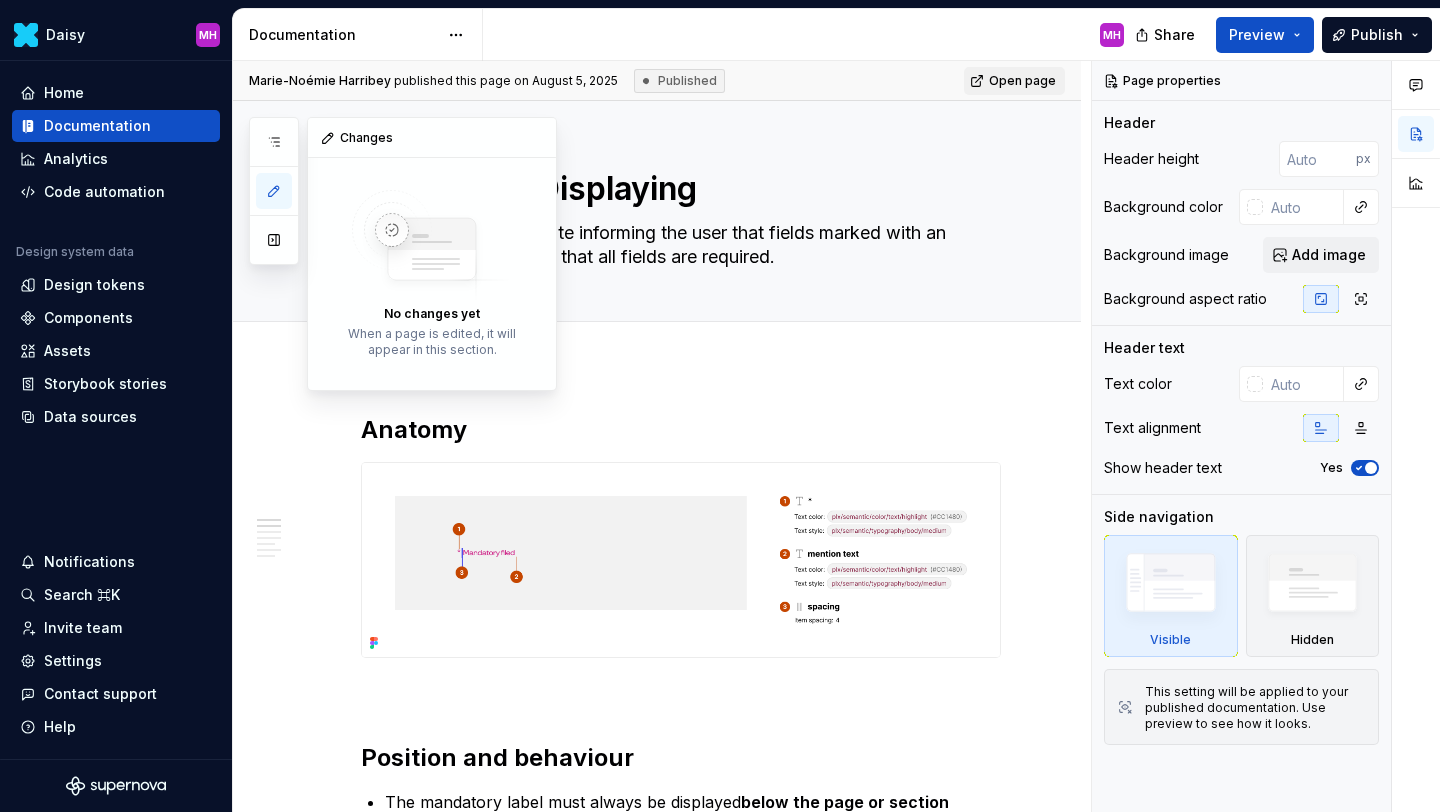 click 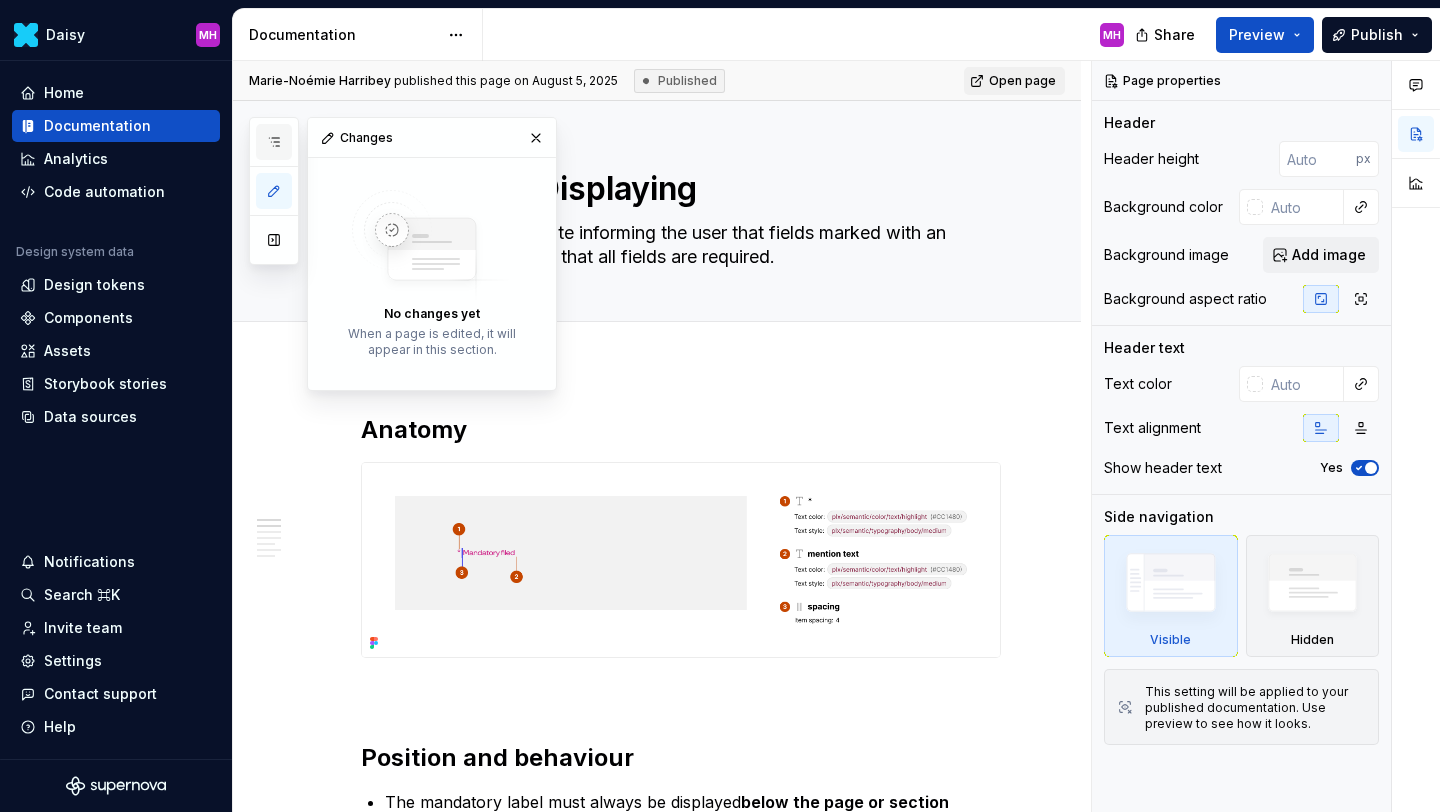 click at bounding box center (274, 142) 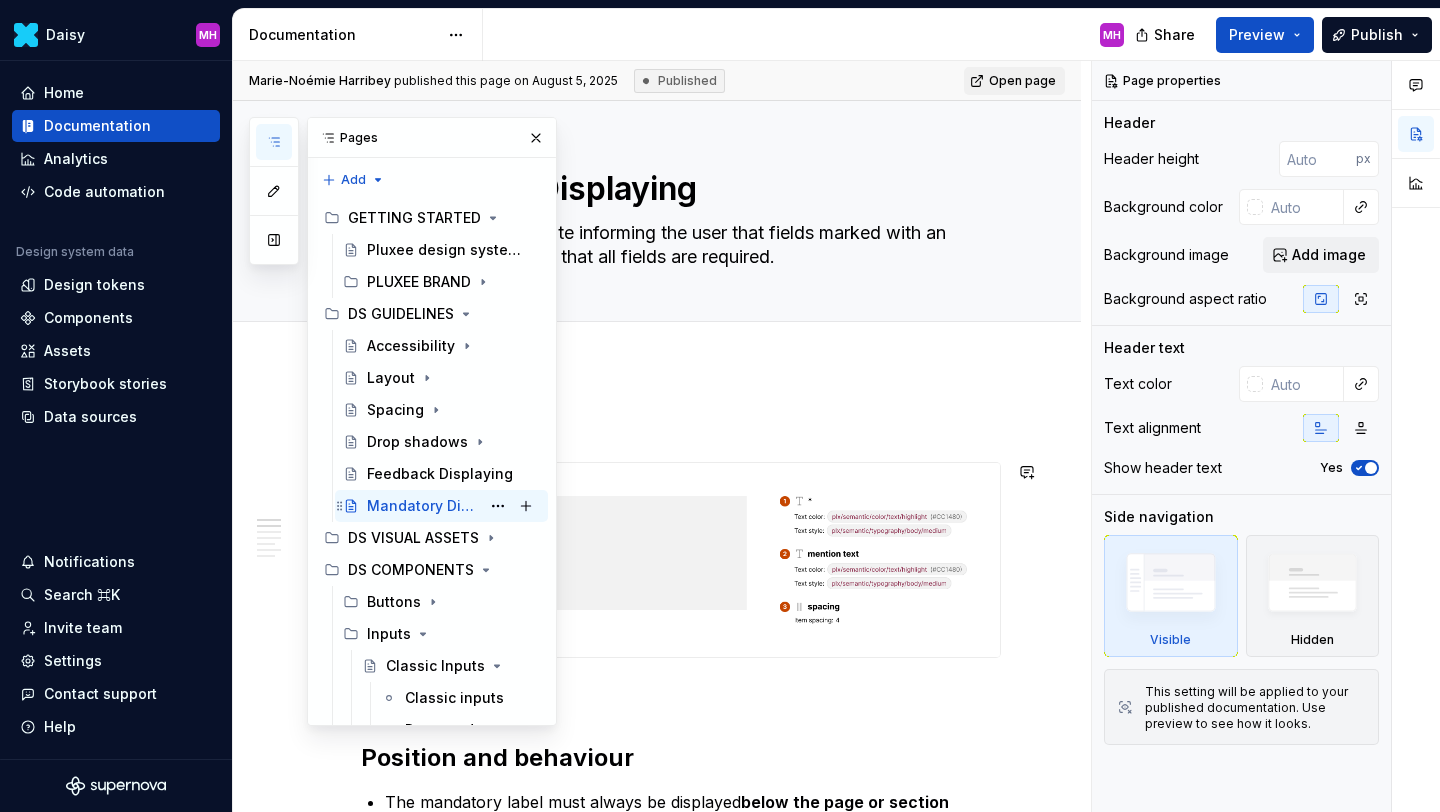 scroll, scrollTop: 921, scrollLeft: 0, axis: vertical 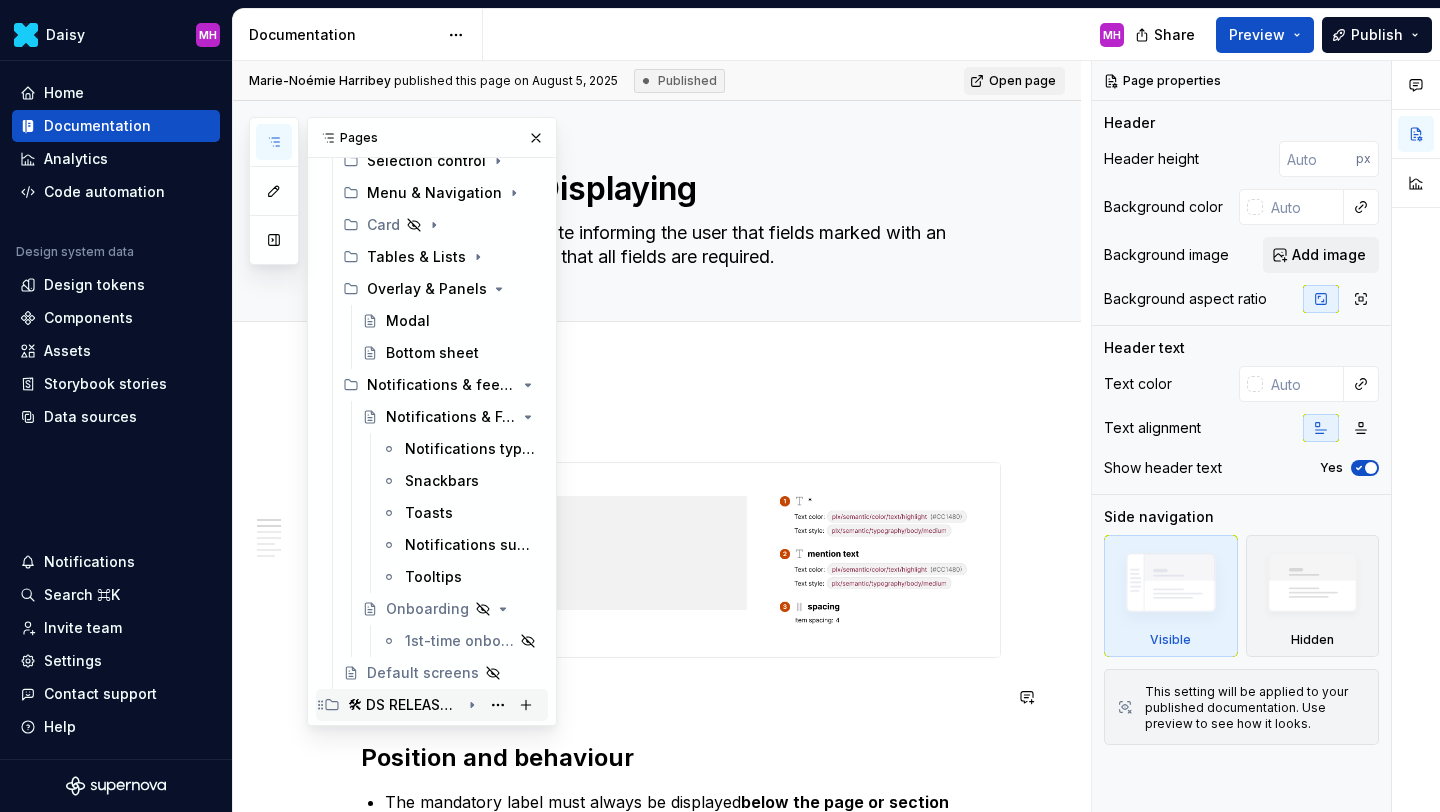 click 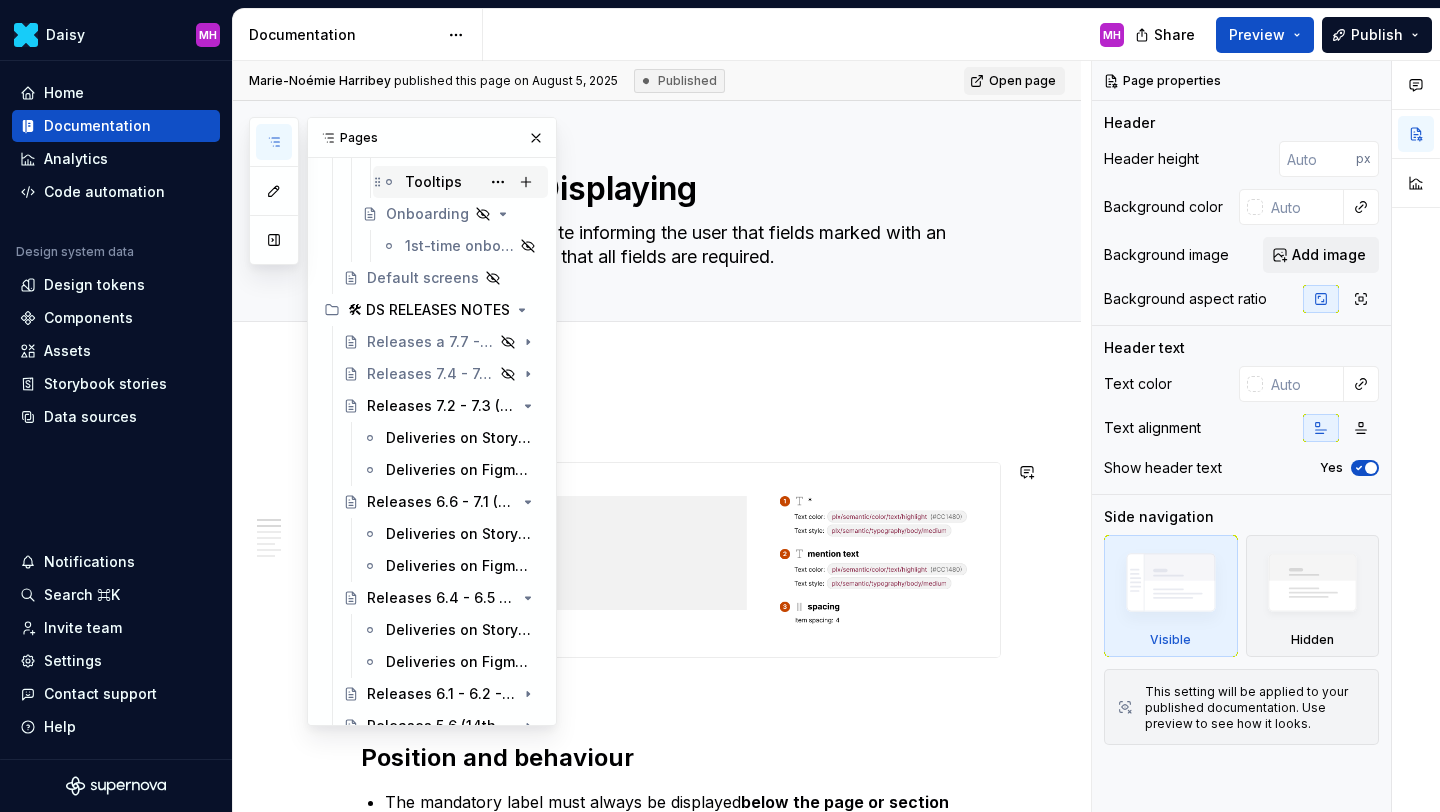 scroll, scrollTop: 1294, scrollLeft: 0, axis: vertical 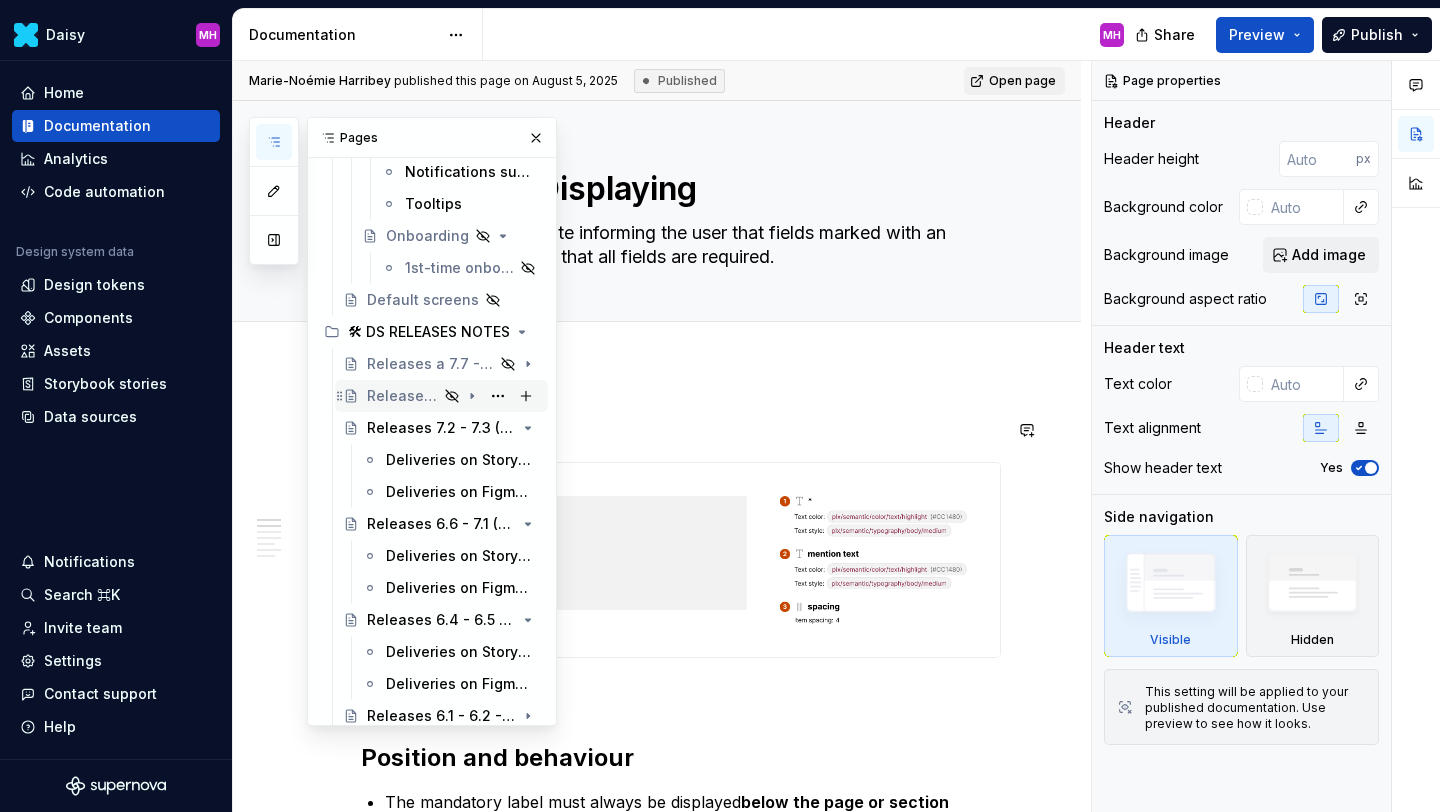 click on "Releases 7.4 - 7.5 - 7.6 (05th of [MONTH] [YEAR])" at bounding box center (402, 396) 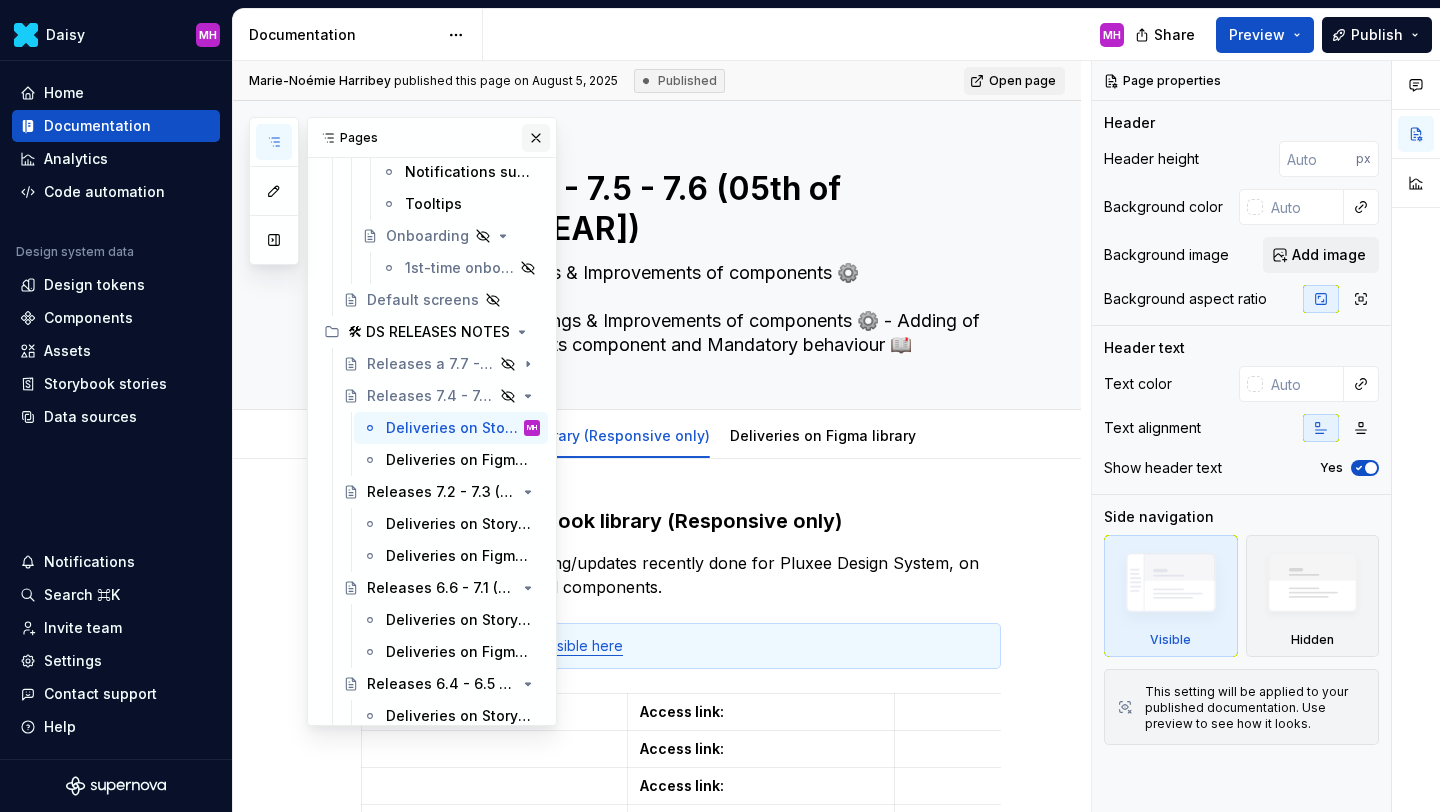 click at bounding box center [536, 138] 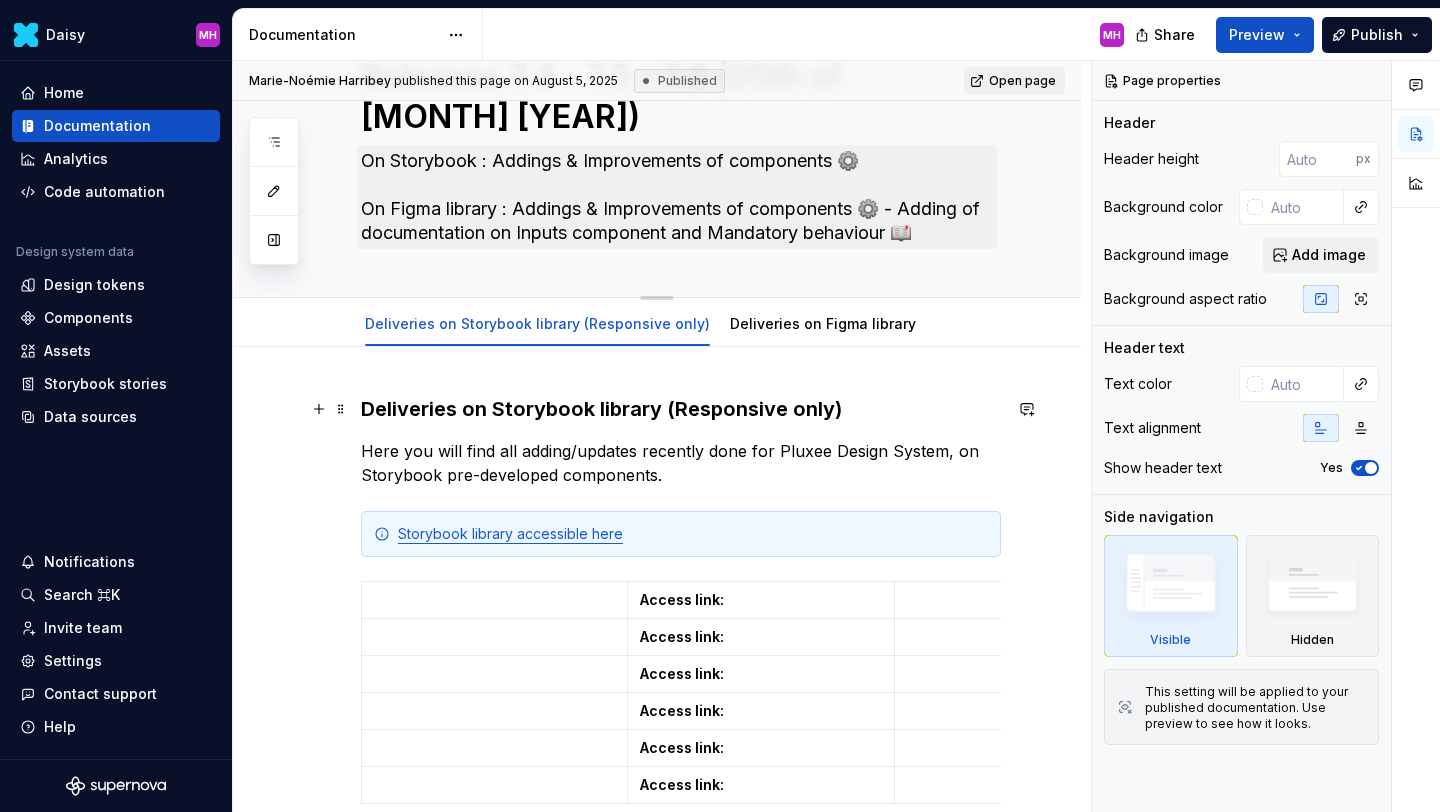 scroll, scrollTop: 99, scrollLeft: 0, axis: vertical 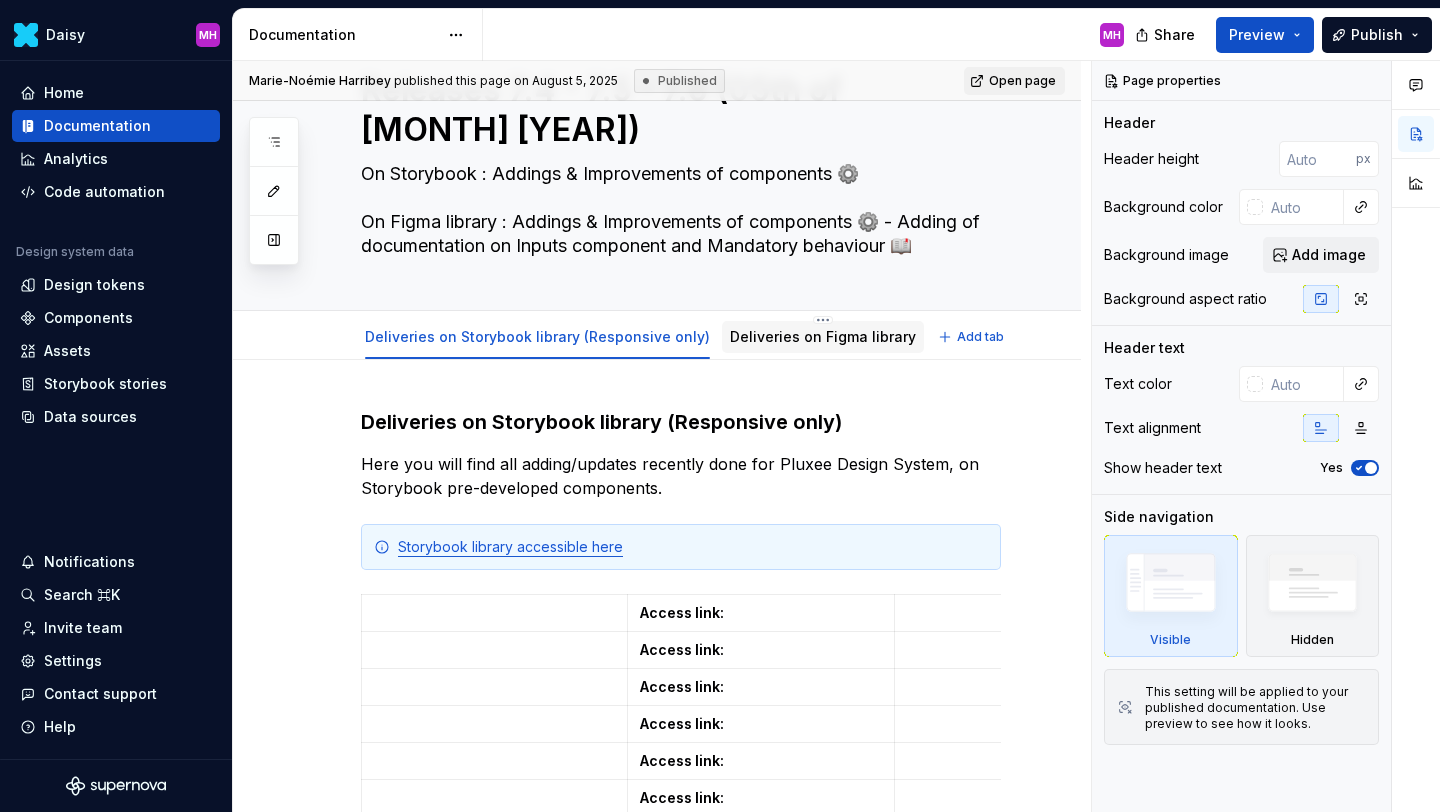 click on "Deliveries on Figma library" at bounding box center (823, 337) 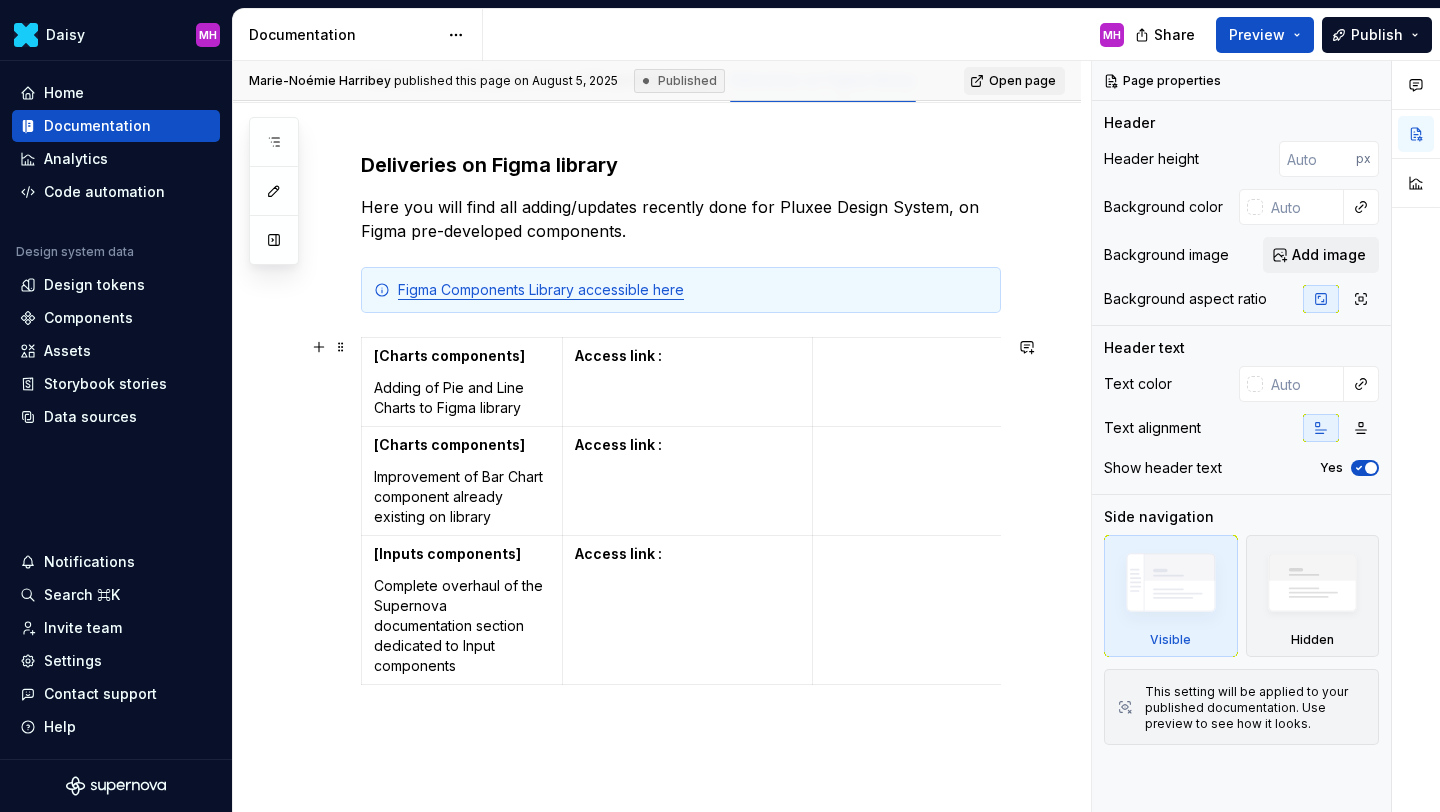 scroll, scrollTop: 364, scrollLeft: 0, axis: vertical 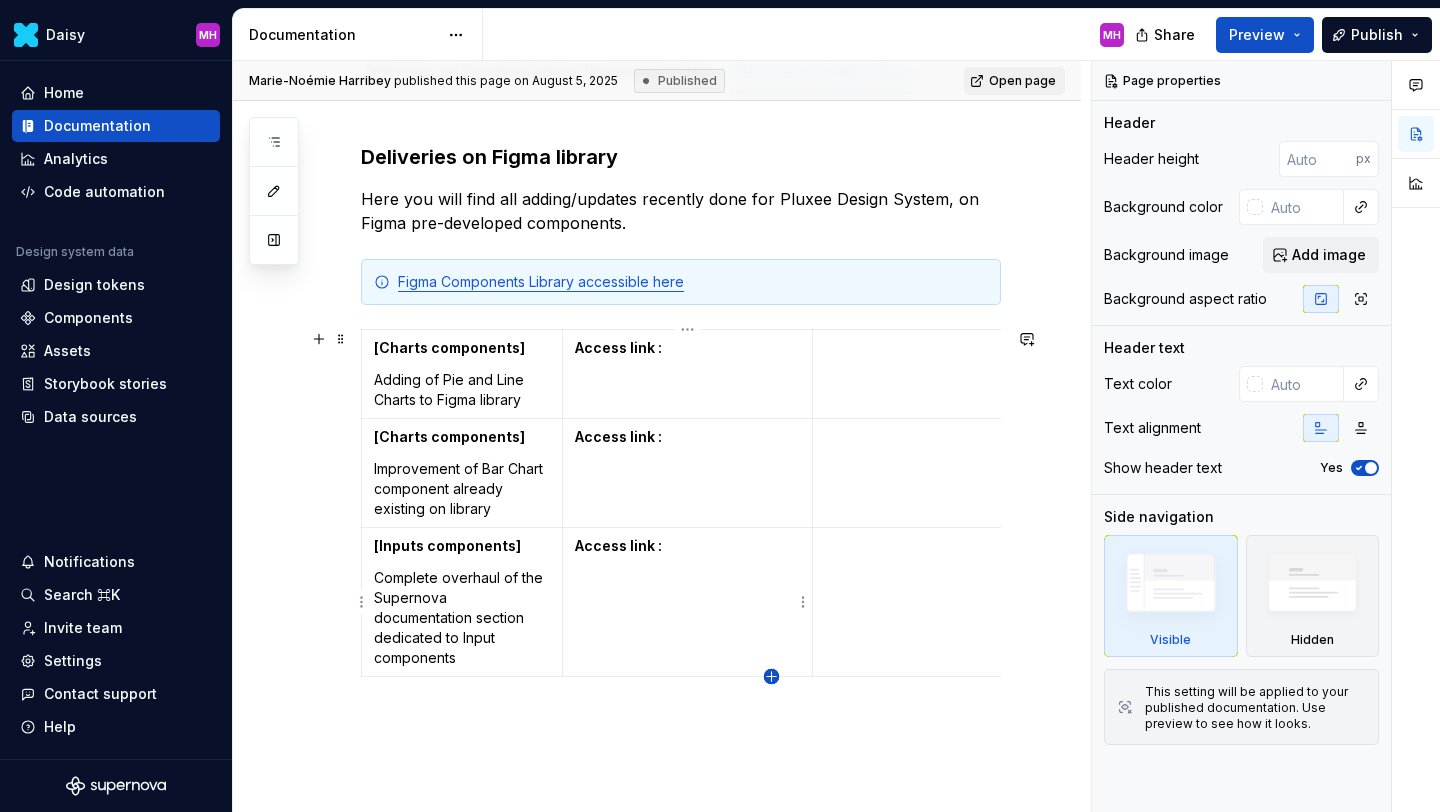 click 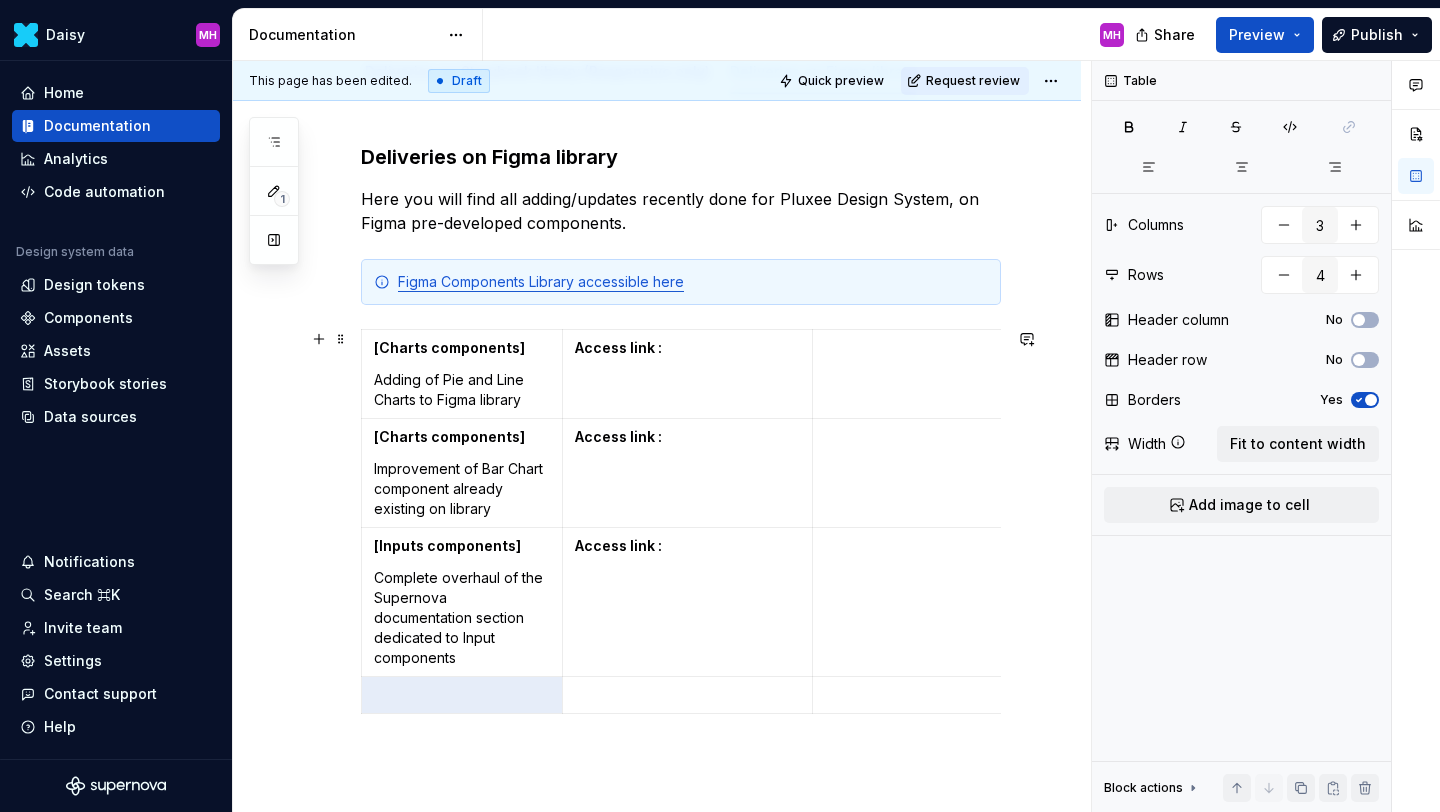 type on "*" 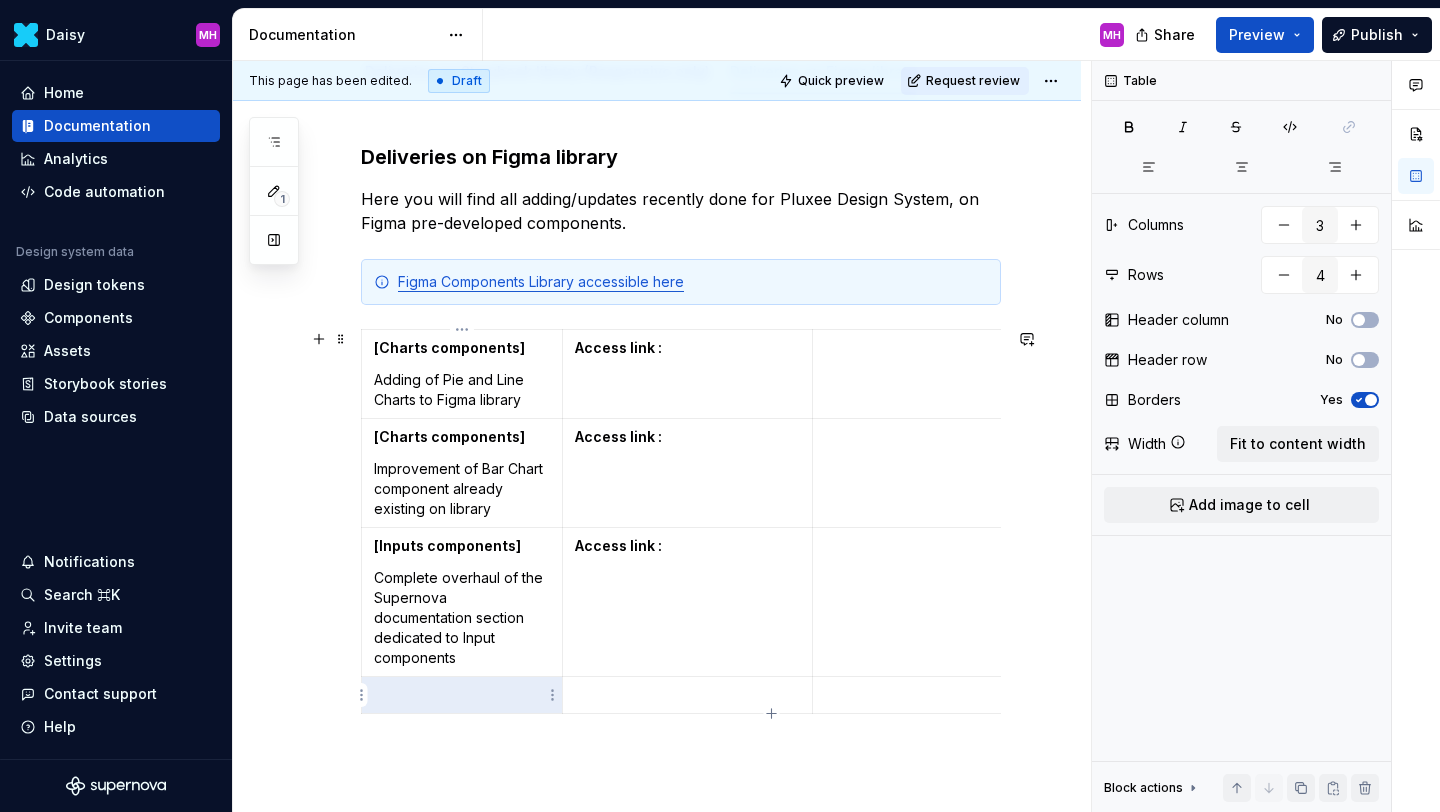 click at bounding box center [462, 695] 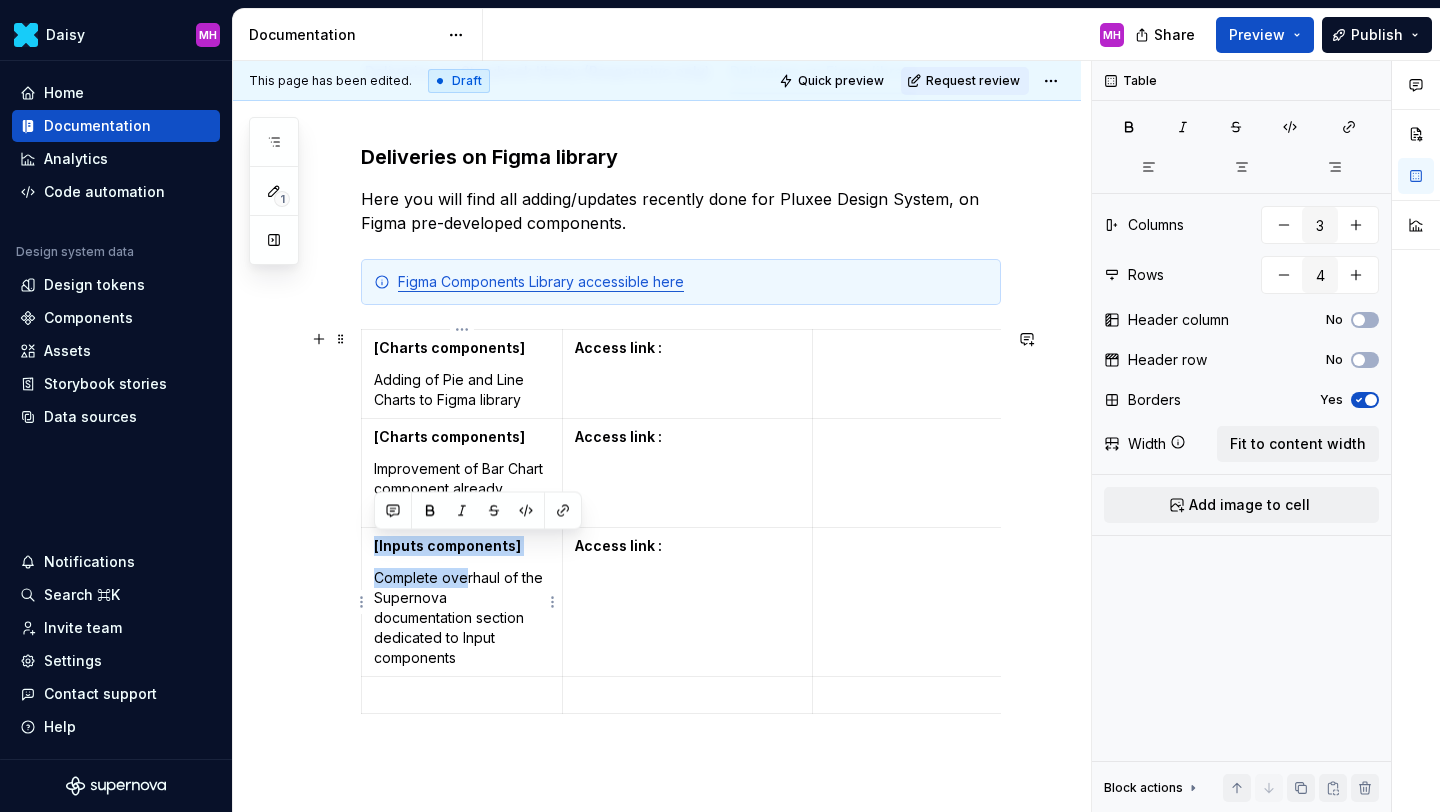 drag, startPoint x: 464, startPoint y: 585, endPoint x: 373, endPoint y: 553, distance: 96.462425 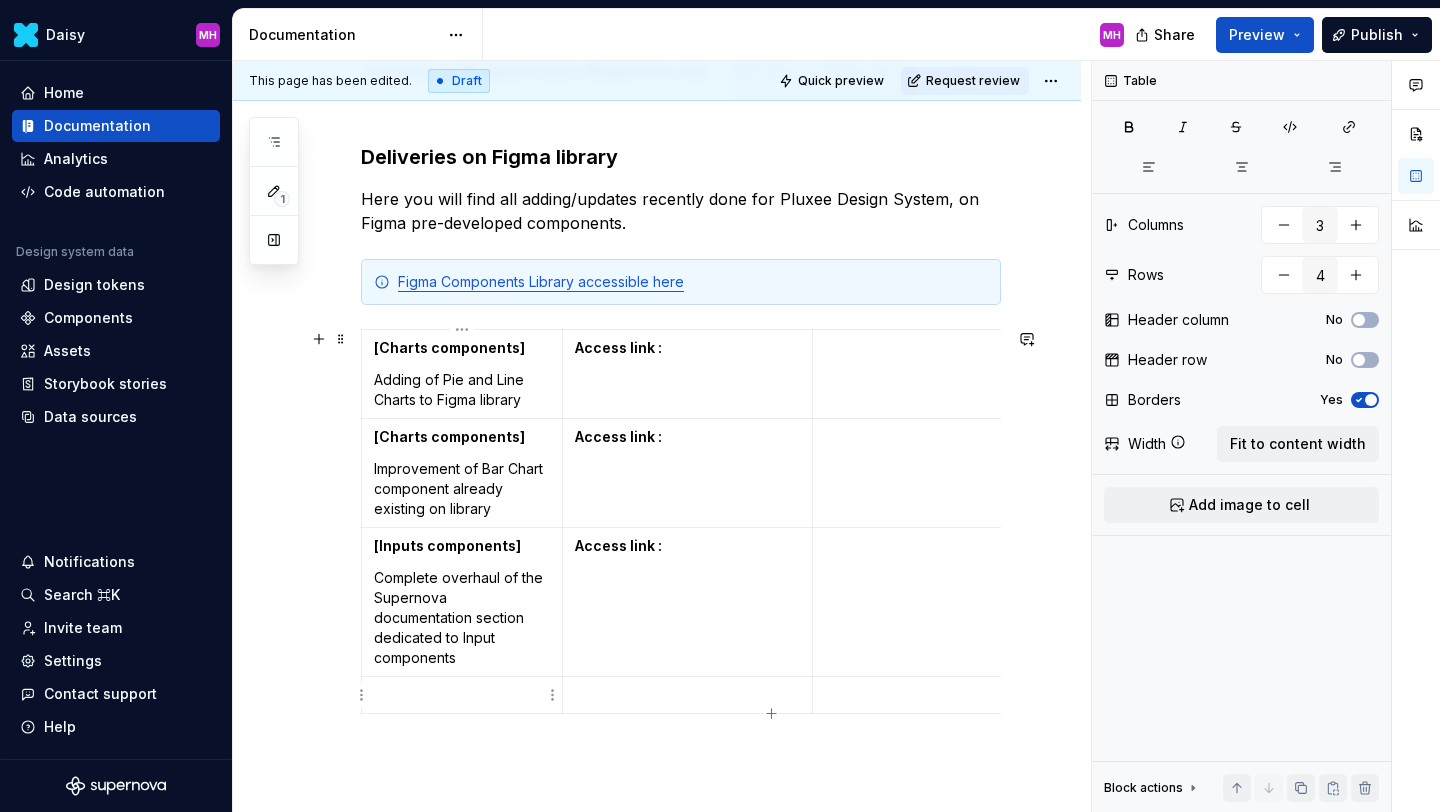 click at bounding box center (462, 695) 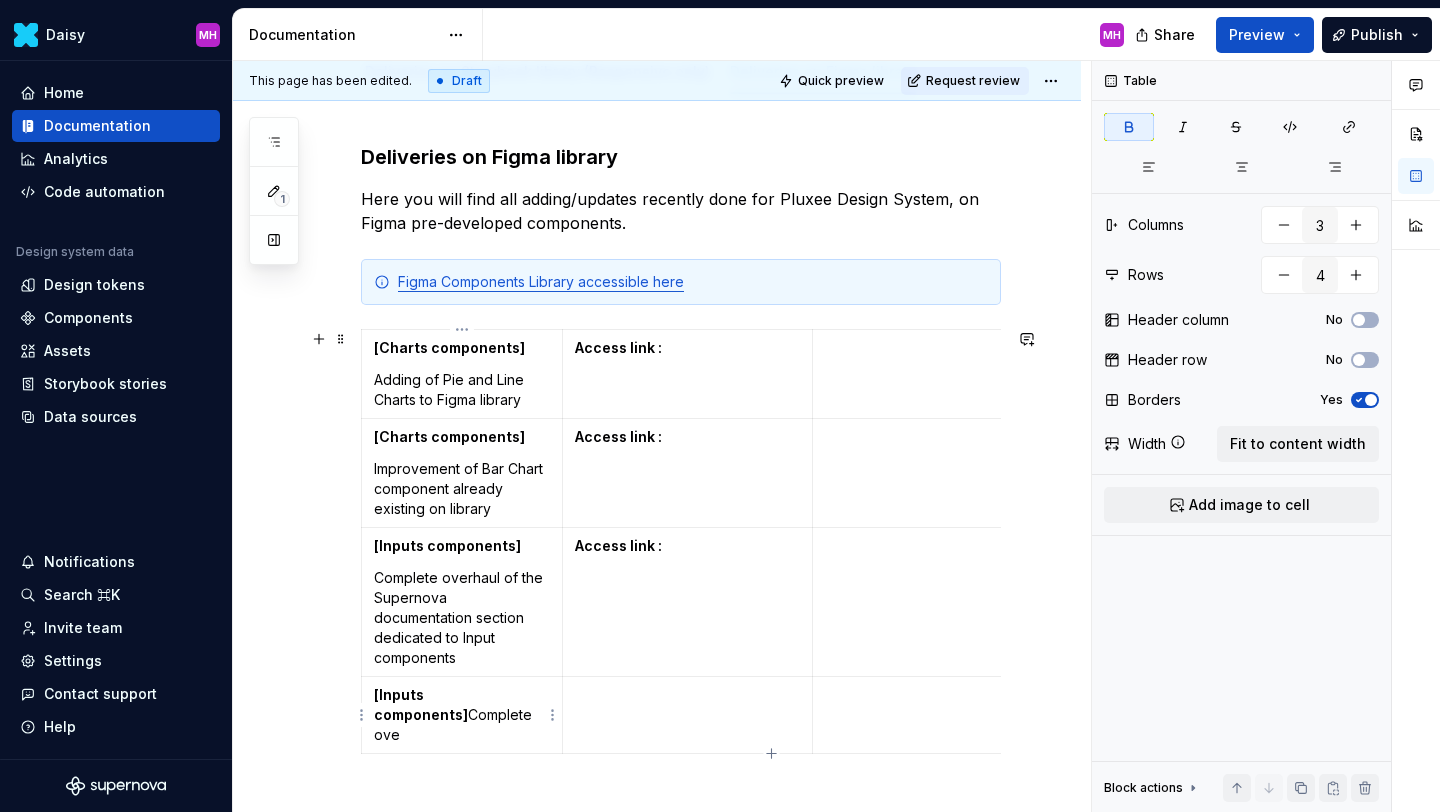click on "[Inputs components] Complete ove" at bounding box center [462, 715] 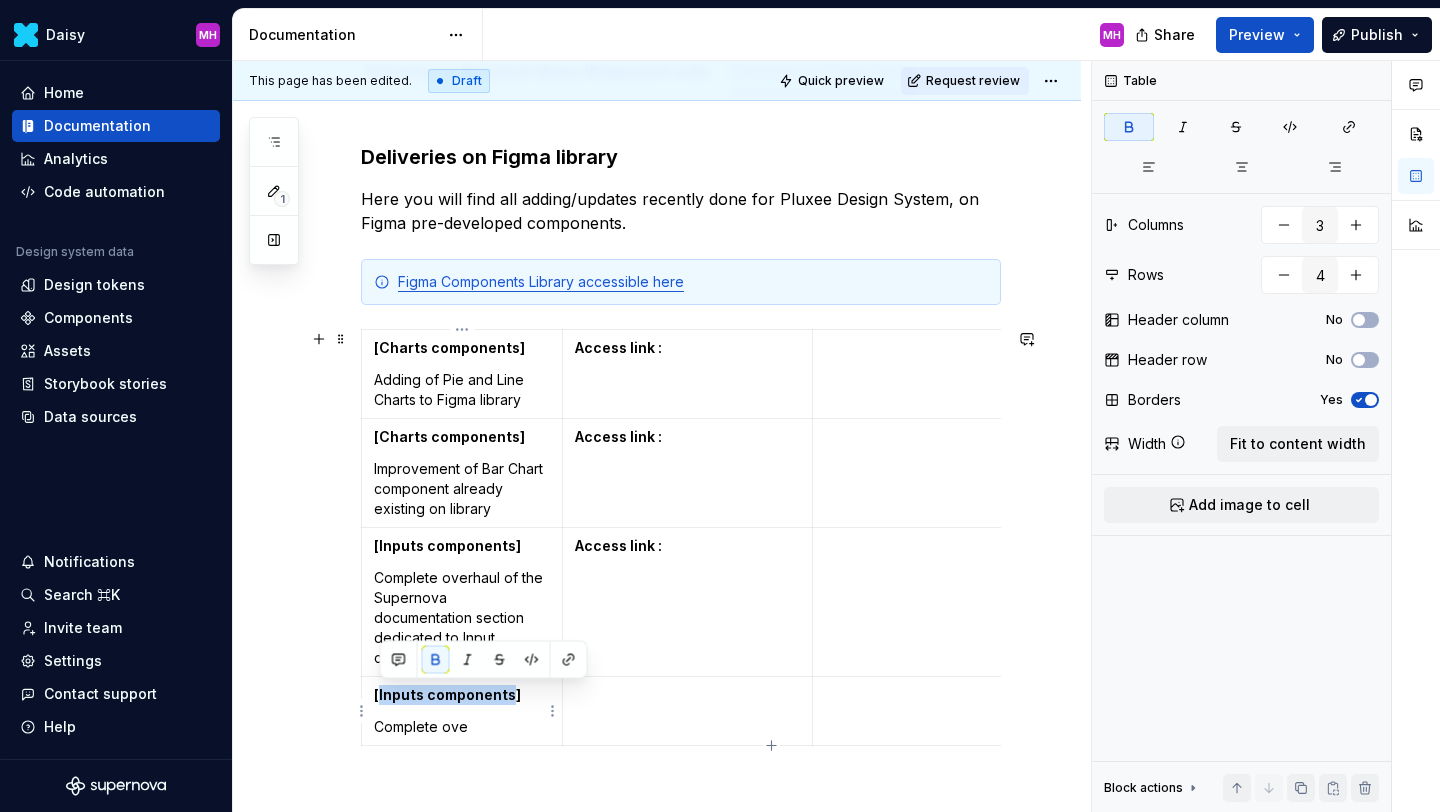 drag, startPoint x: 511, startPoint y: 698, endPoint x: 377, endPoint y: 696, distance: 134.01492 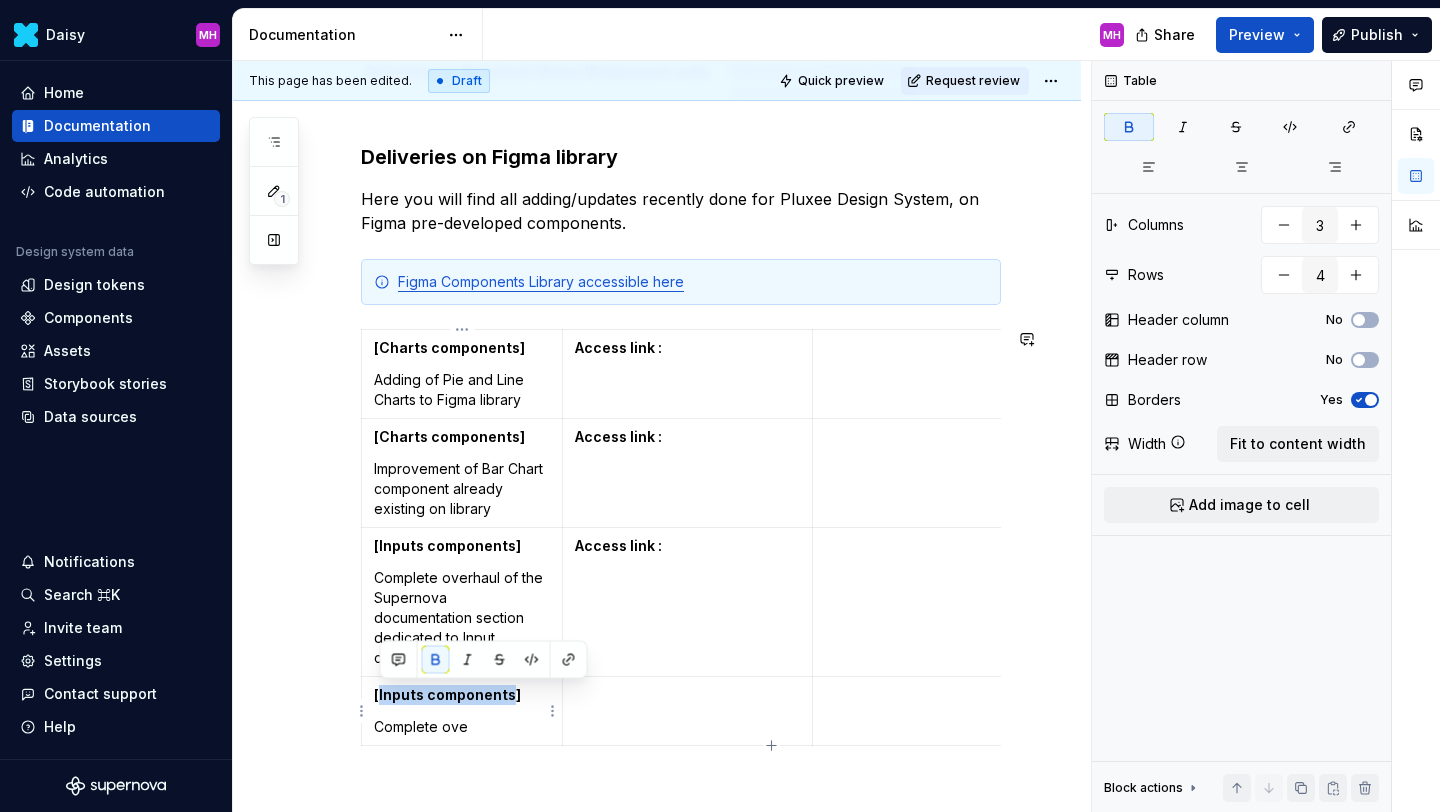 type 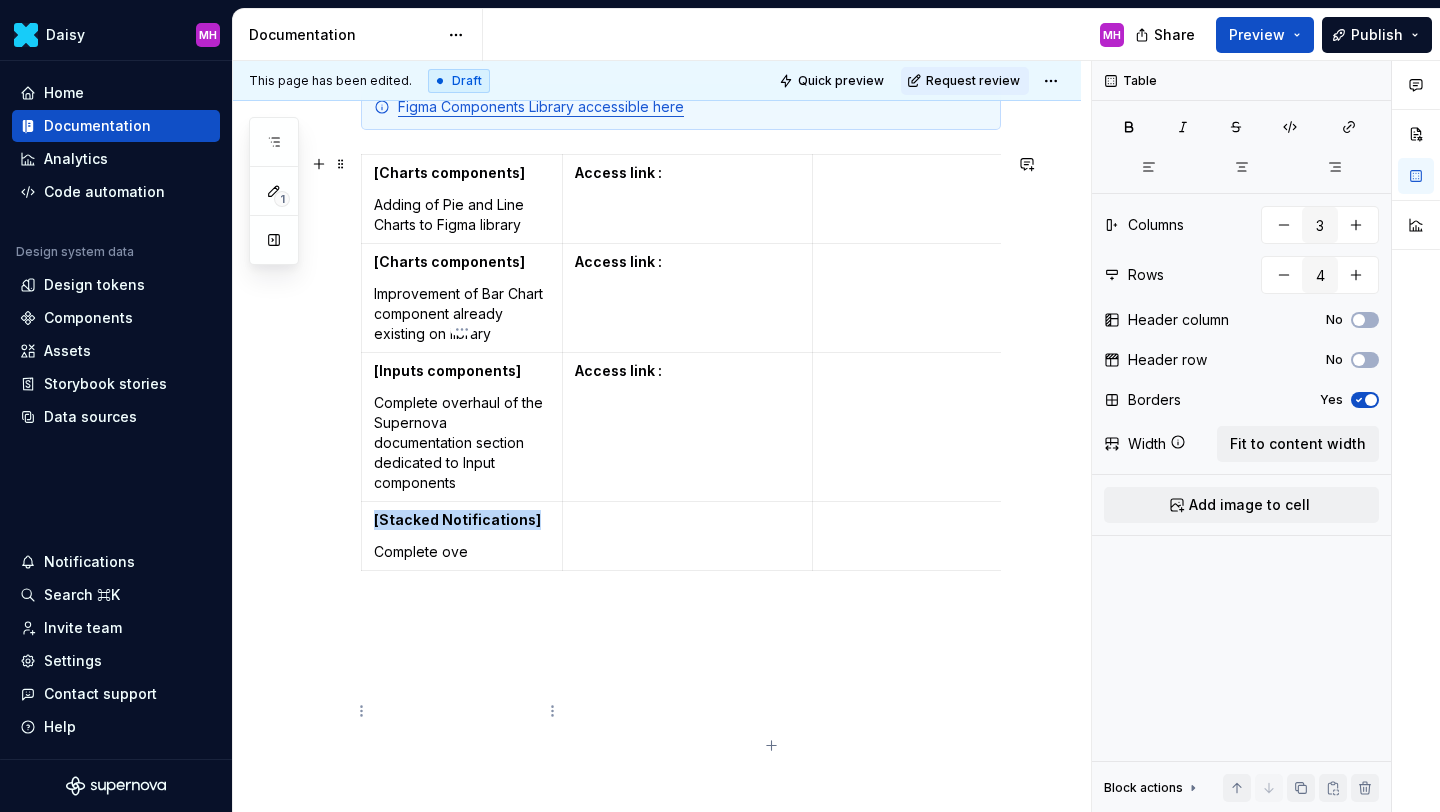 scroll, scrollTop: 572, scrollLeft: 0, axis: vertical 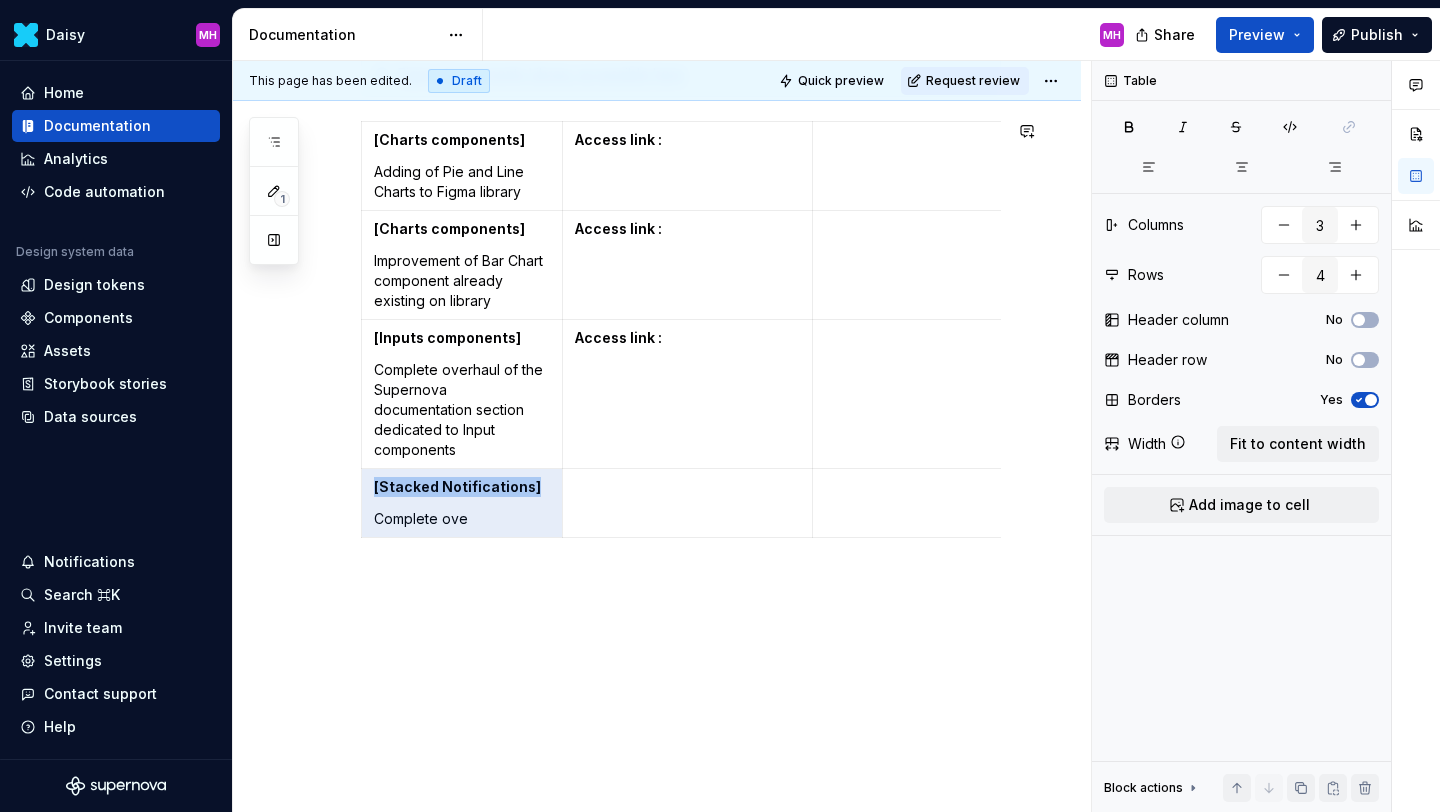 drag, startPoint x: 463, startPoint y: 729, endPoint x: 376, endPoint y: 727, distance: 87.02299 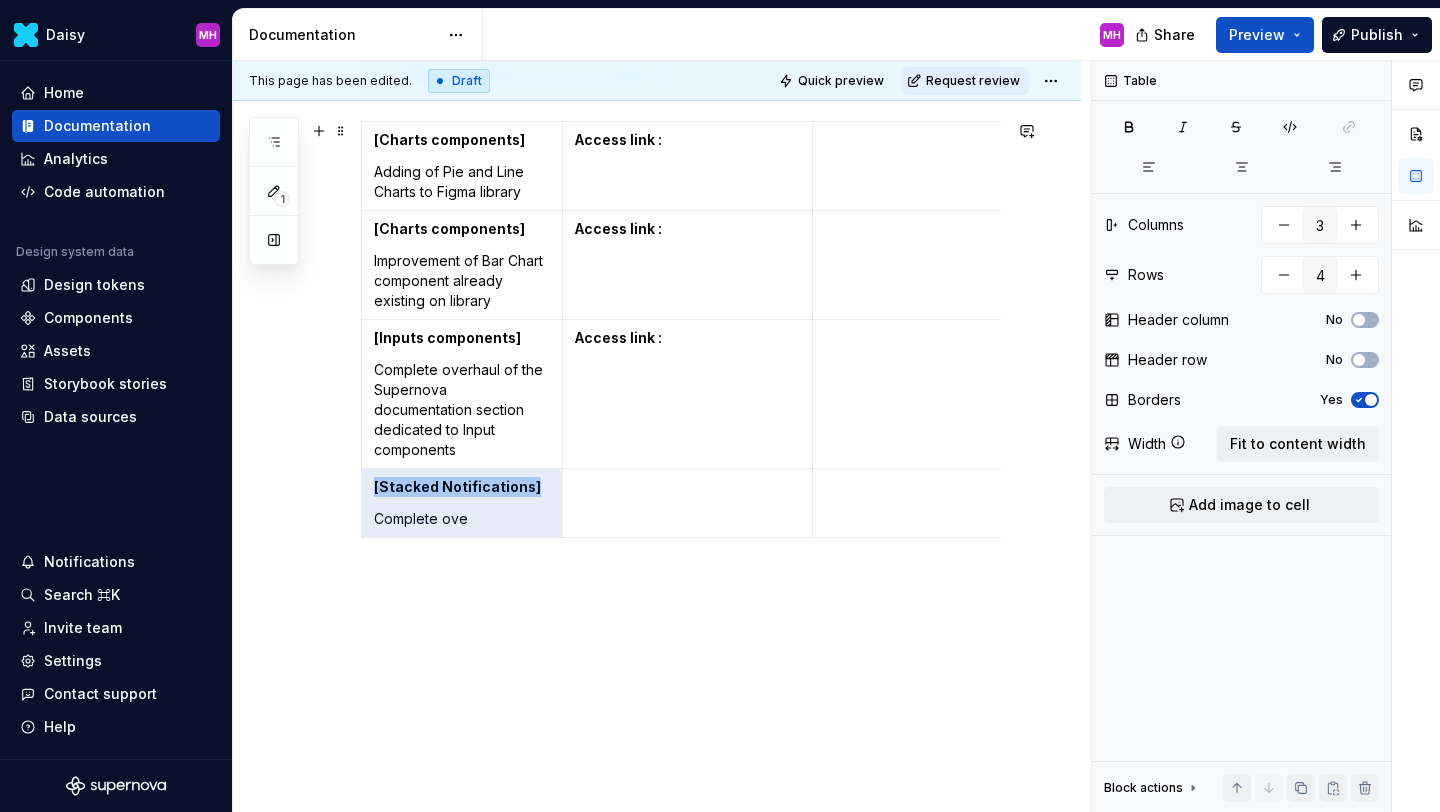 click on "Complete ove" at bounding box center [462, 519] 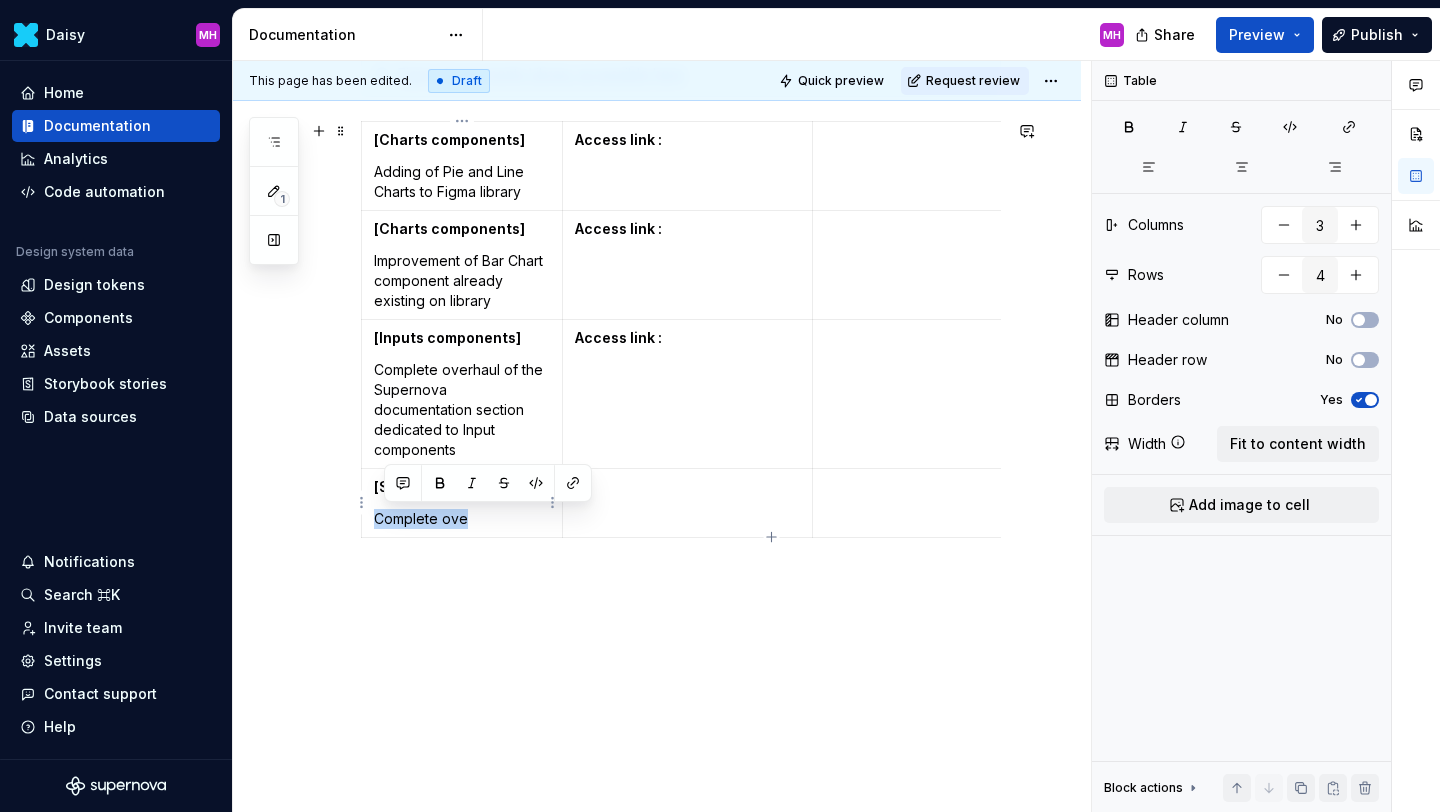 drag, startPoint x: 472, startPoint y: 518, endPoint x: 378, endPoint y: 518, distance: 94 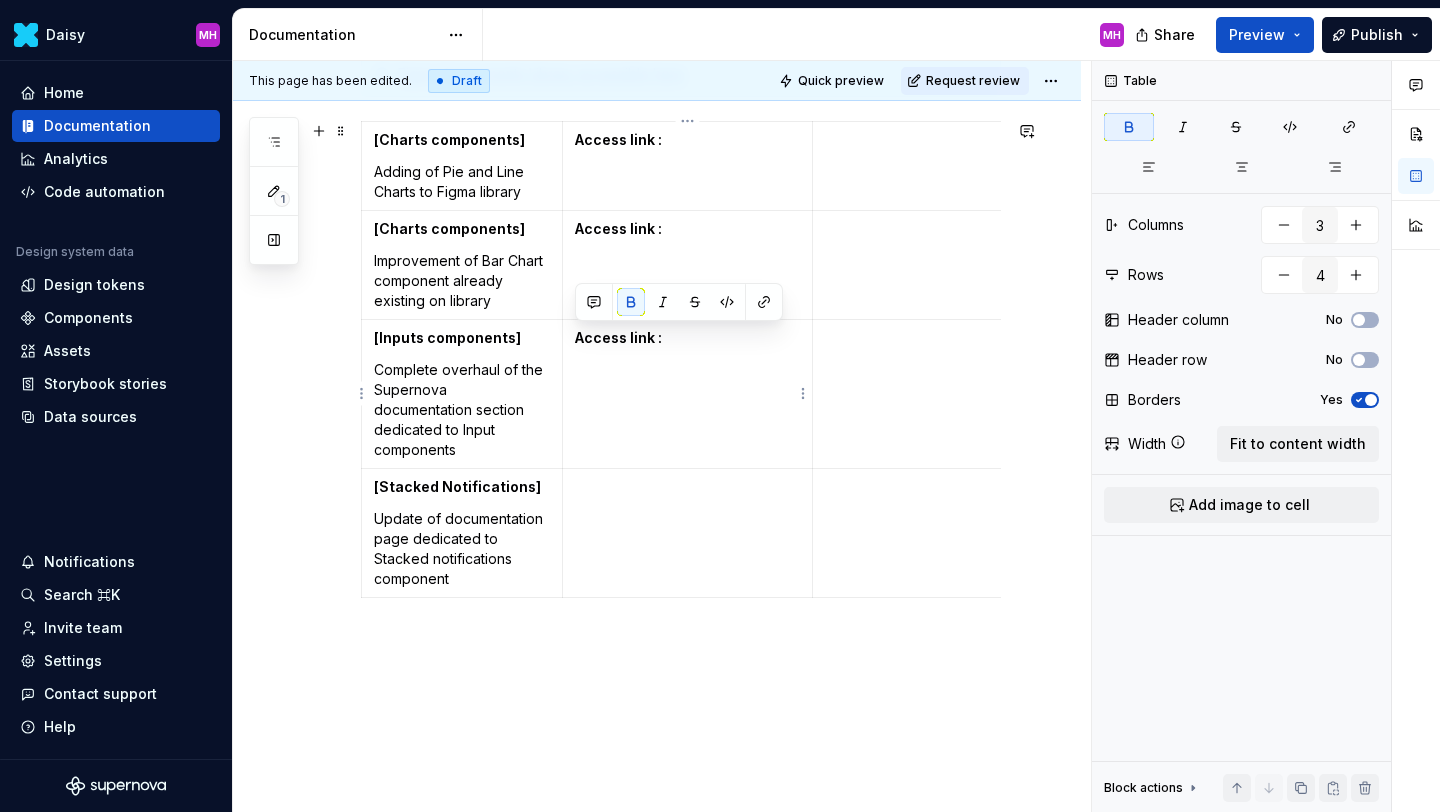 drag, startPoint x: 681, startPoint y: 336, endPoint x: 575, endPoint y: 336, distance: 106 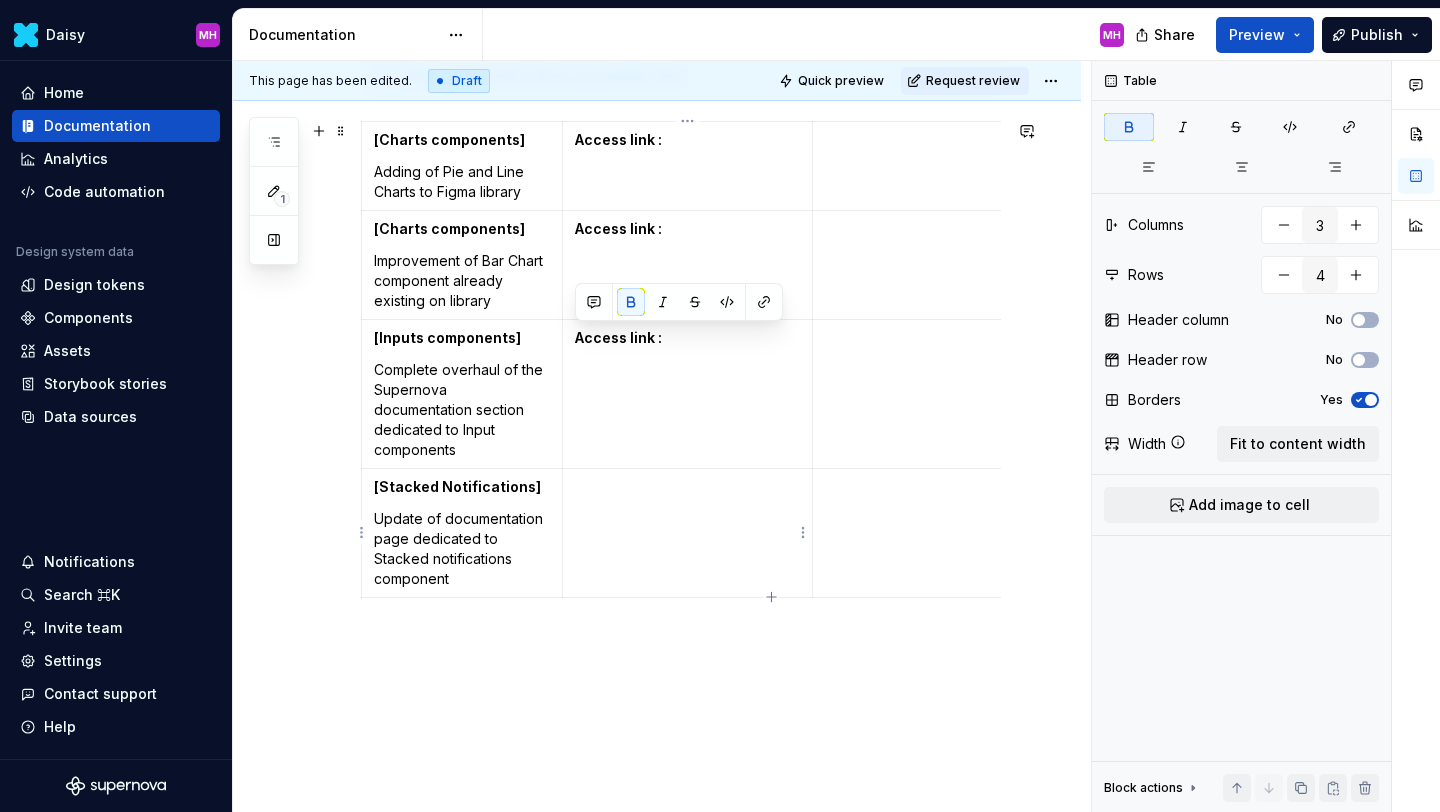 click at bounding box center (687, 533) 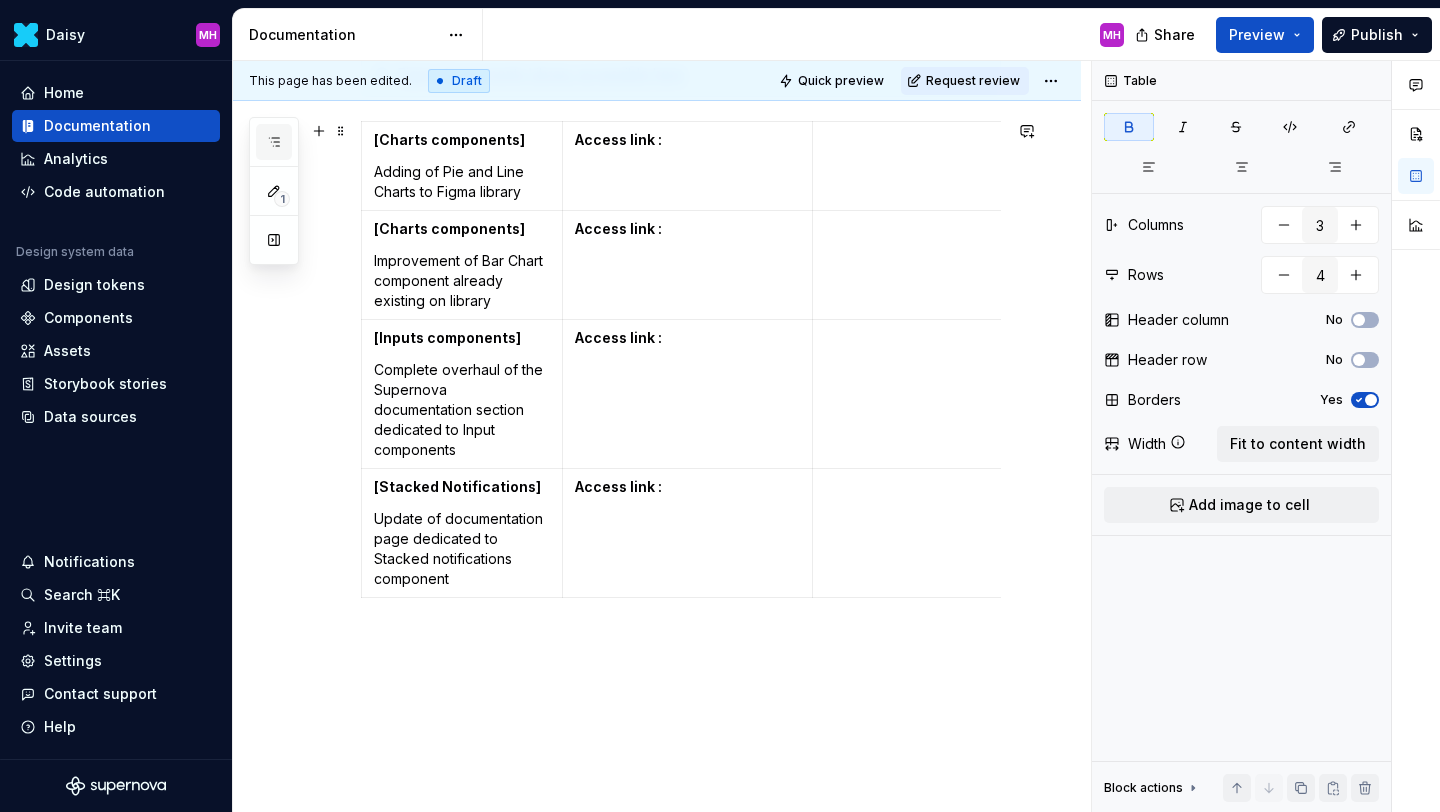click at bounding box center (274, 142) 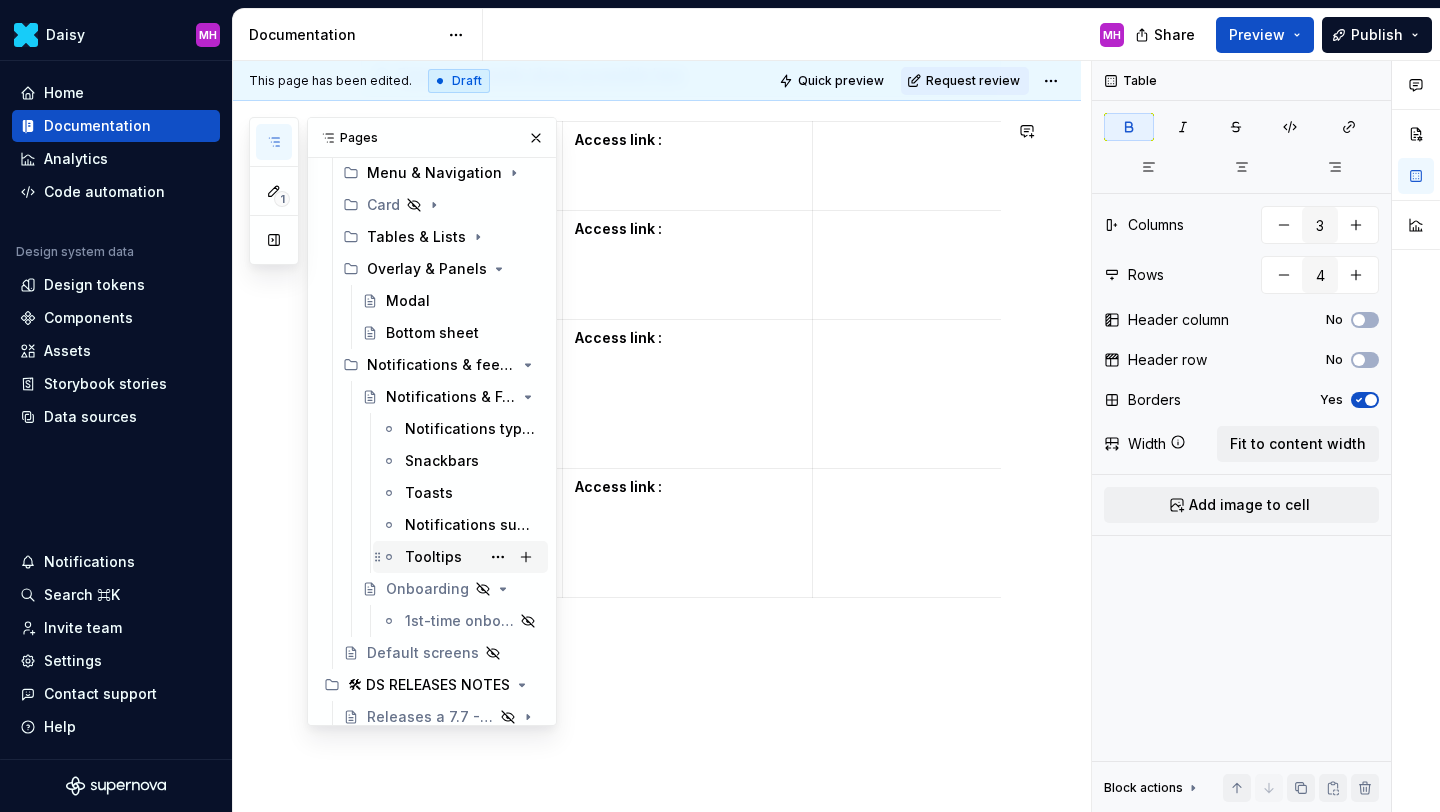 scroll, scrollTop: 913, scrollLeft: 0, axis: vertical 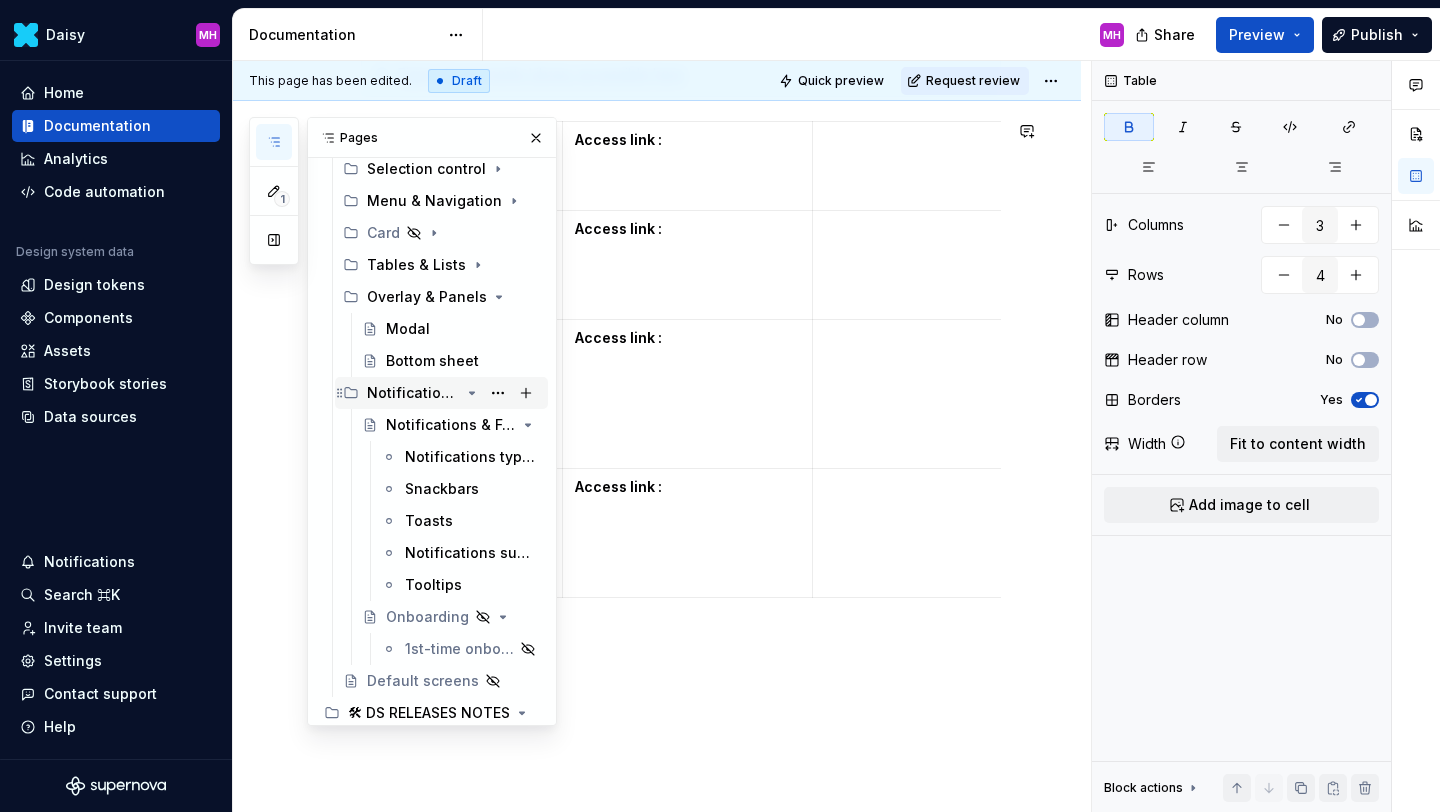 click on "Notifications & feedback" at bounding box center [413, 393] 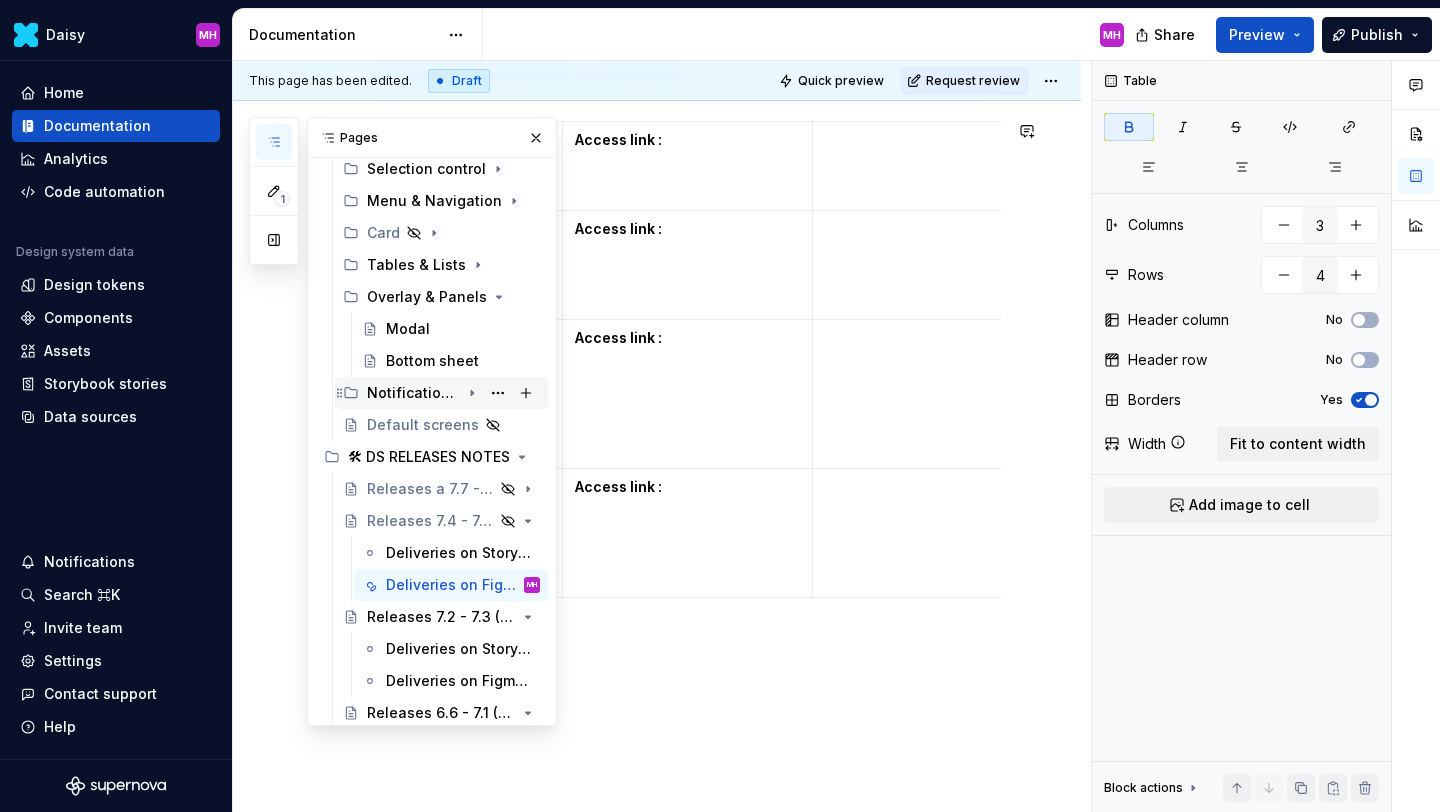 click on "Notifications & feedback" at bounding box center [413, 393] 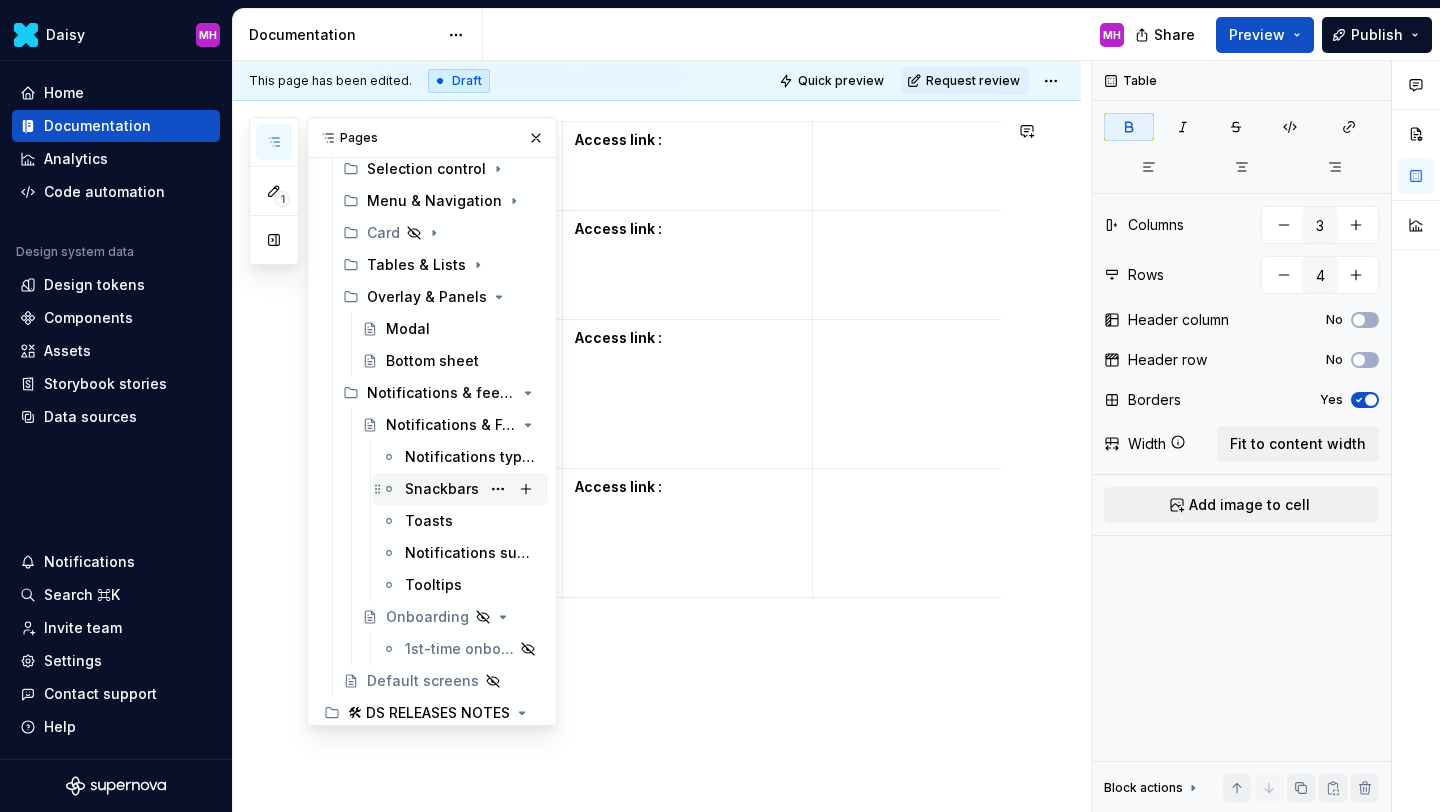 click on "Snackbars" at bounding box center (442, 489) 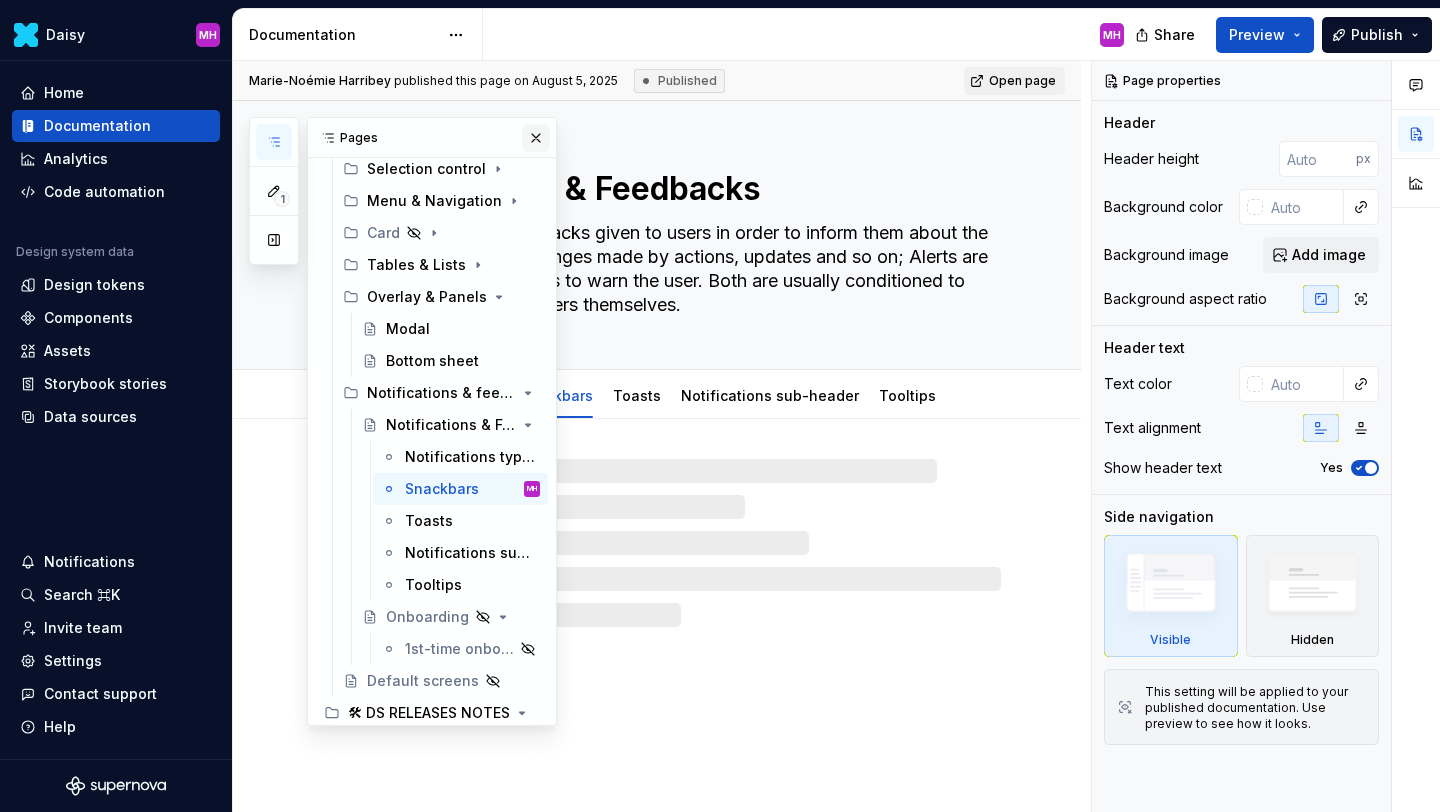 click at bounding box center (536, 138) 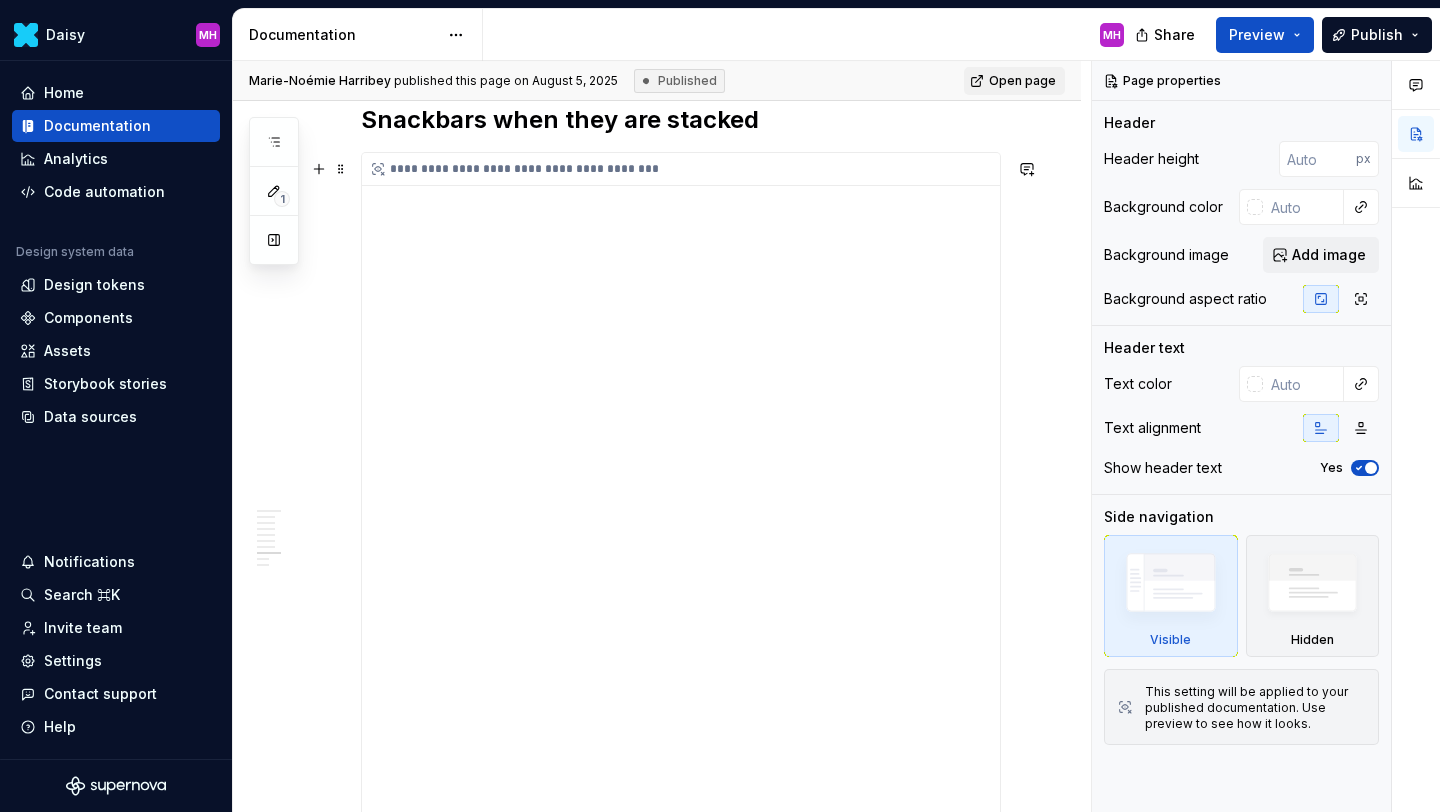 scroll, scrollTop: 4210, scrollLeft: 0, axis: vertical 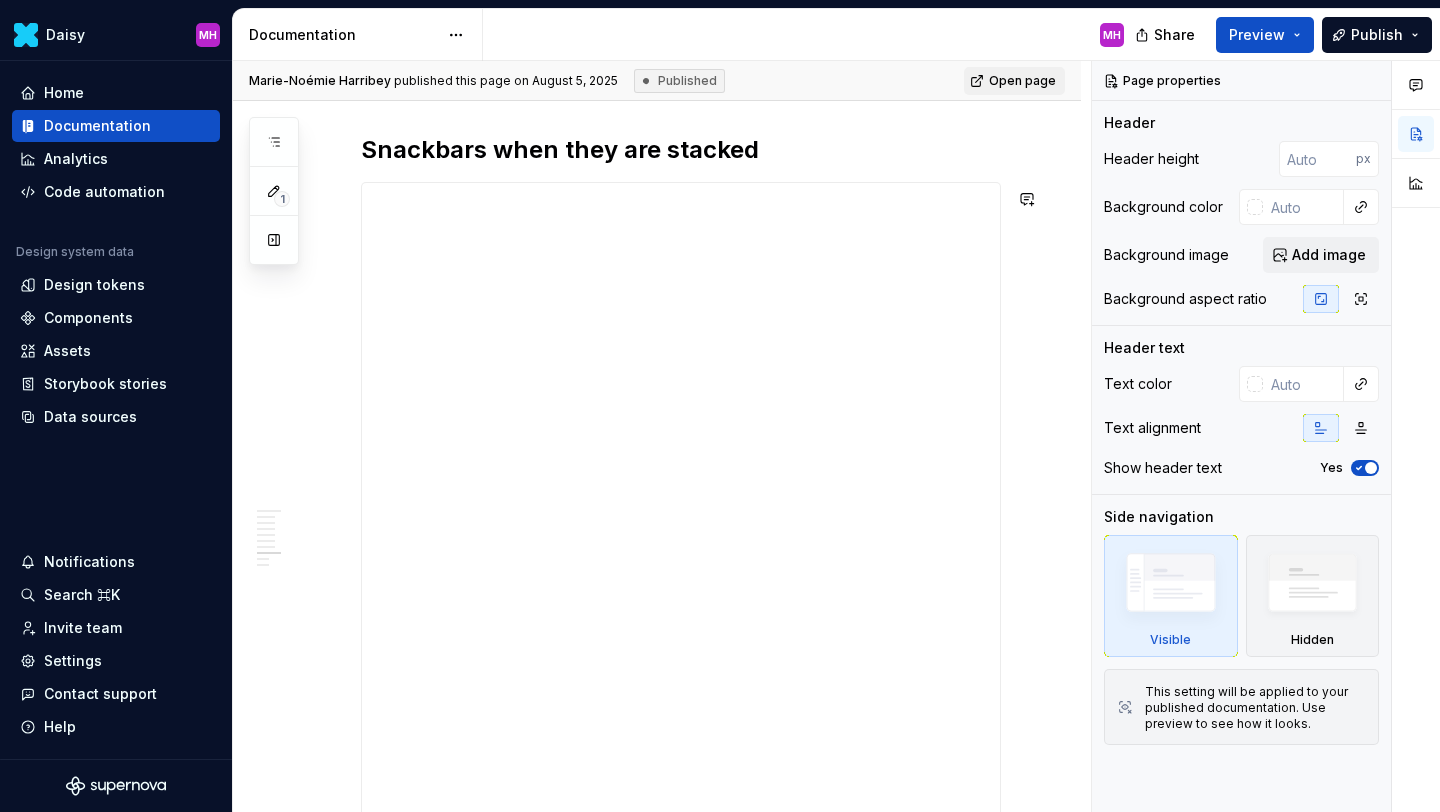 click on "MH" at bounding box center (811, 35) 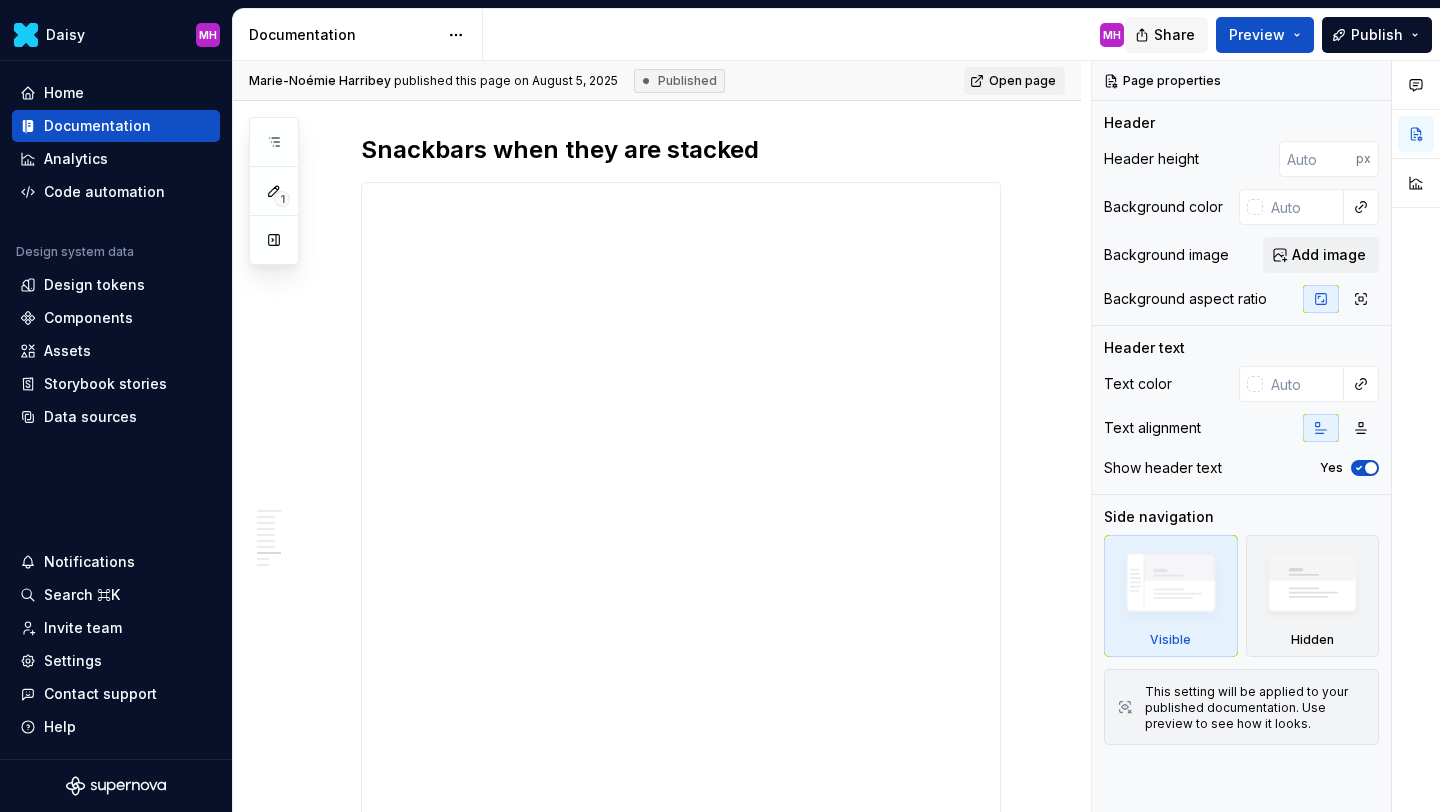 click on "Share" at bounding box center [1174, 35] 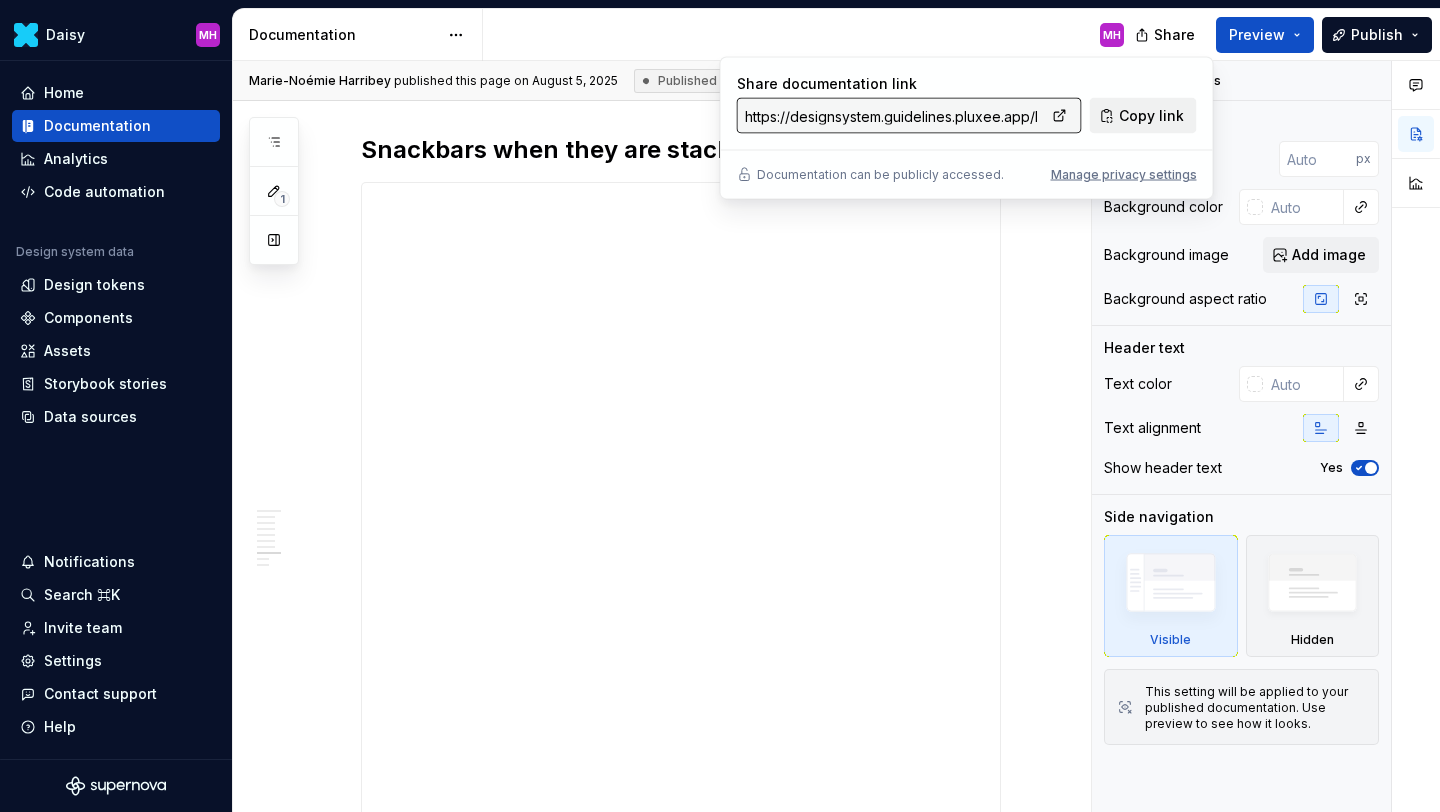 click on "Copy link" at bounding box center (1151, 116) 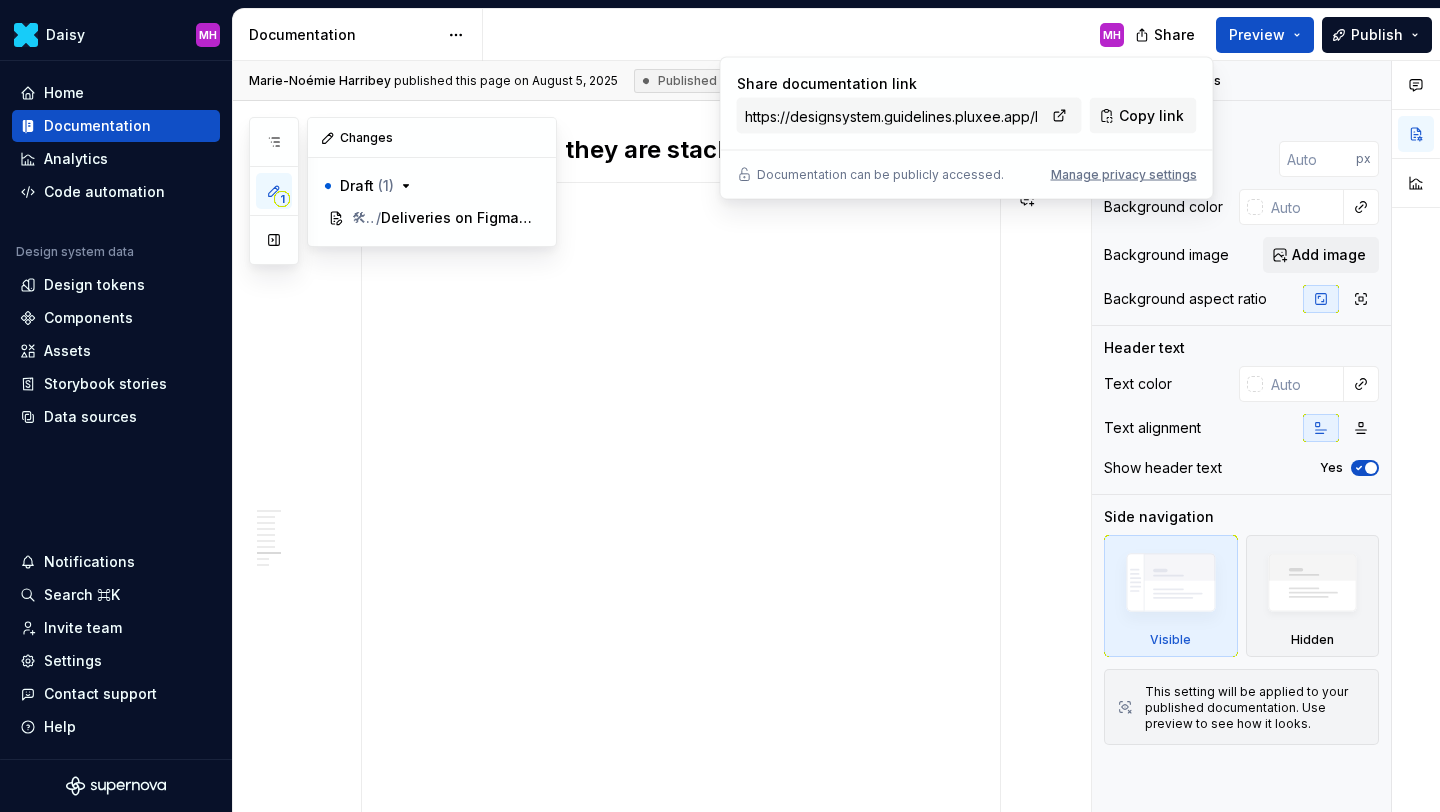 click 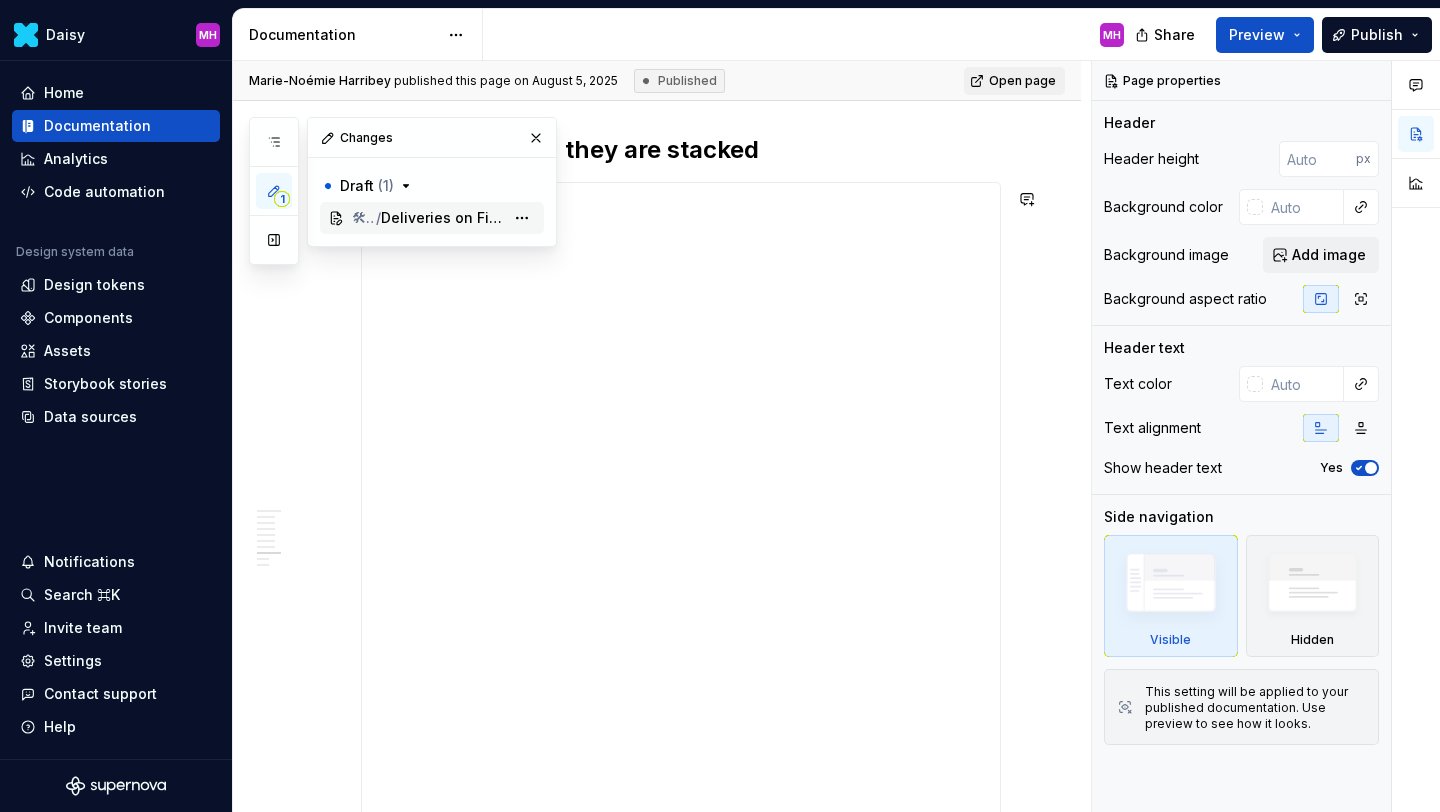 click on "🛠 DS RELEASES NOTES / Releases 7.4 - 7.5 - 7.6 ([DATE])" at bounding box center (364, 218) 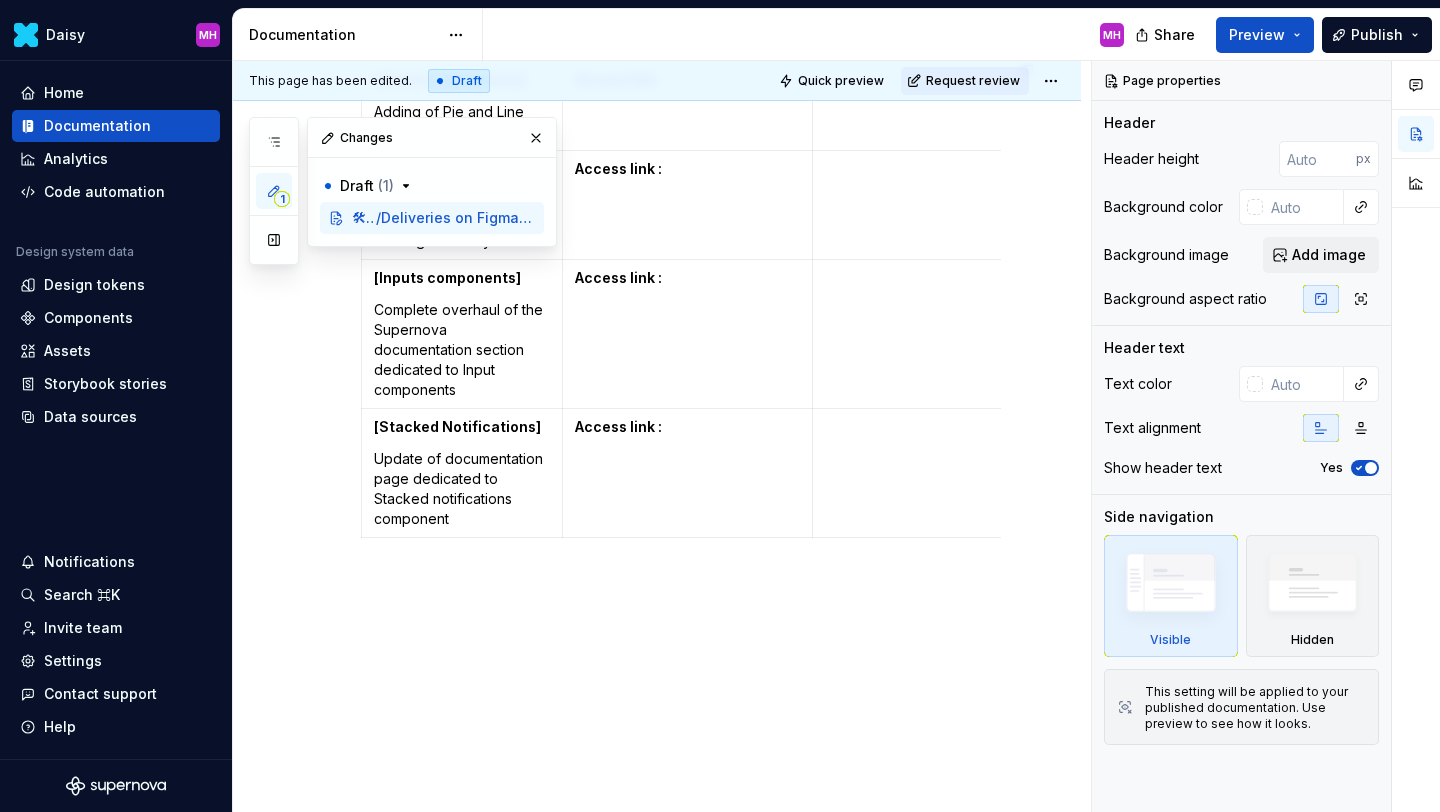 scroll, scrollTop: 632, scrollLeft: 0, axis: vertical 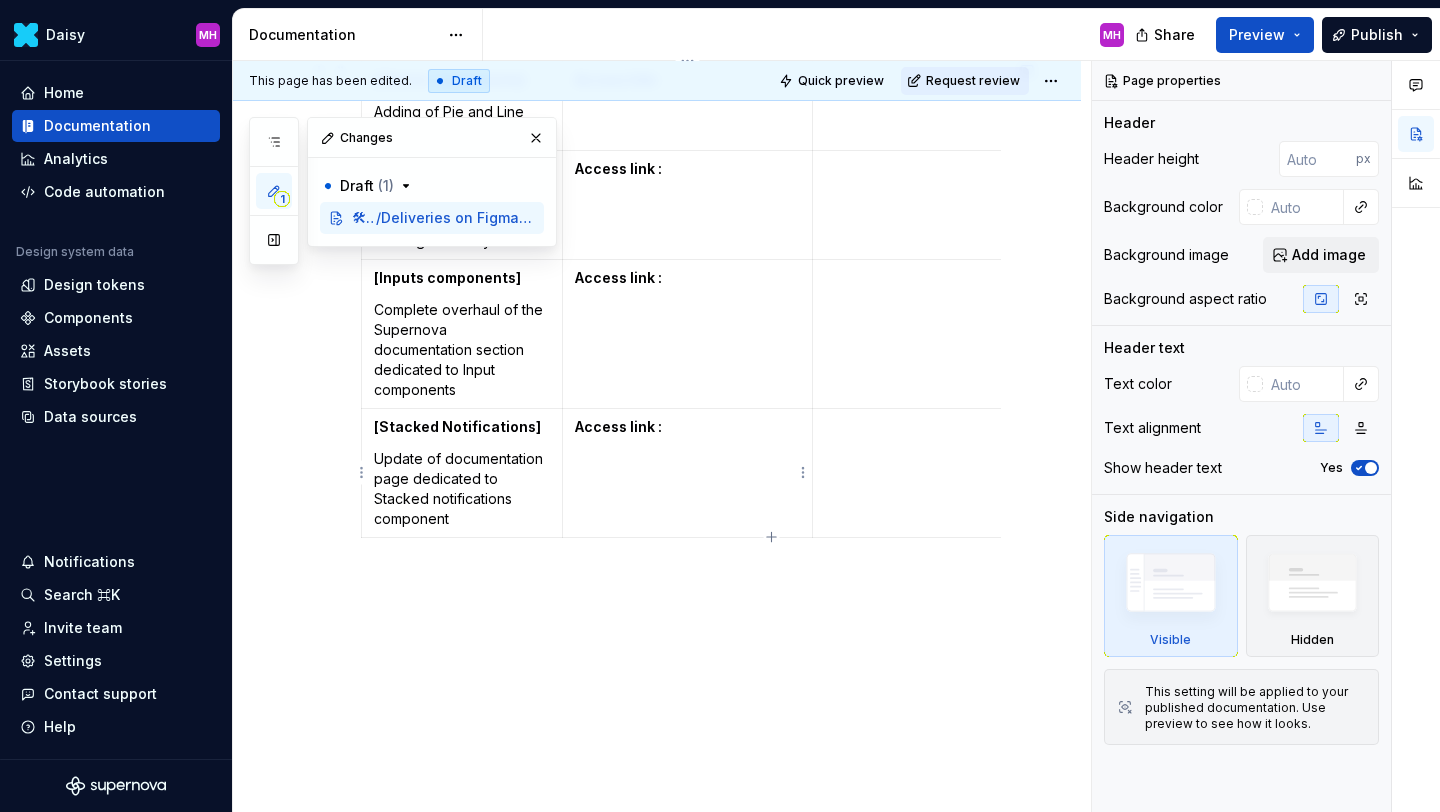 click on "Access link :" at bounding box center (687, 473) 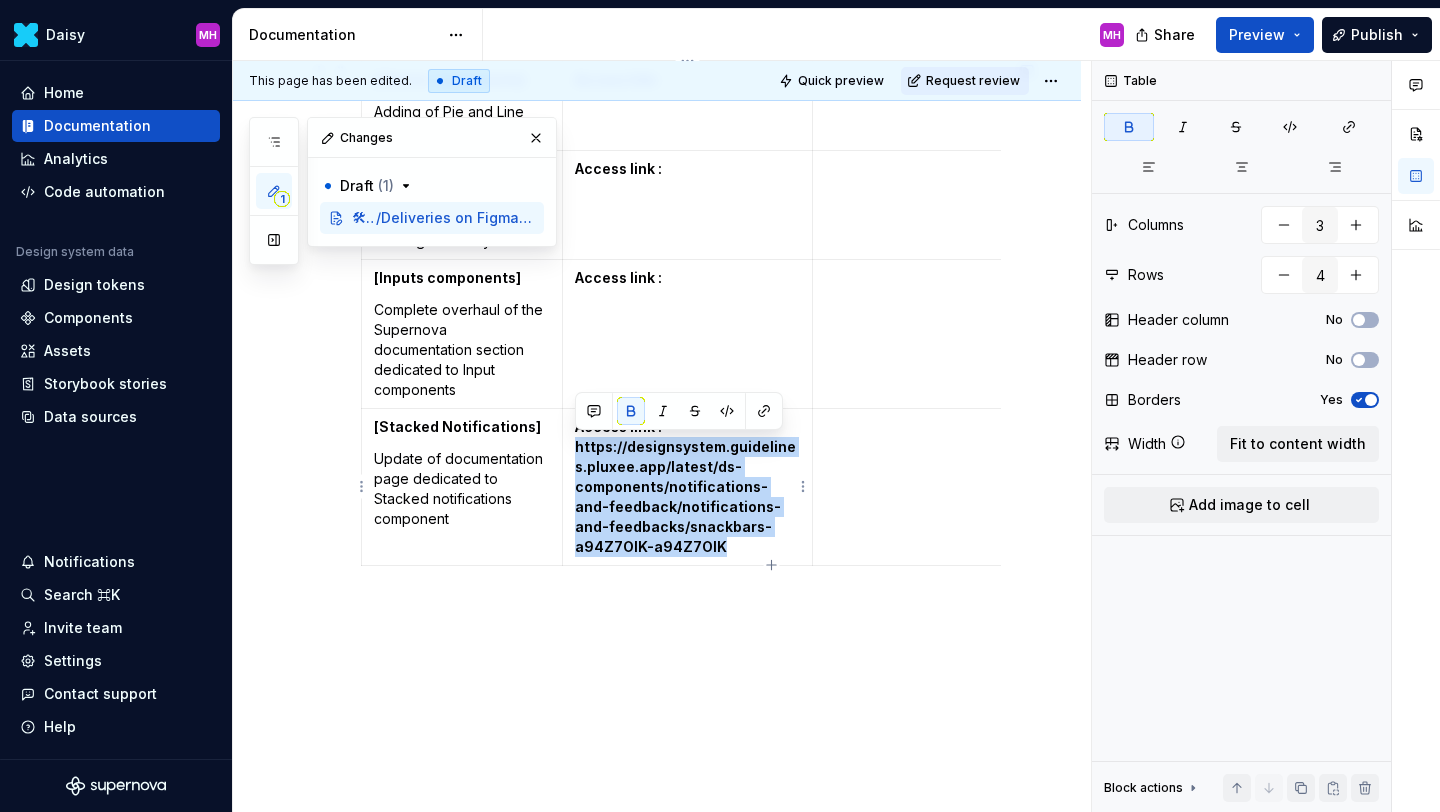 drag, startPoint x: 719, startPoint y: 545, endPoint x: 571, endPoint y: 449, distance: 176.40862 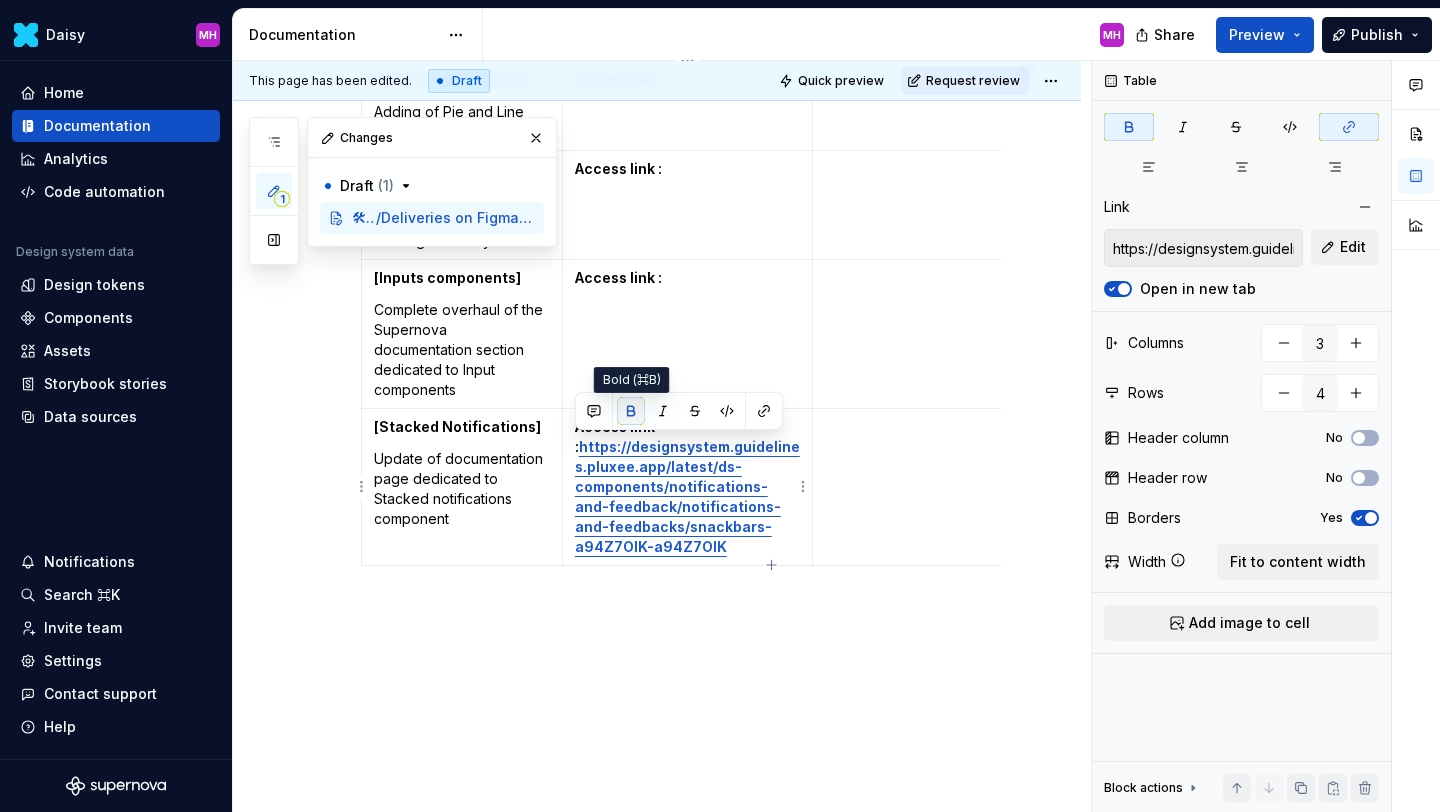 click at bounding box center [631, 411] 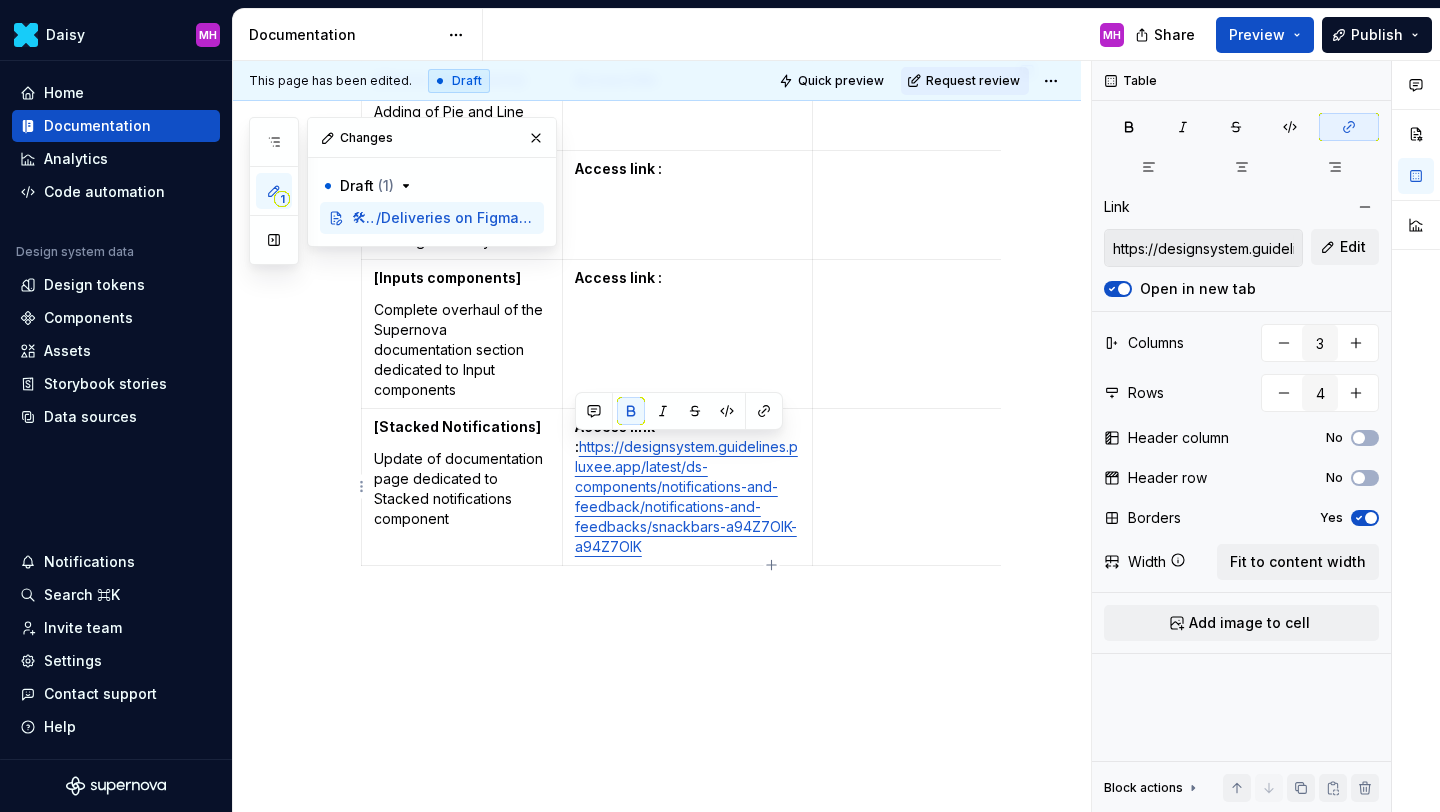 click at bounding box center (997, 427) 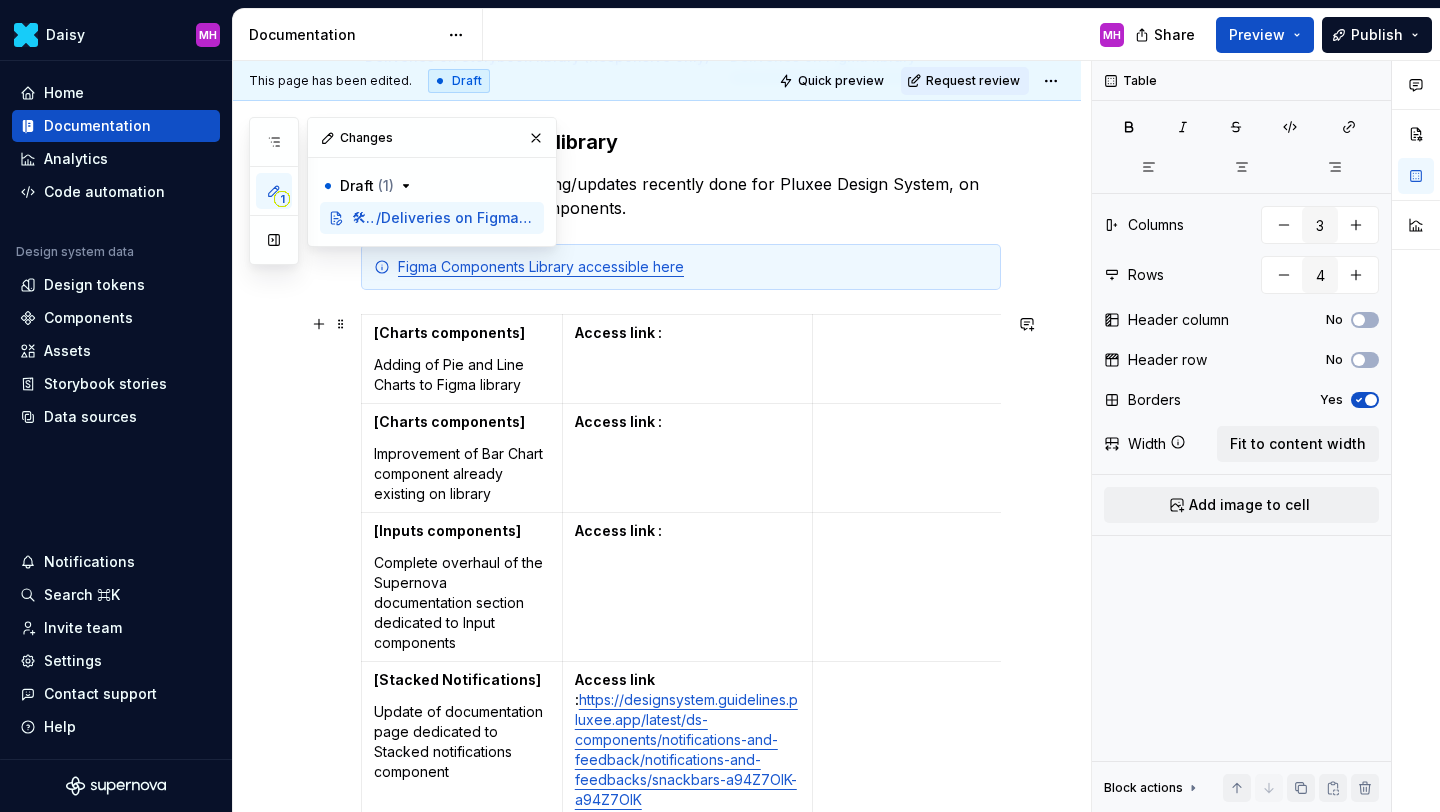 scroll, scrollTop: 370, scrollLeft: 0, axis: vertical 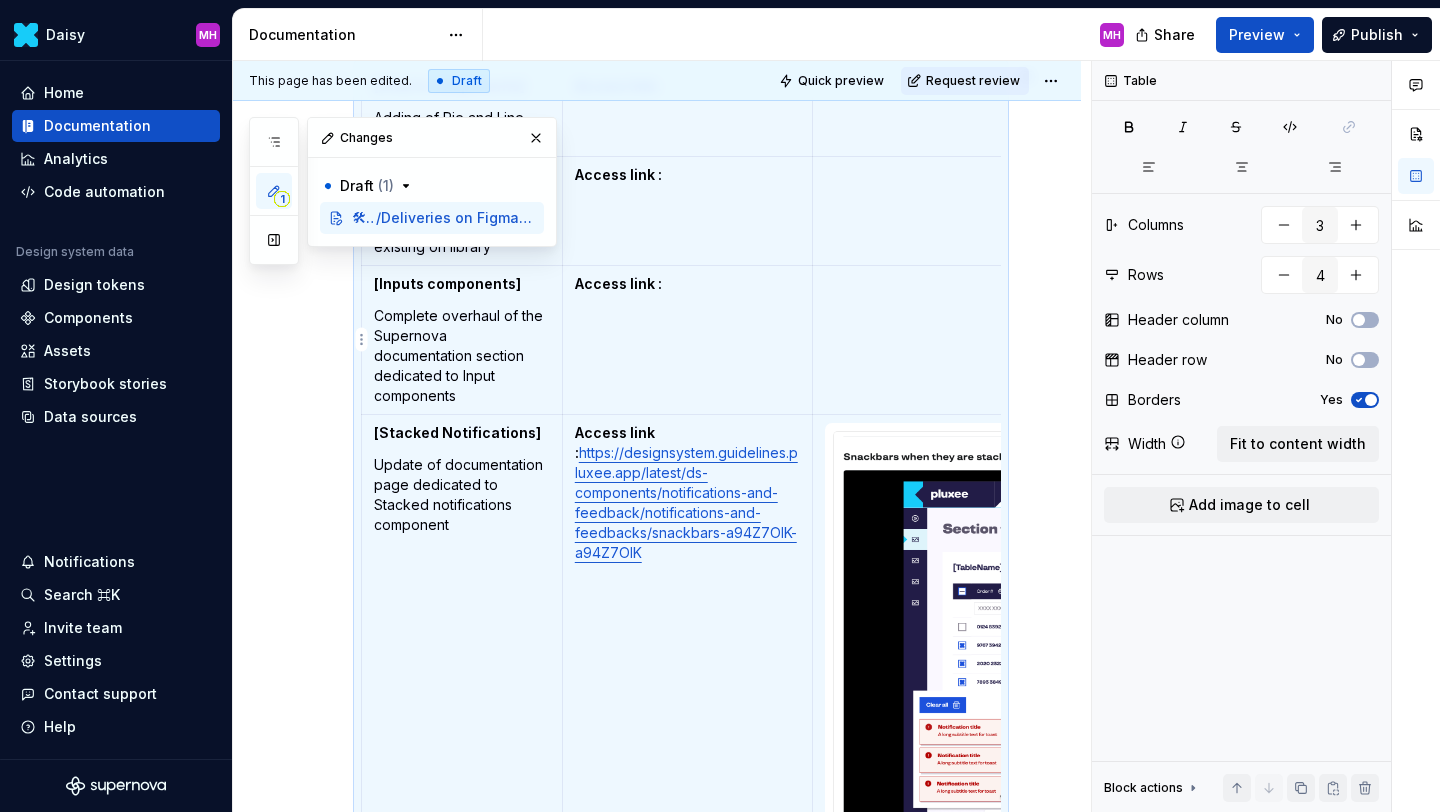 click at bounding box center [997, 340] 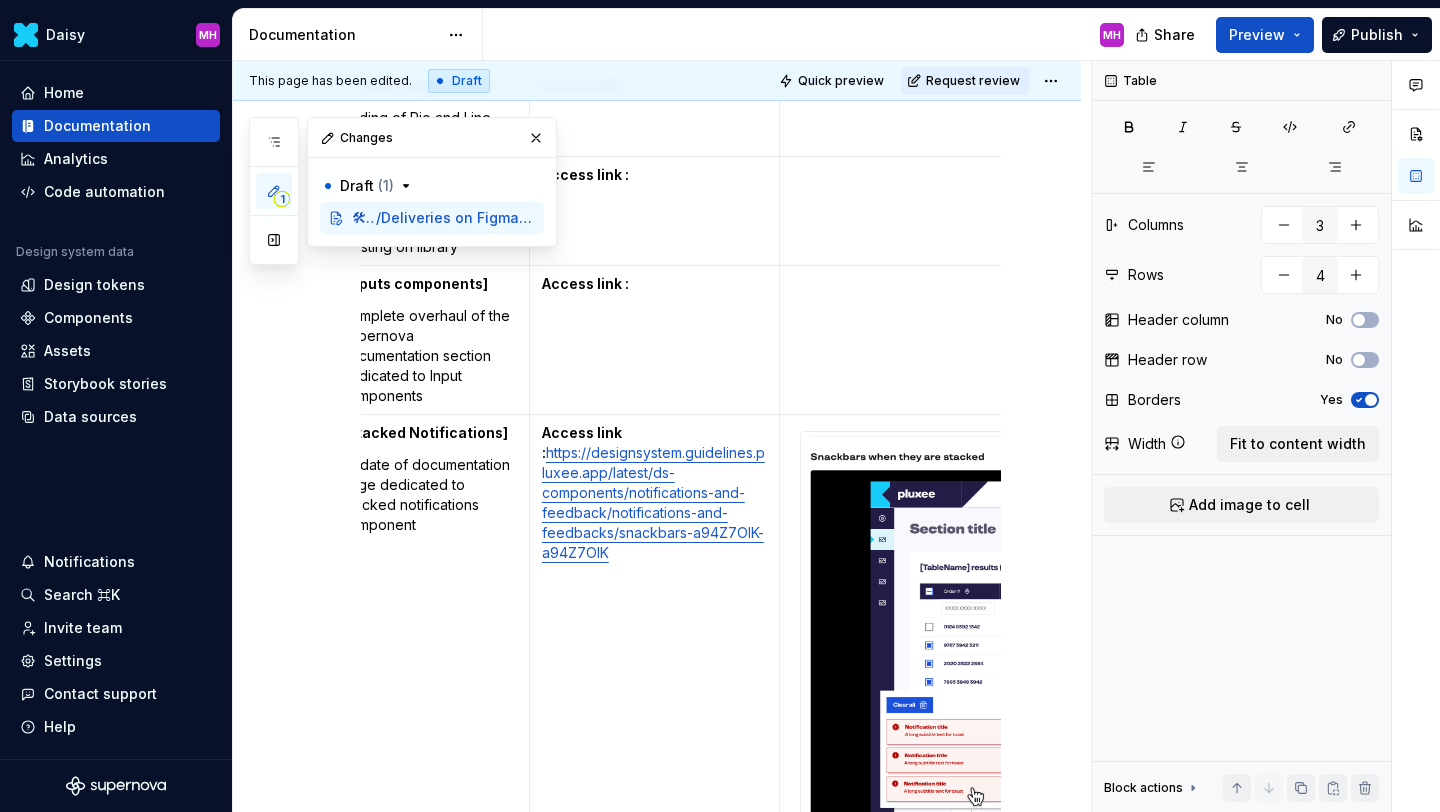 scroll, scrollTop: 0, scrollLeft: 0, axis: both 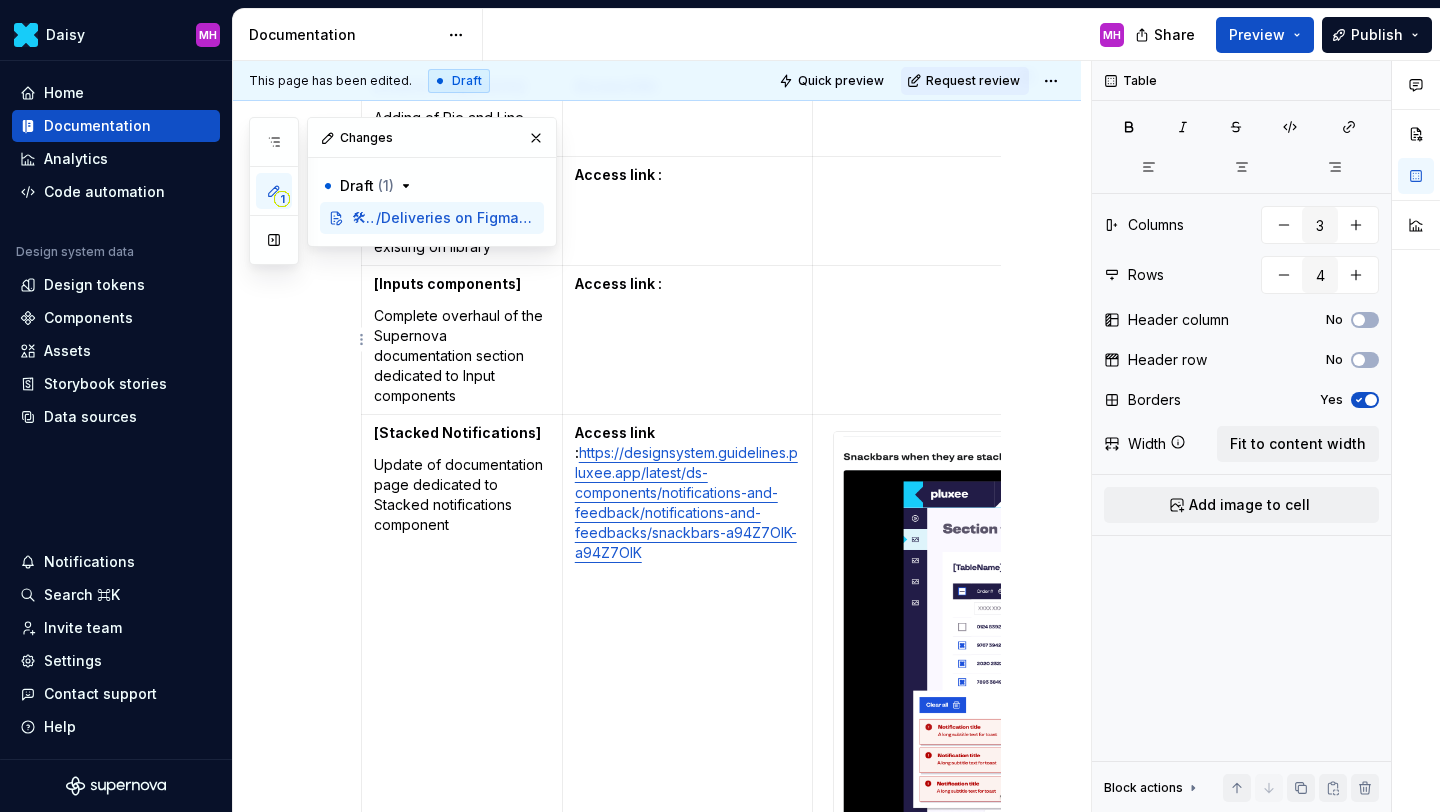 click at bounding box center [997, 284] 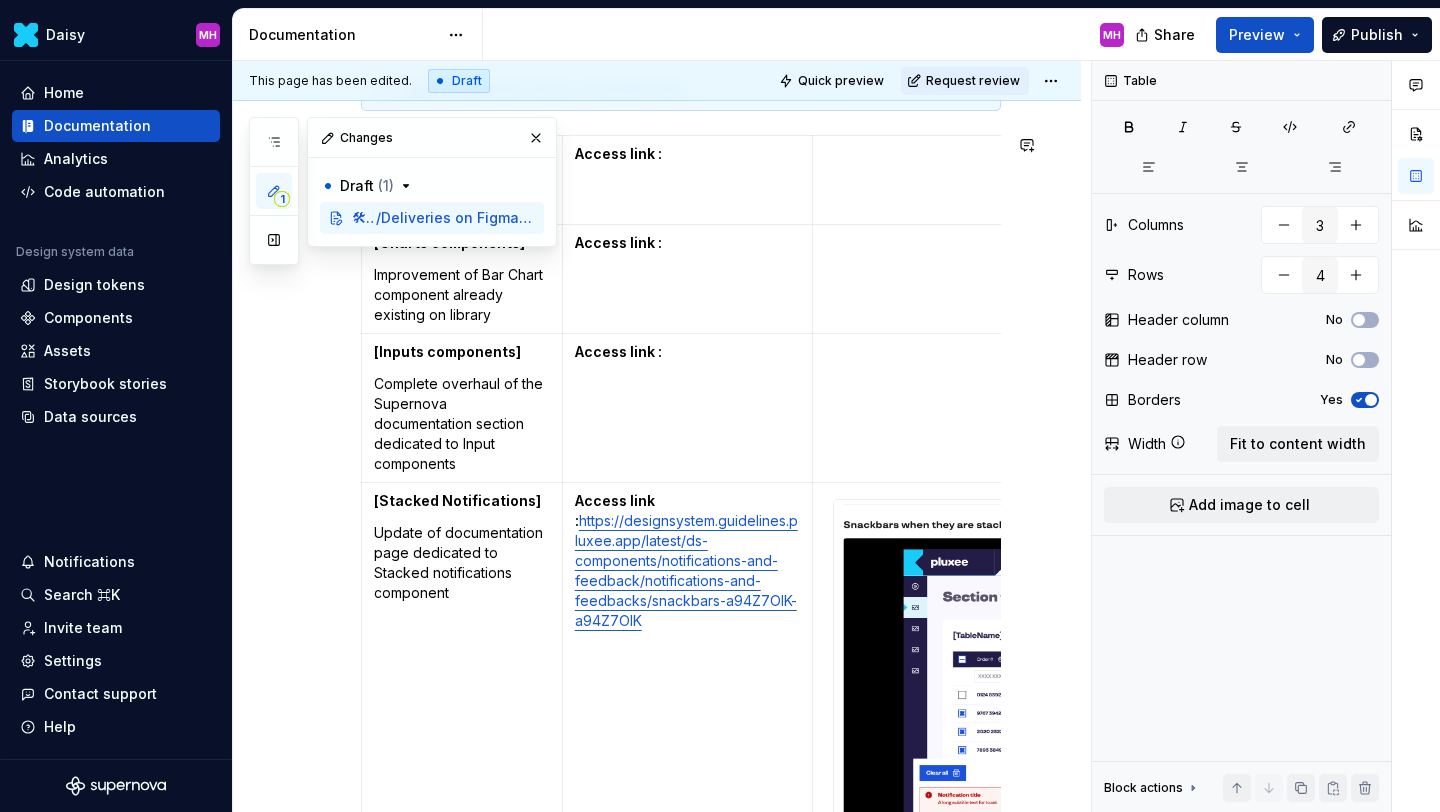 scroll, scrollTop: 532, scrollLeft: 0, axis: vertical 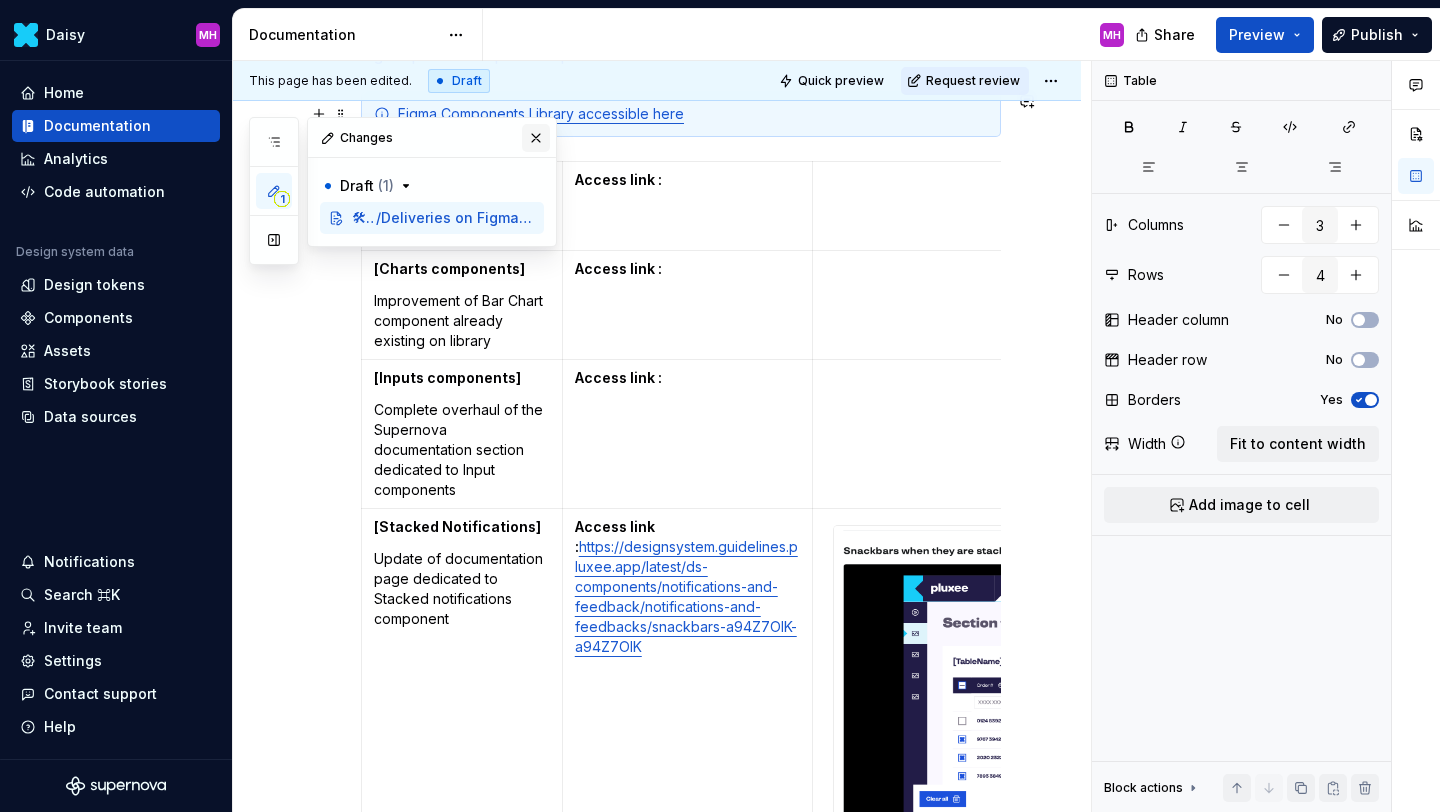 click at bounding box center (536, 138) 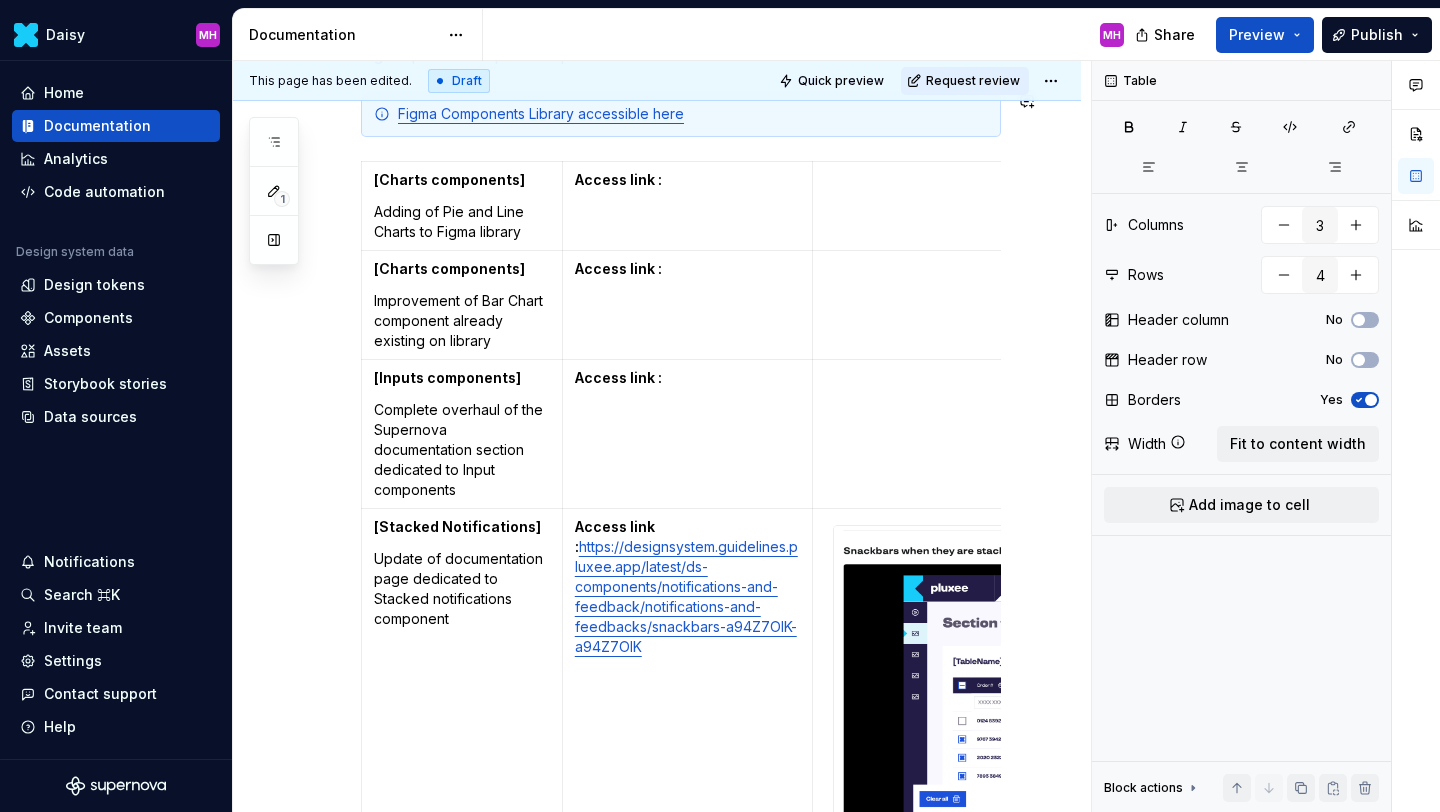 type on "*" 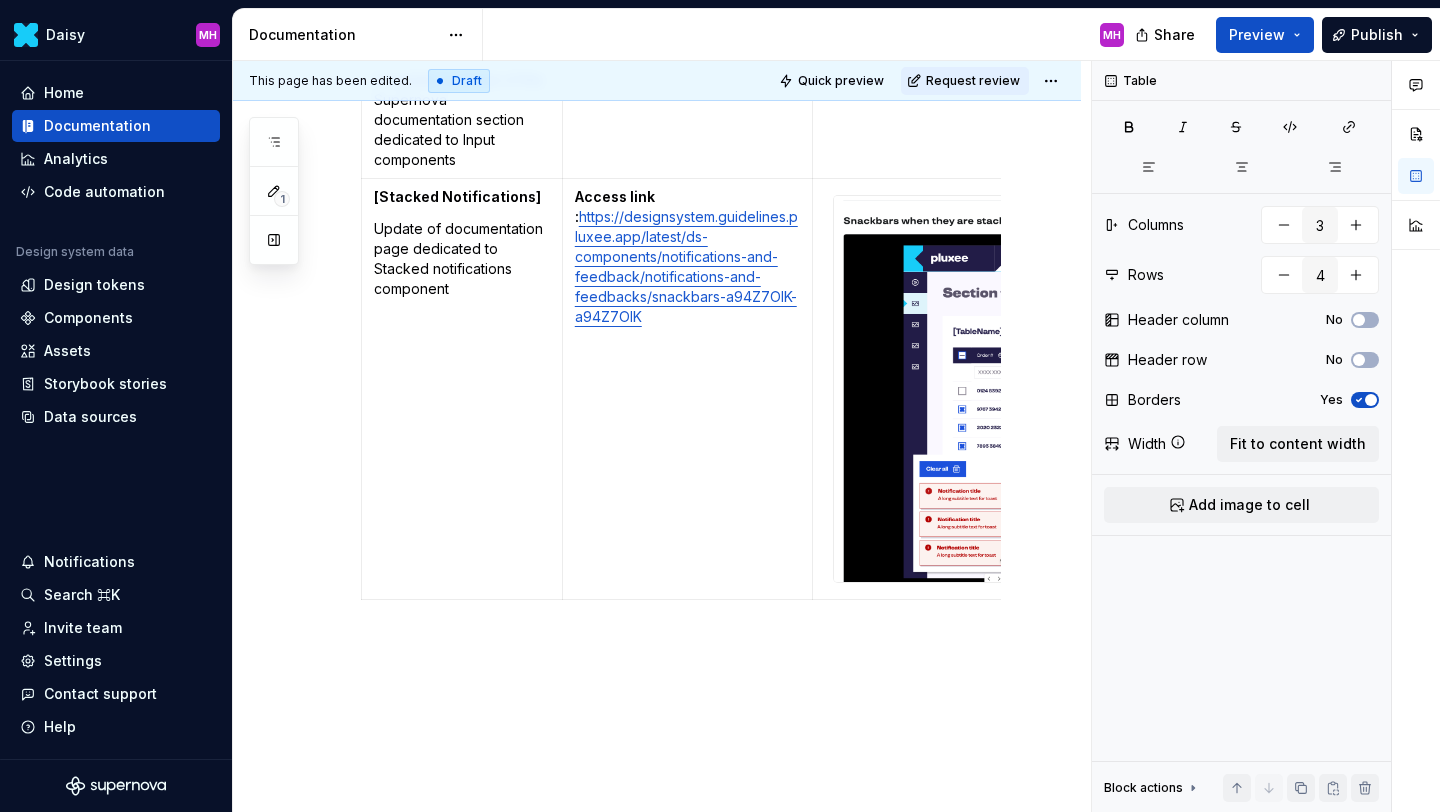 scroll, scrollTop: 910, scrollLeft: 0, axis: vertical 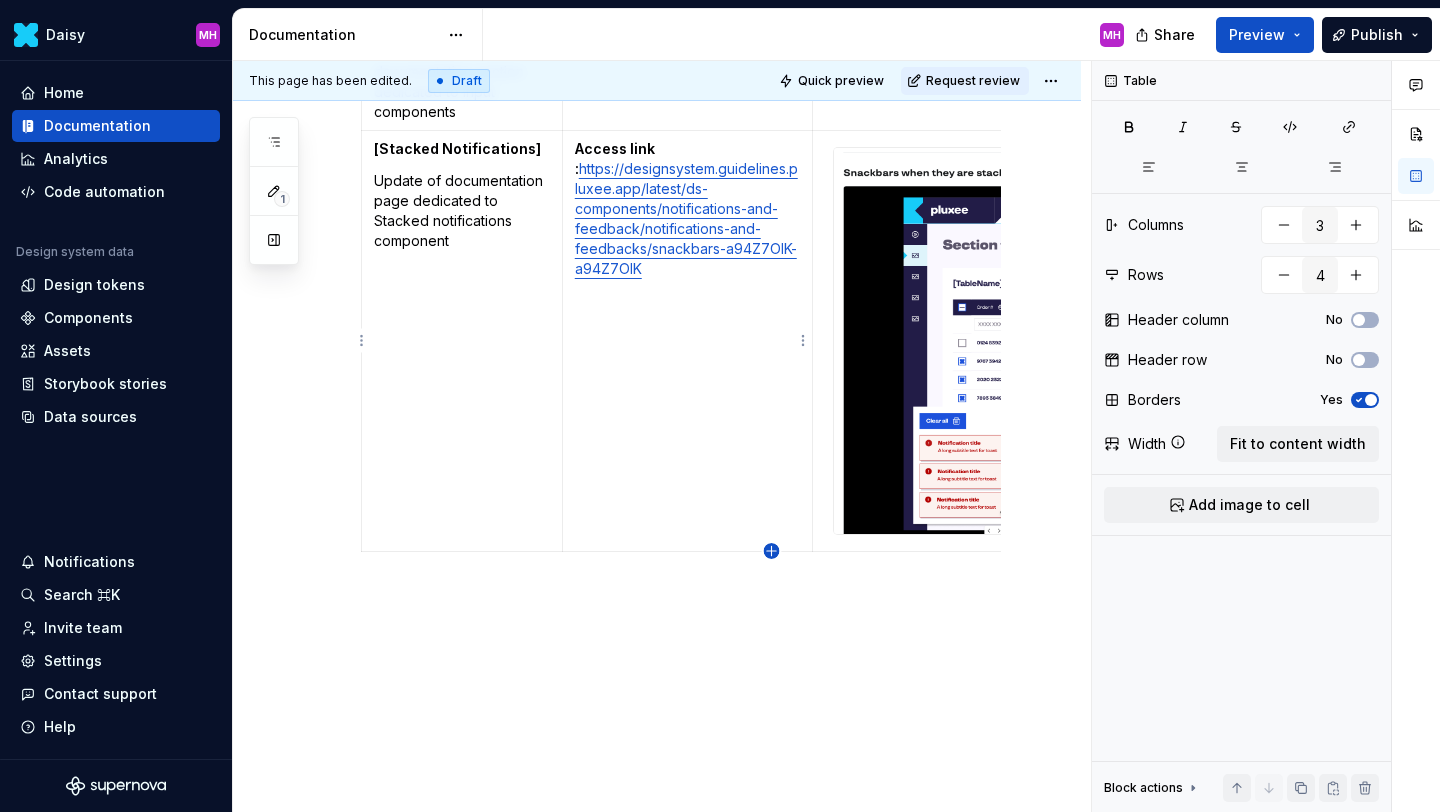click 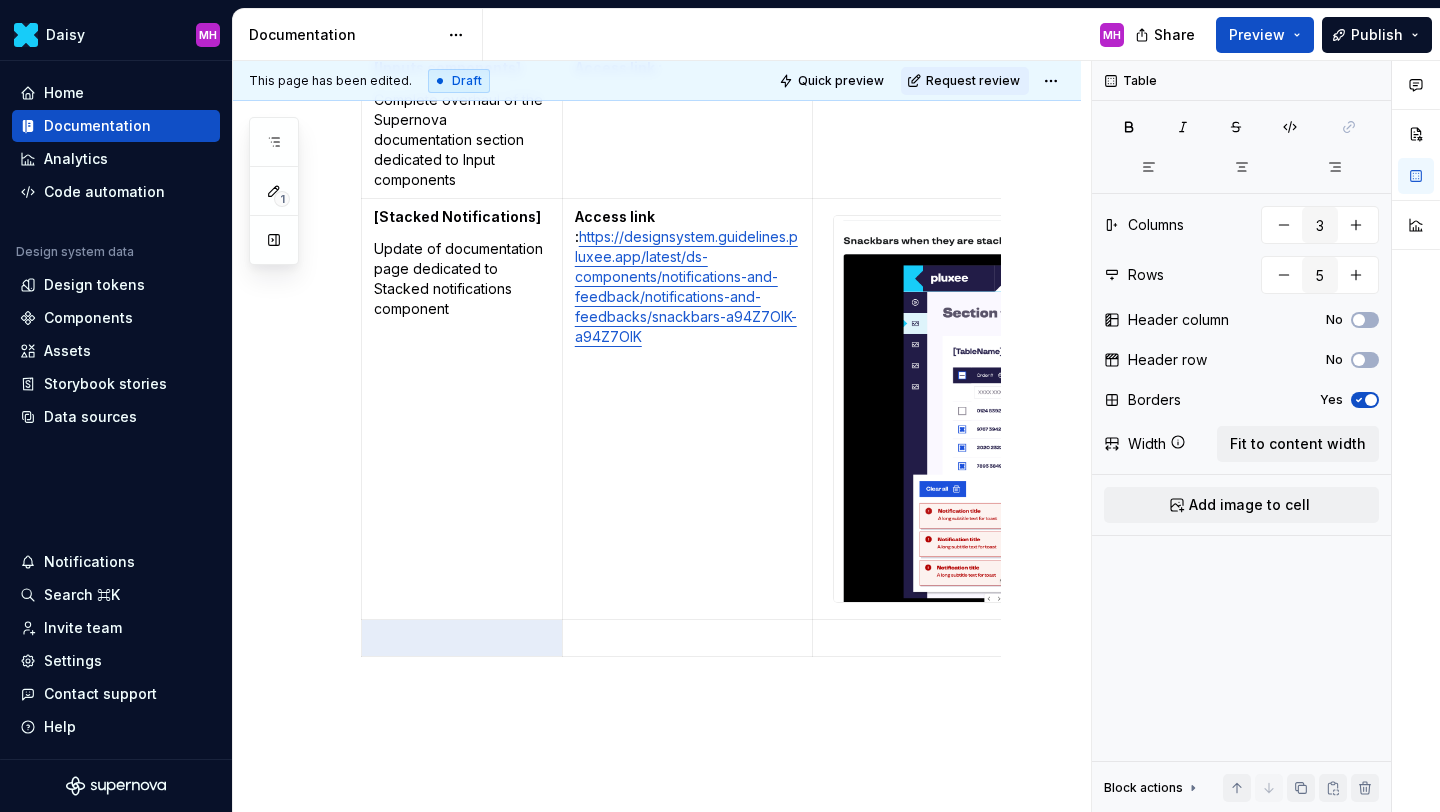 scroll, scrollTop: 839, scrollLeft: 0, axis: vertical 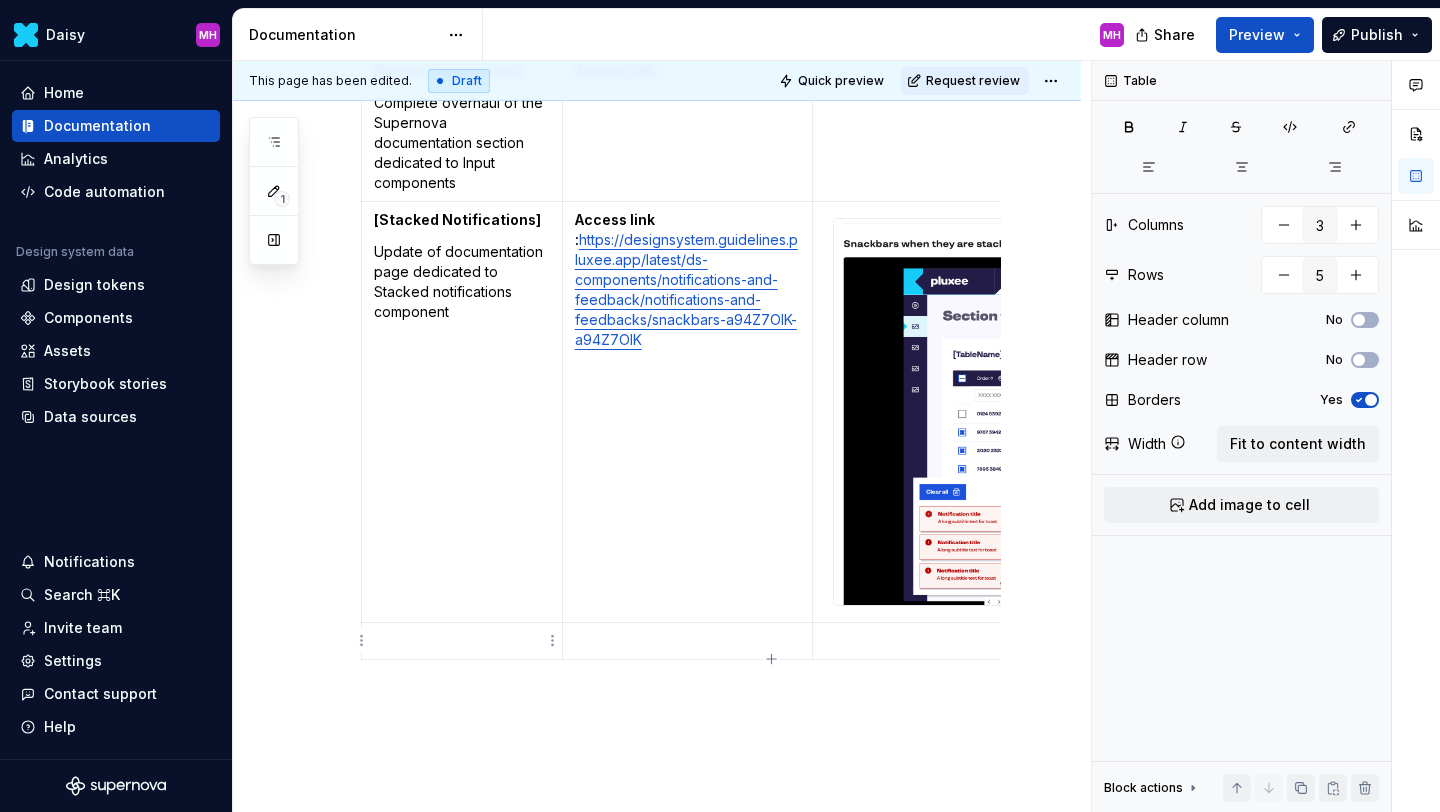 click at bounding box center [462, 641] 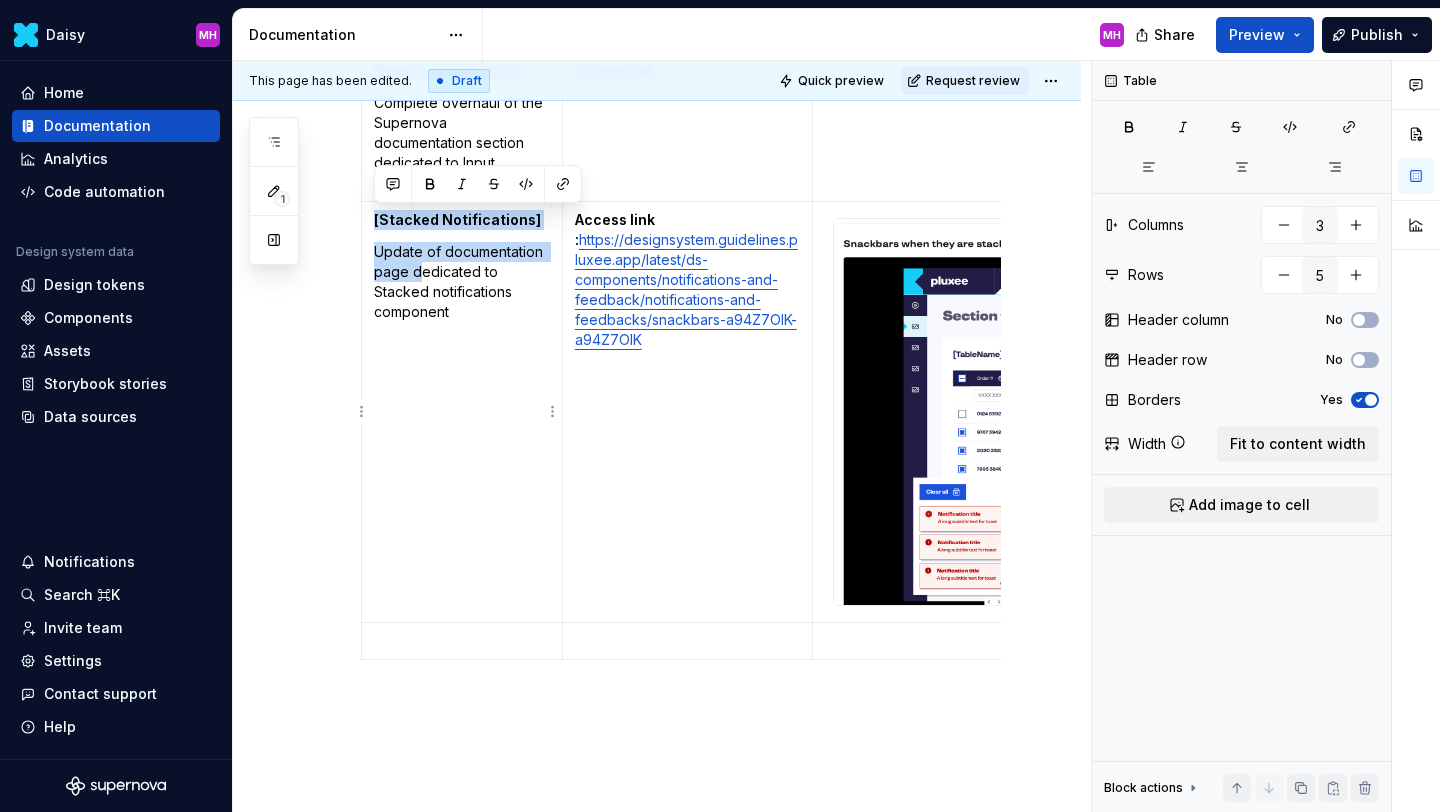 drag, startPoint x: 417, startPoint y: 262, endPoint x: 374, endPoint y: 224, distance: 57.384666 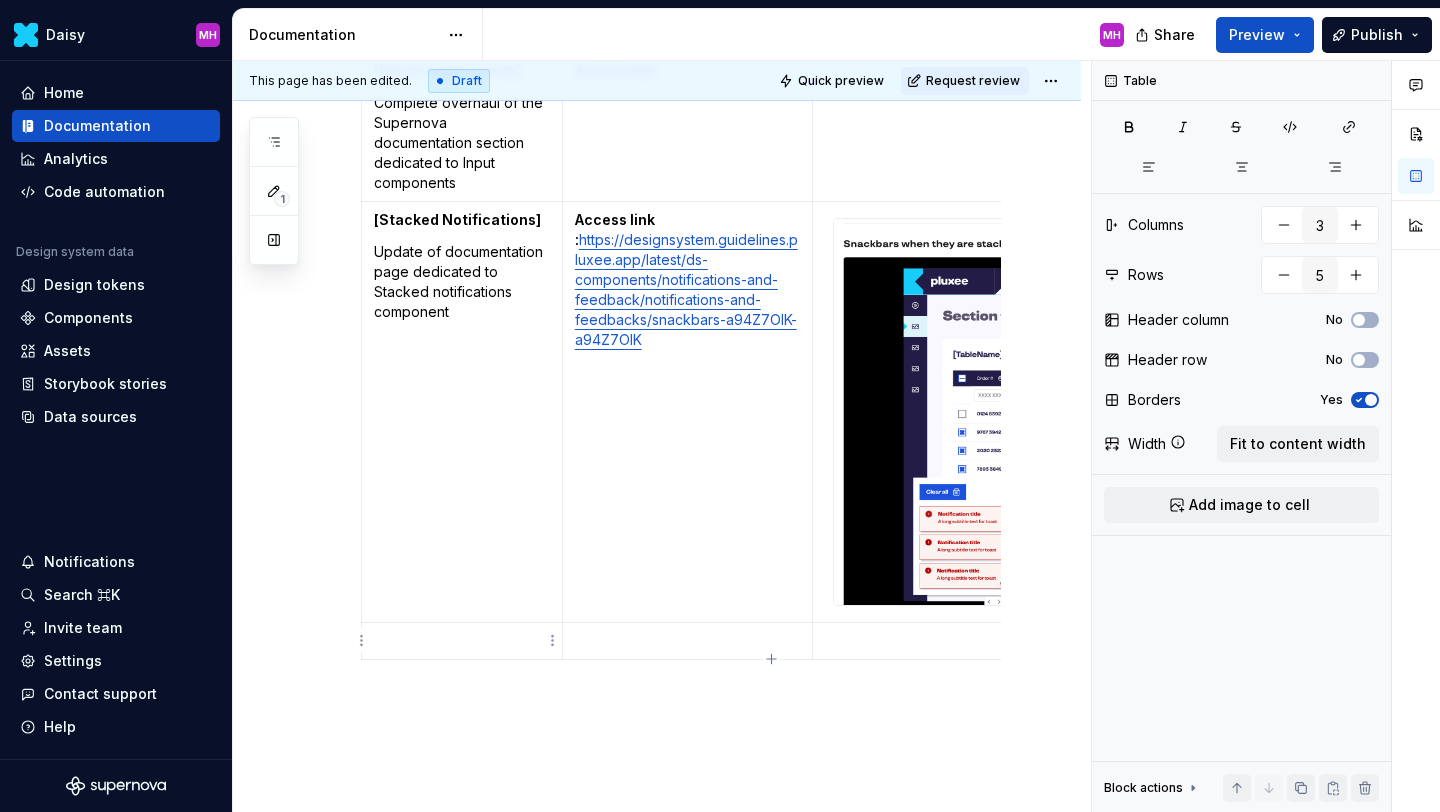 click at bounding box center [462, 641] 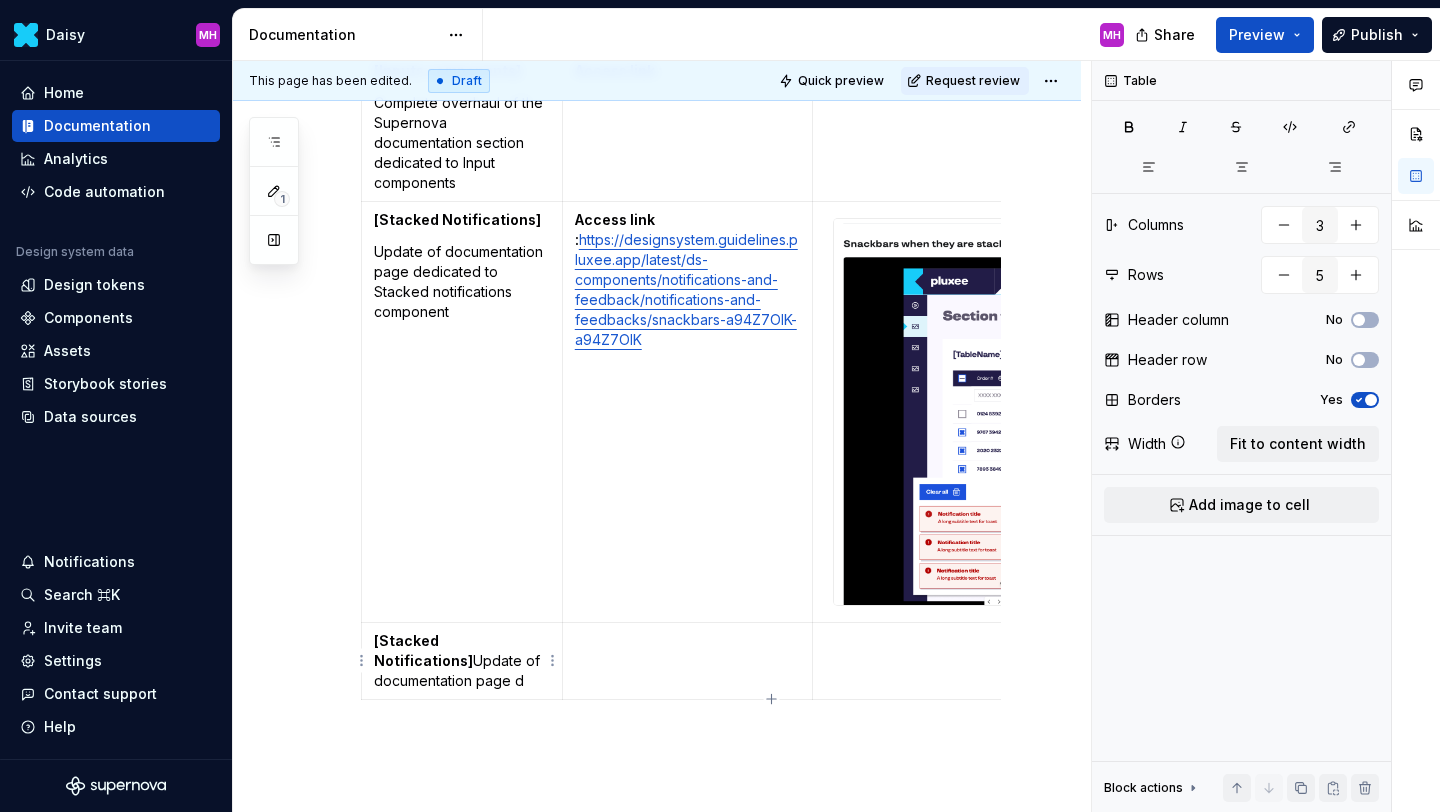 click on "[Stacked Notifications] Update of documentation page d" at bounding box center [462, 661] 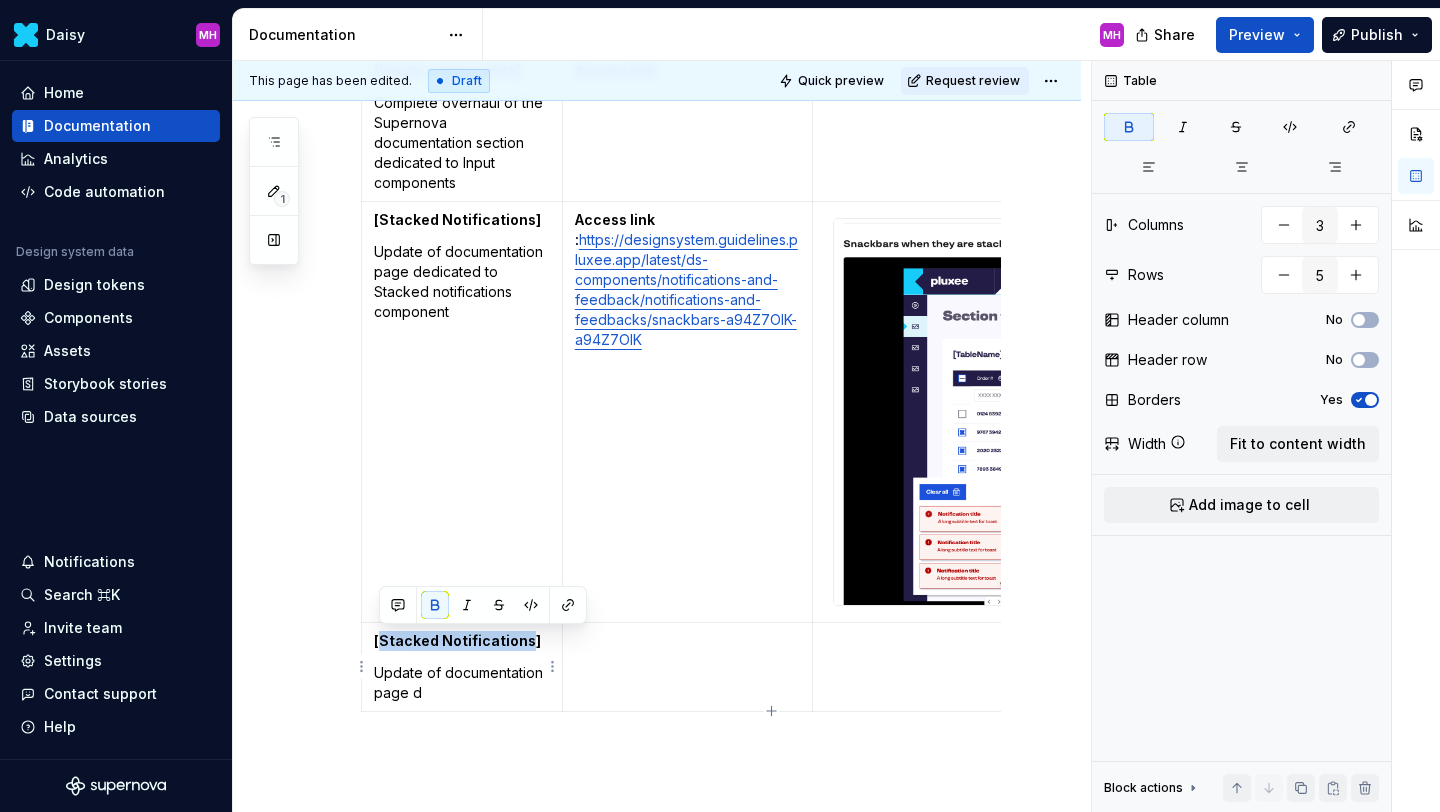 drag, startPoint x: 525, startPoint y: 644, endPoint x: 380, endPoint y: 642, distance: 145.0138 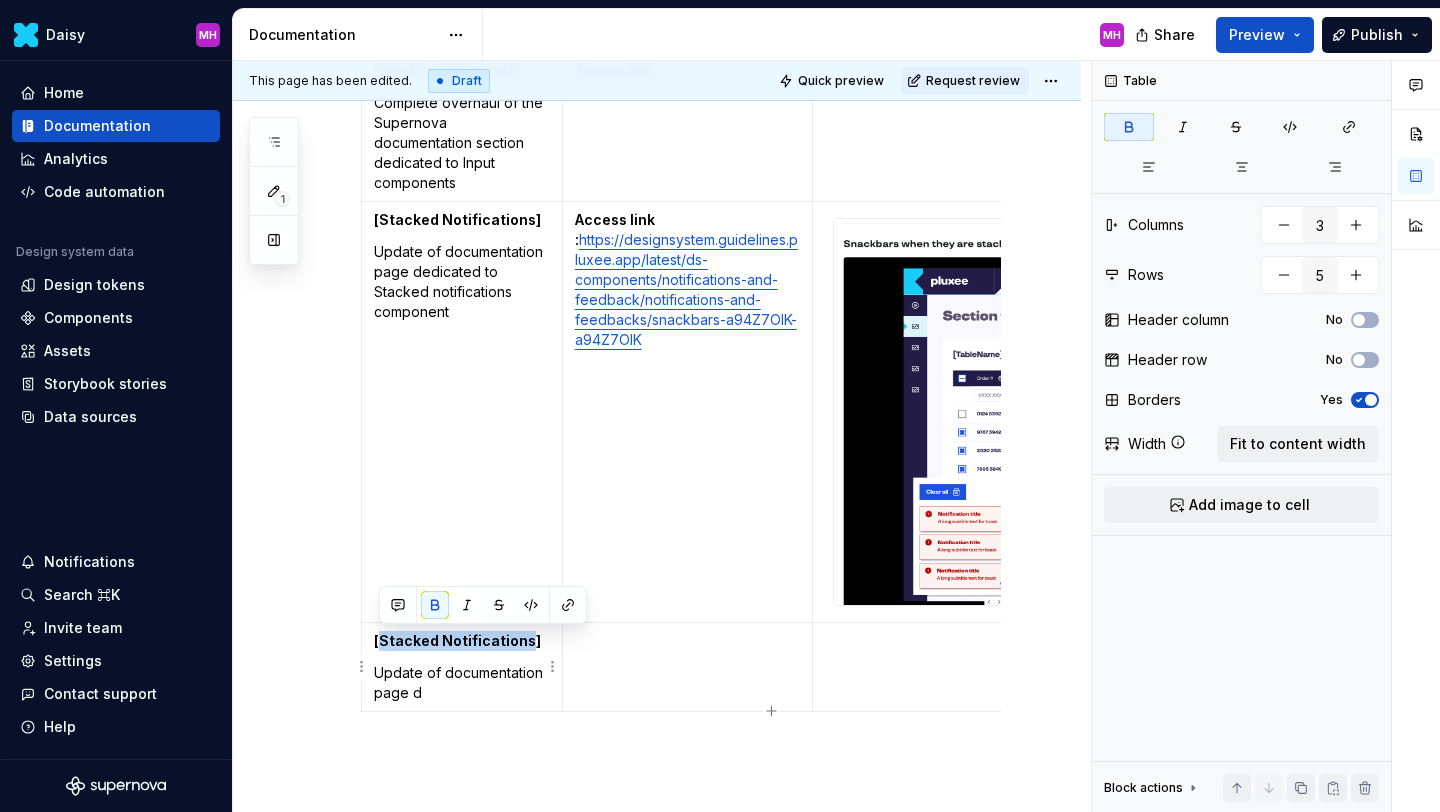 type 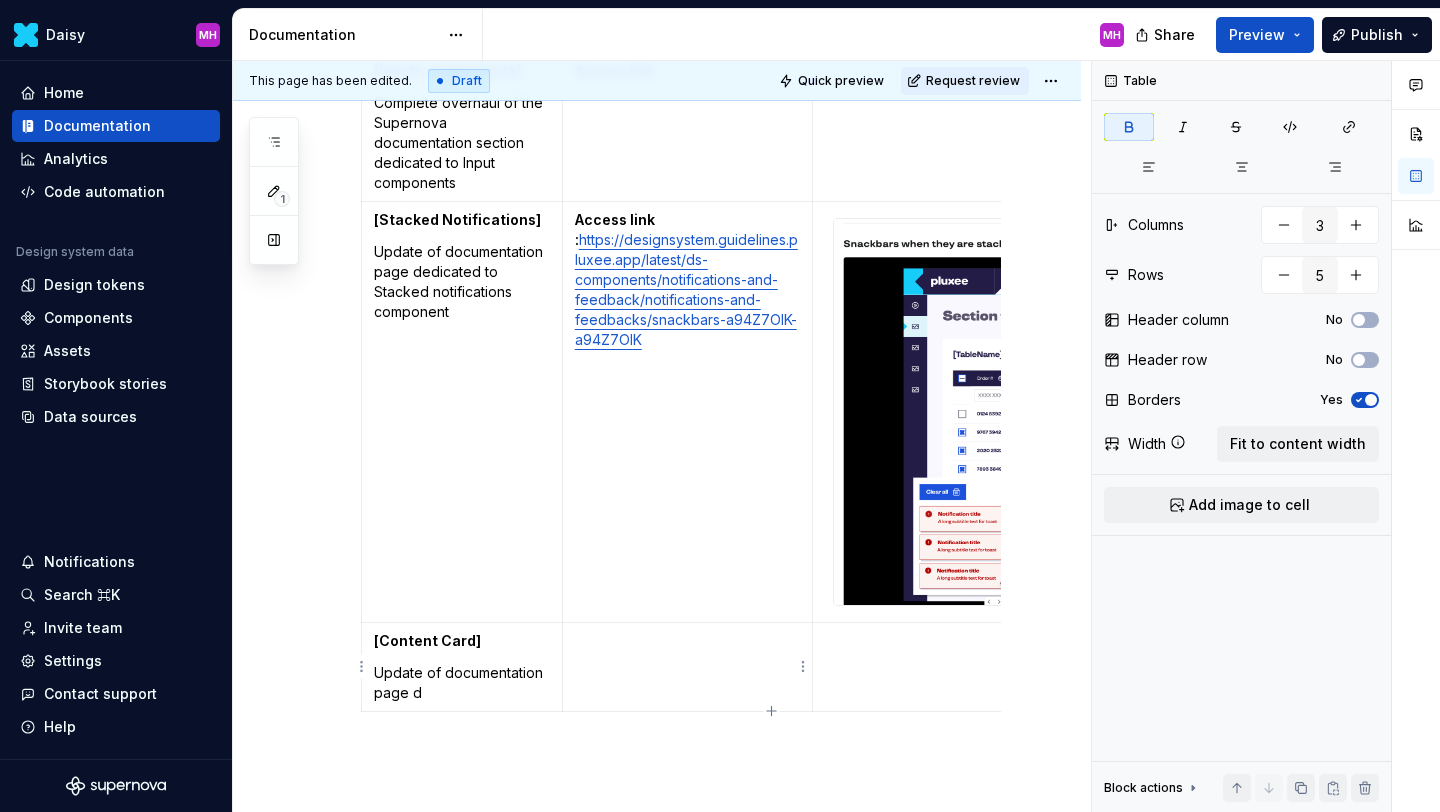 click at bounding box center (688, 641) 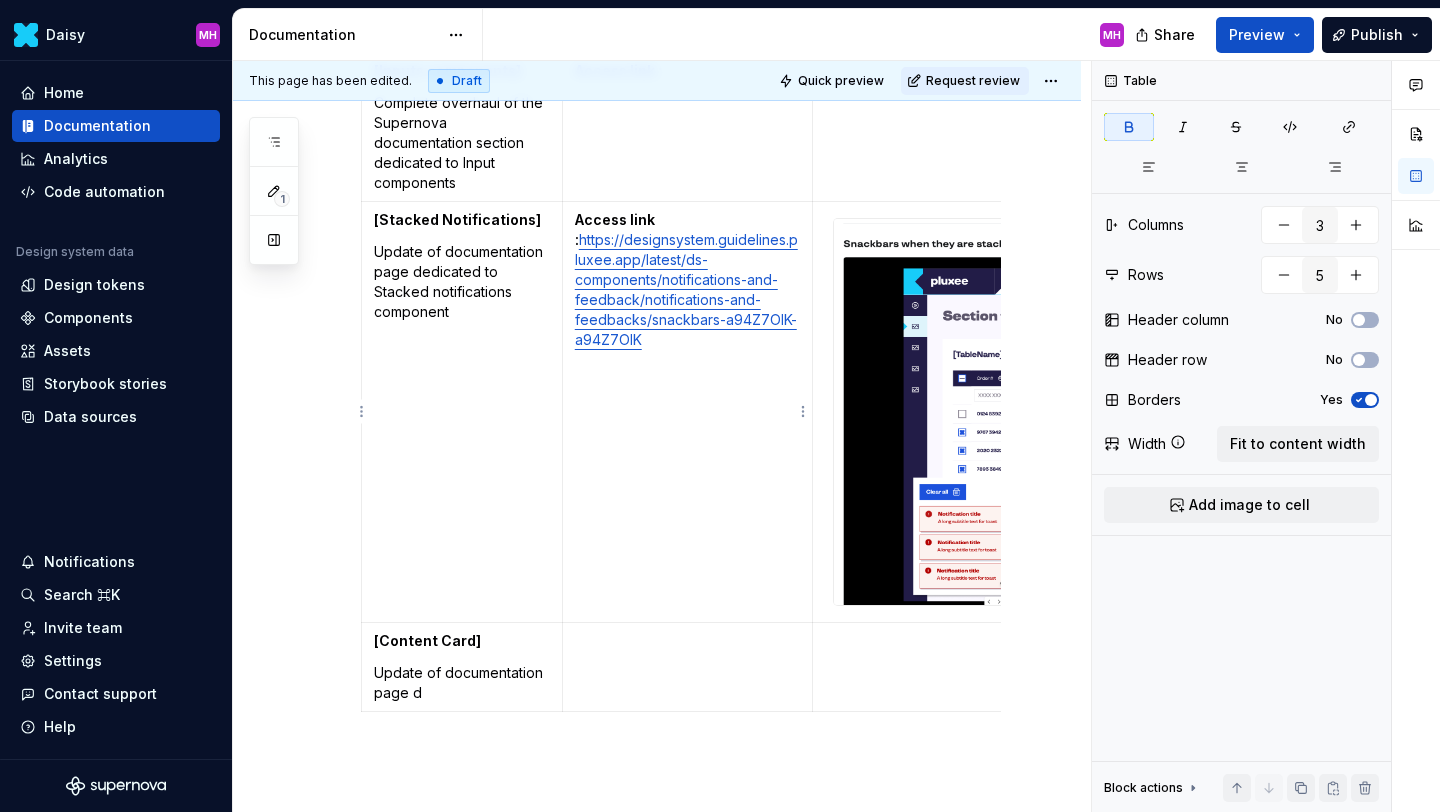 click on "Access link :  https://designsystem.guidelines.pluxee.app/latest/ds-components/notifications-and-feedback/notifications-and-feedbacks/snackbars-a94Z7OlK-a94Z7OlK" at bounding box center [688, 280] 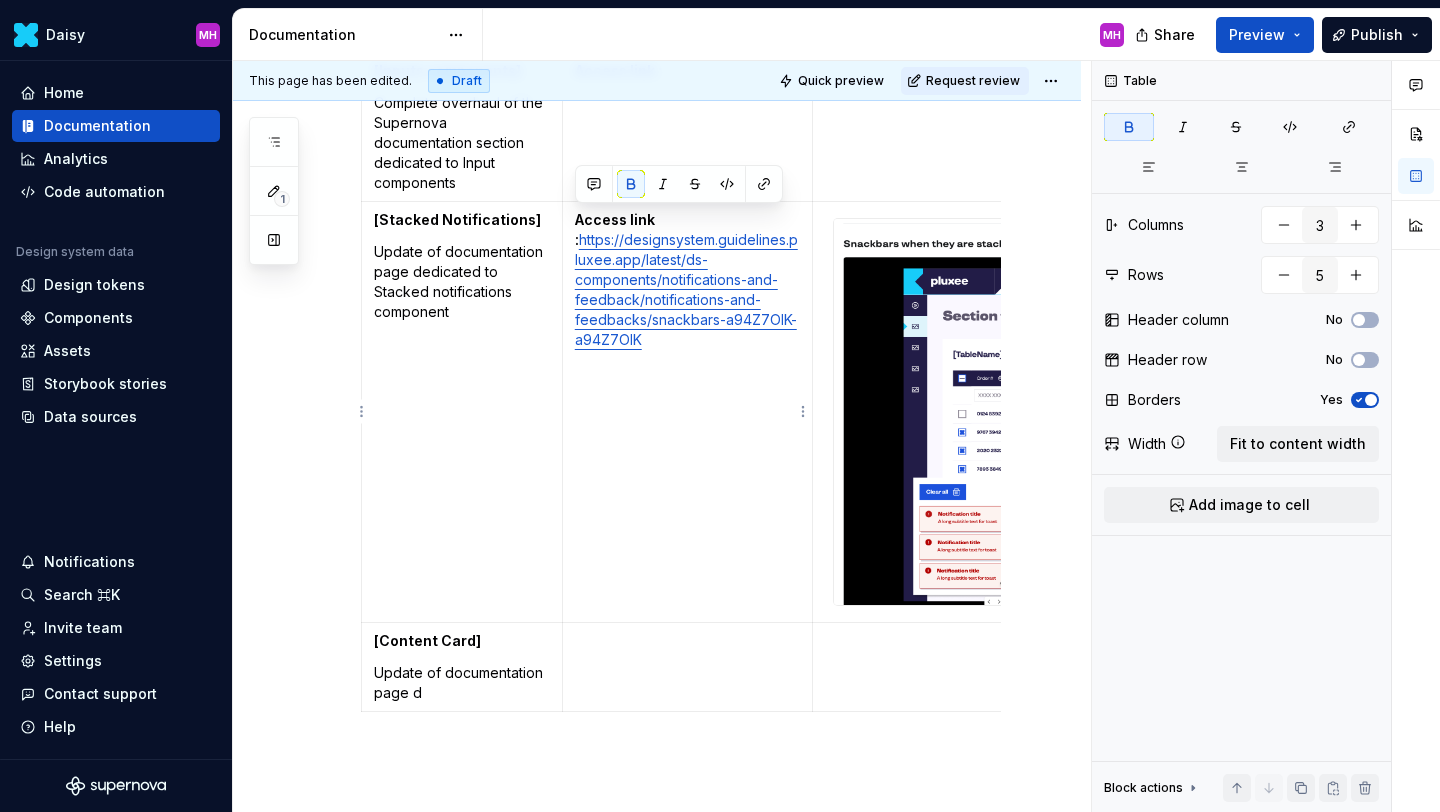 drag, startPoint x: 666, startPoint y: 224, endPoint x: 573, endPoint y: 224, distance: 93 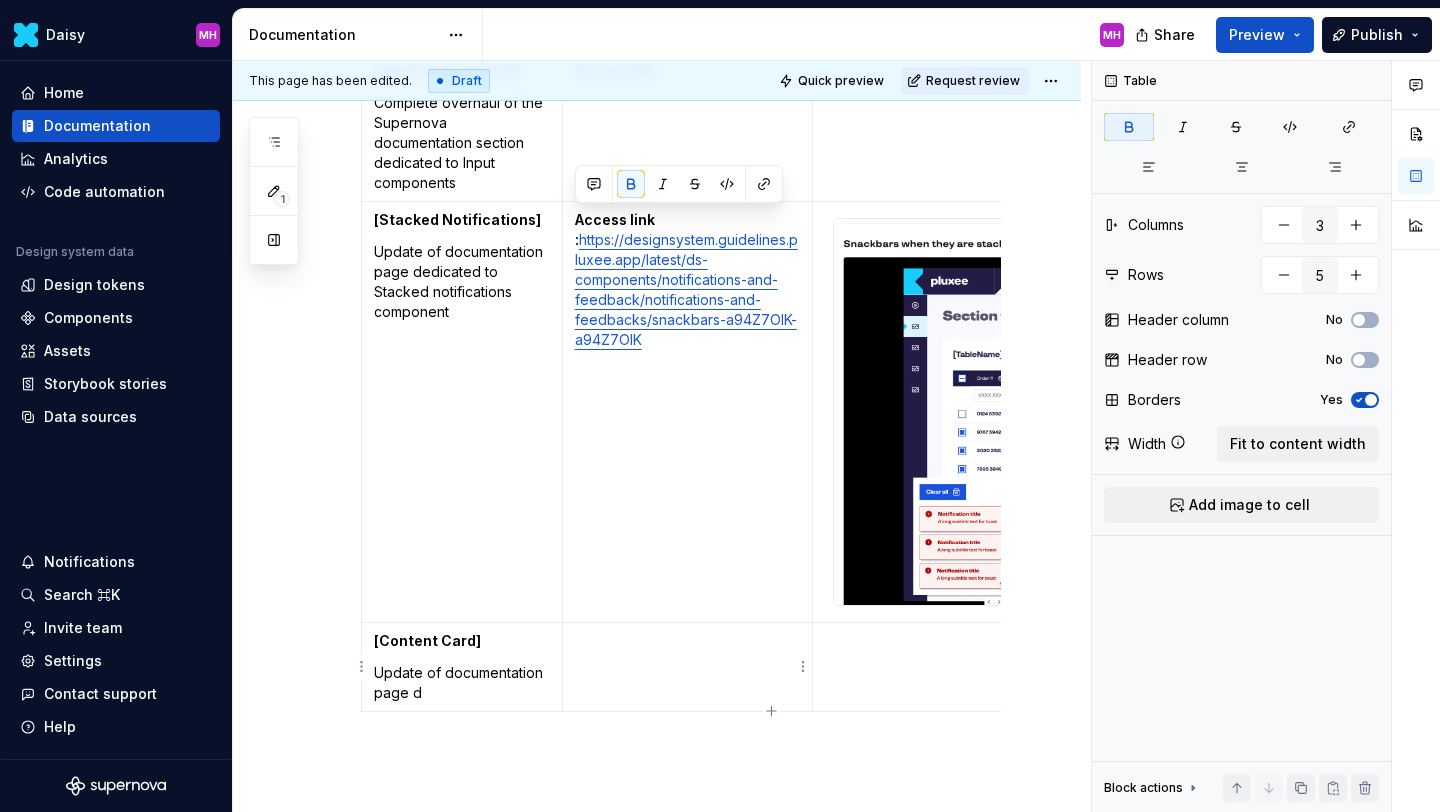 click at bounding box center [688, 641] 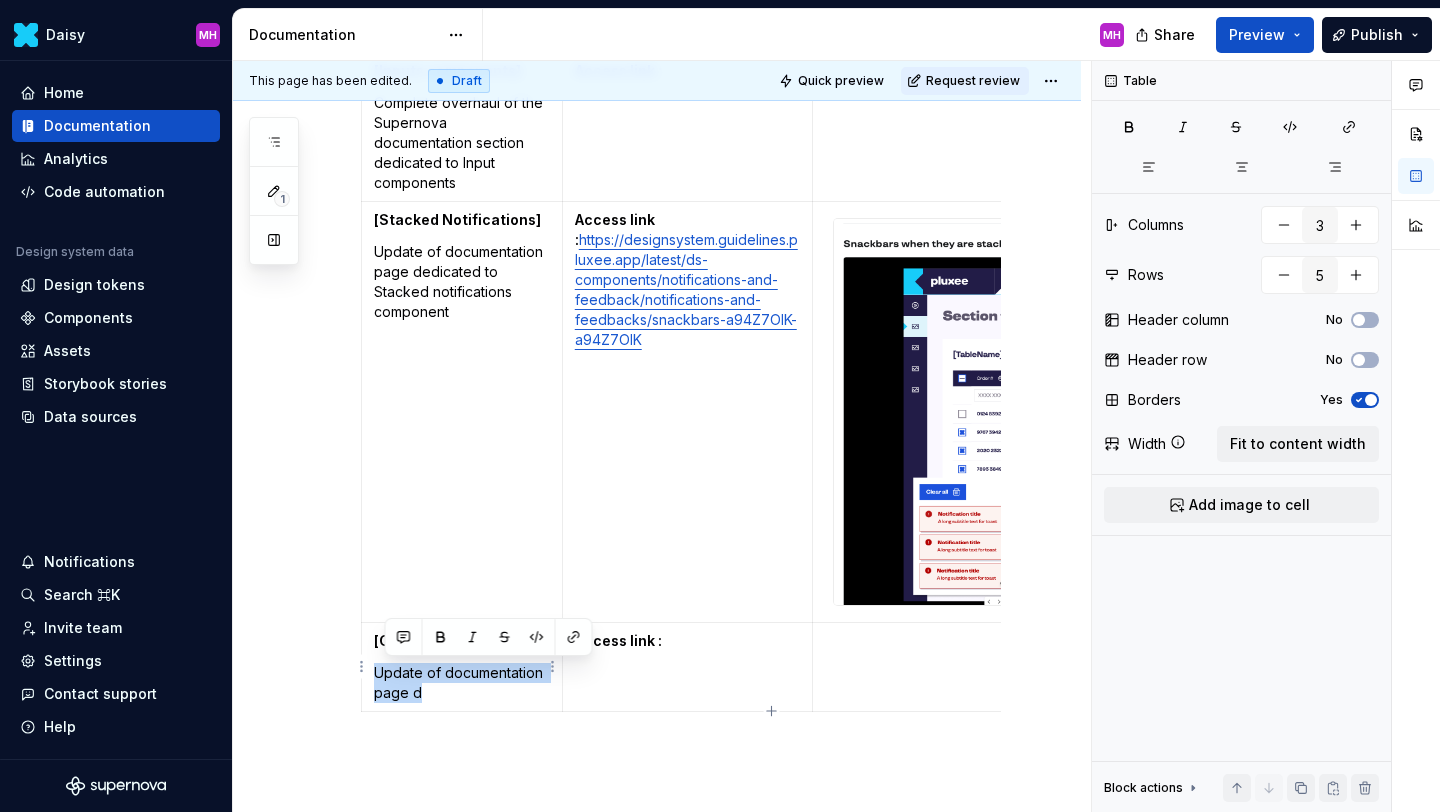 drag, startPoint x: 443, startPoint y: 693, endPoint x: 376, endPoint y: 672, distance: 70.21396 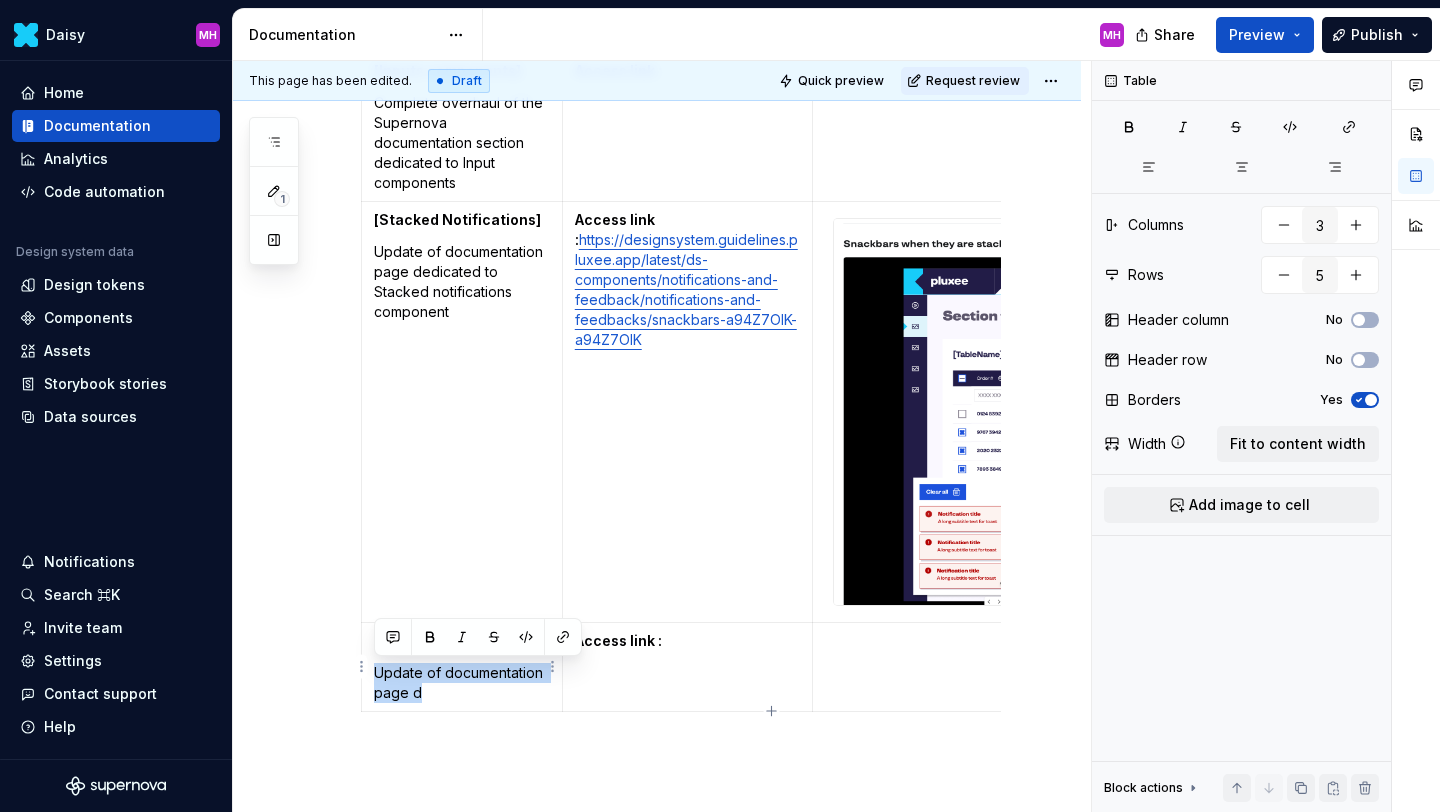 drag, startPoint x: 427, startPoint y: 700, endPoint x: 373, endPoint y: 674, distance: 59.933296 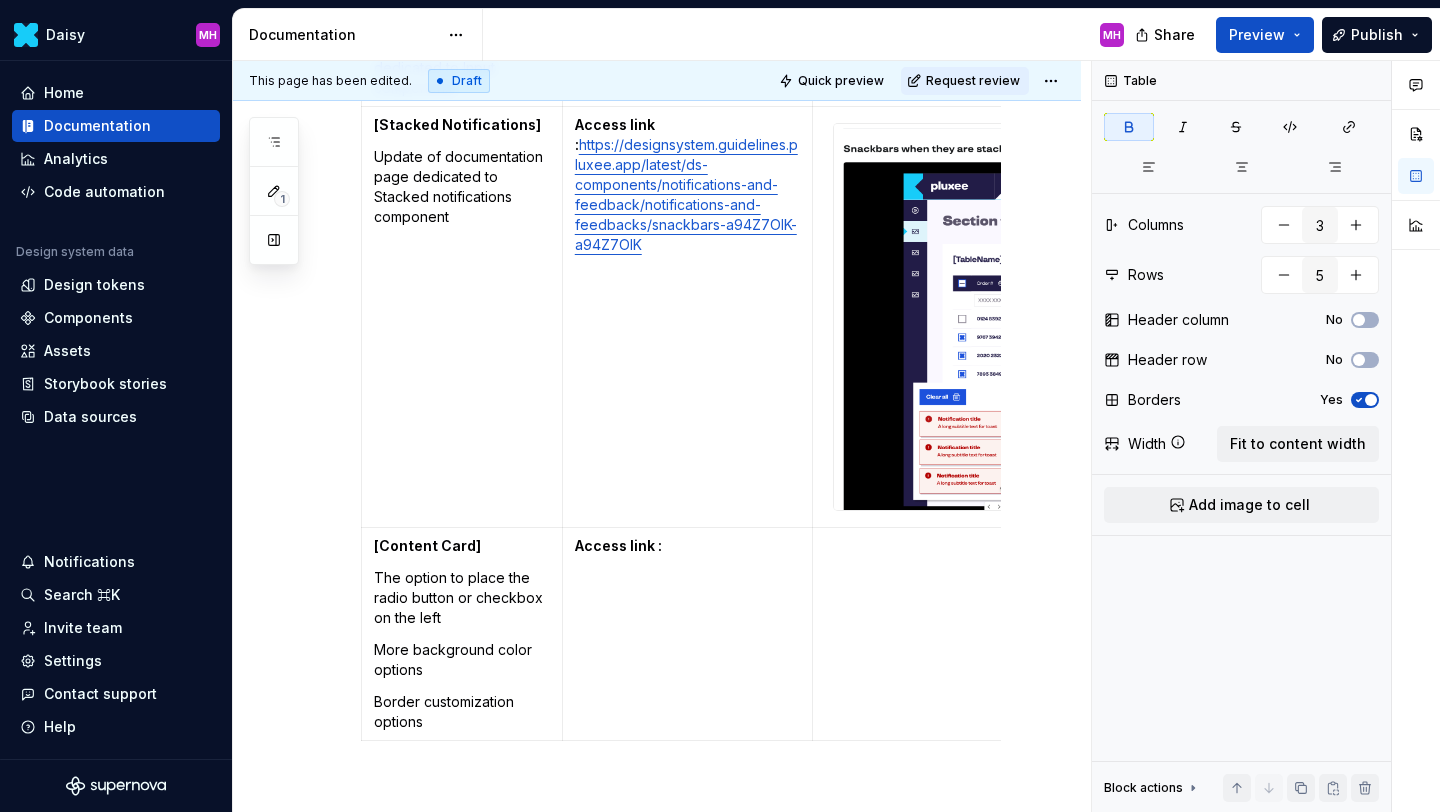 scroll, scrollTop: 953, scrollLeft: 0, axis: vertical 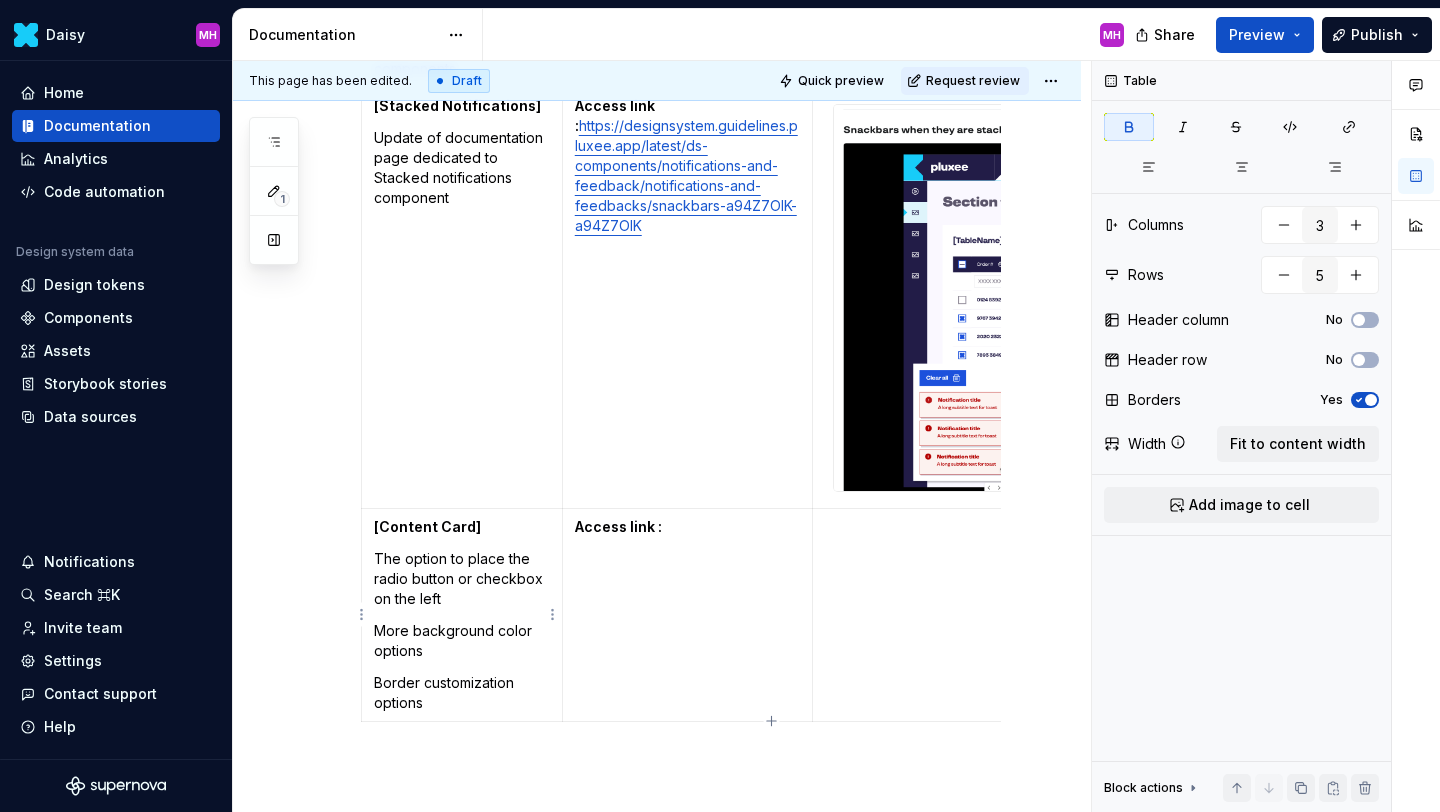 click on "The option to place the radio button or checkbox on the left" at bounding box center [462, 579] 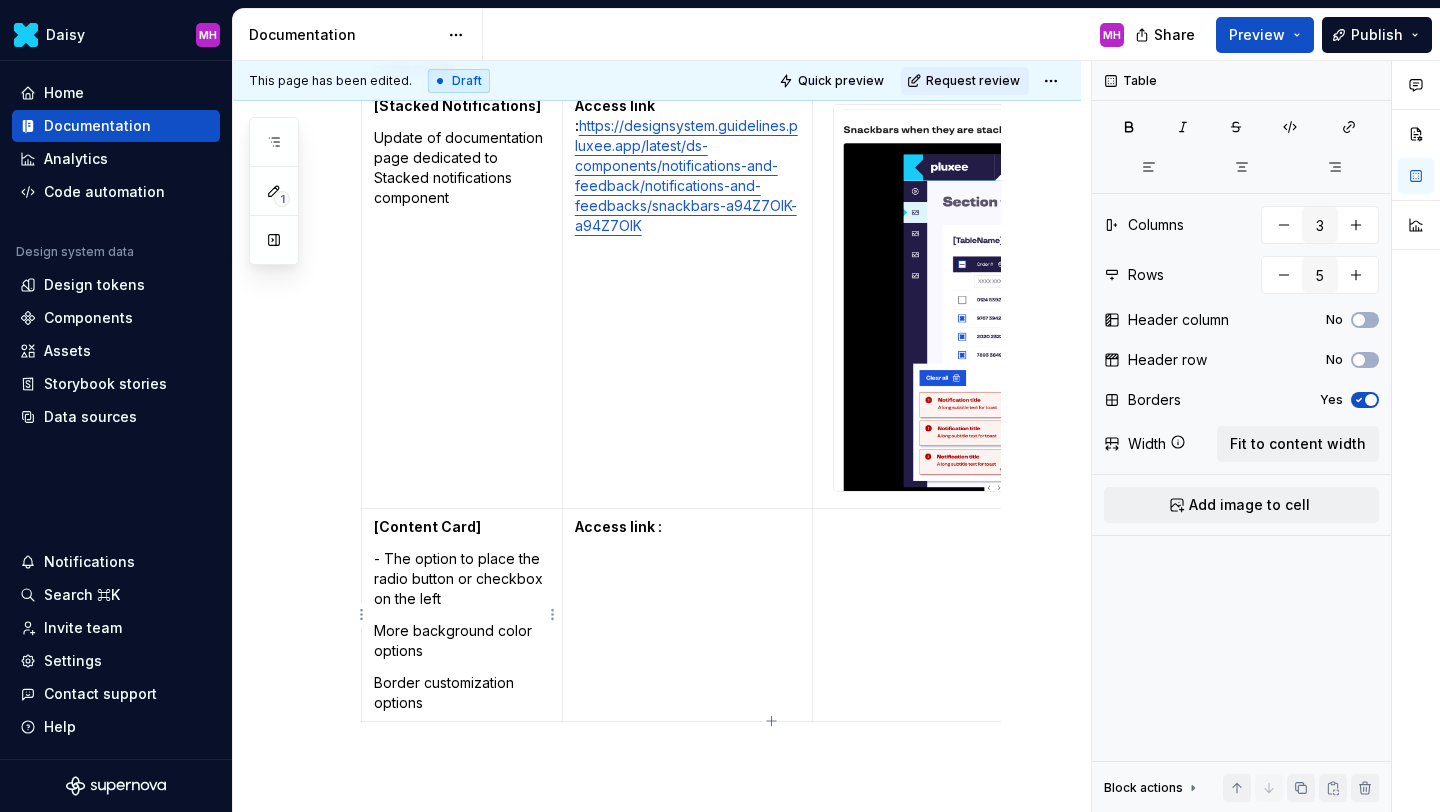 click on "[Content Card]" at bounding box center [462, 527] 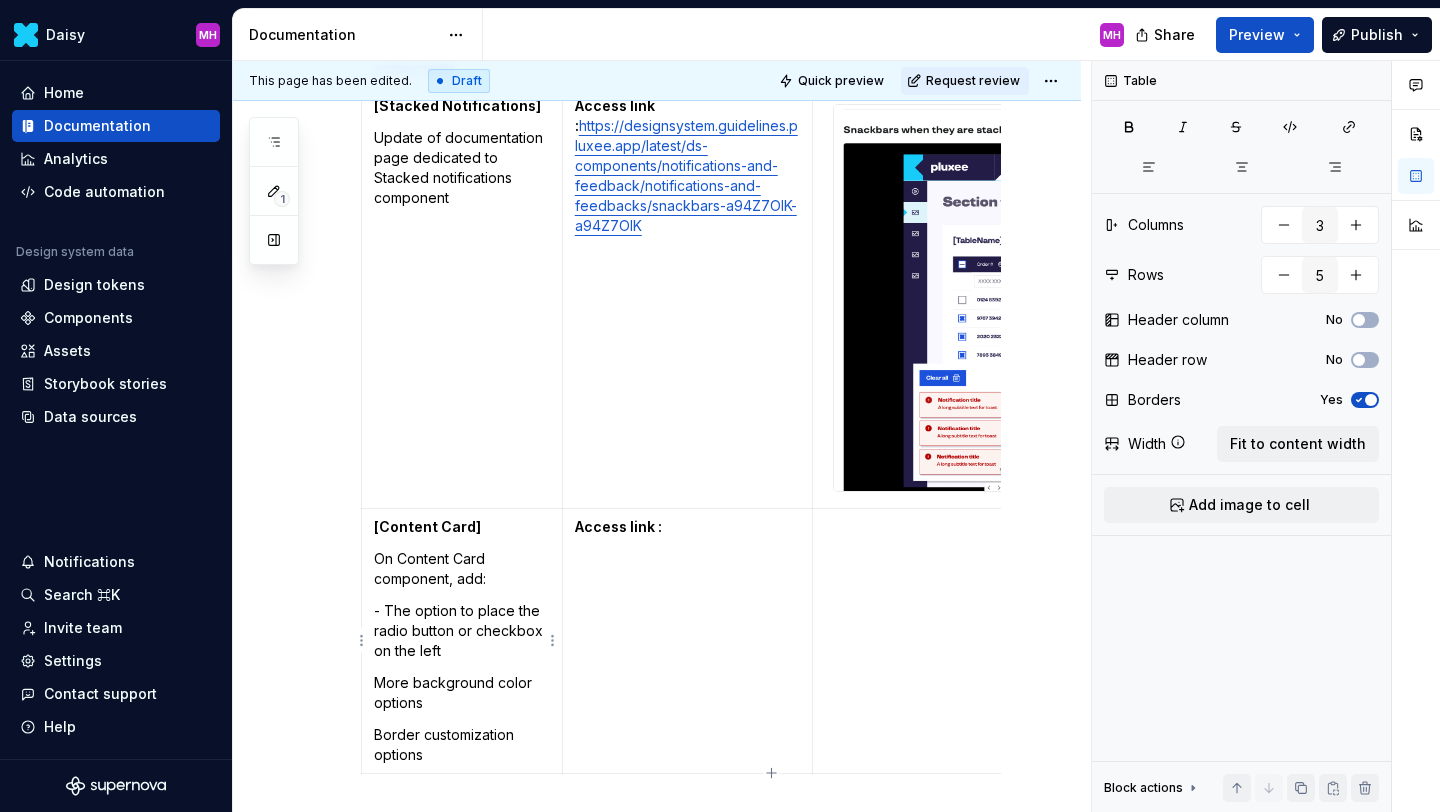 click on "On Content Card component, add:" at bounding box center [462, 569] 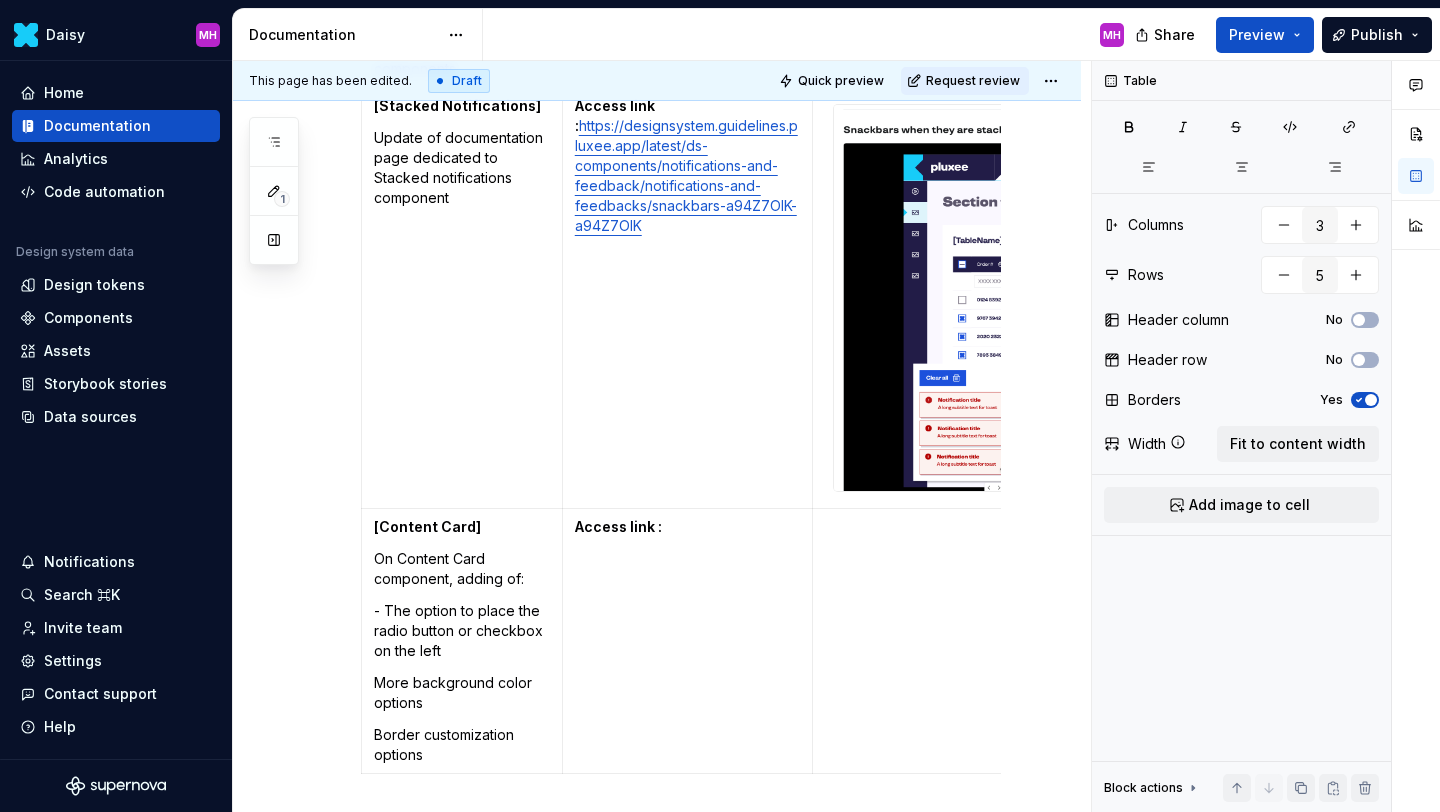 scroll, scrollTop: 977, scrollLeft: 0, axis: vertical 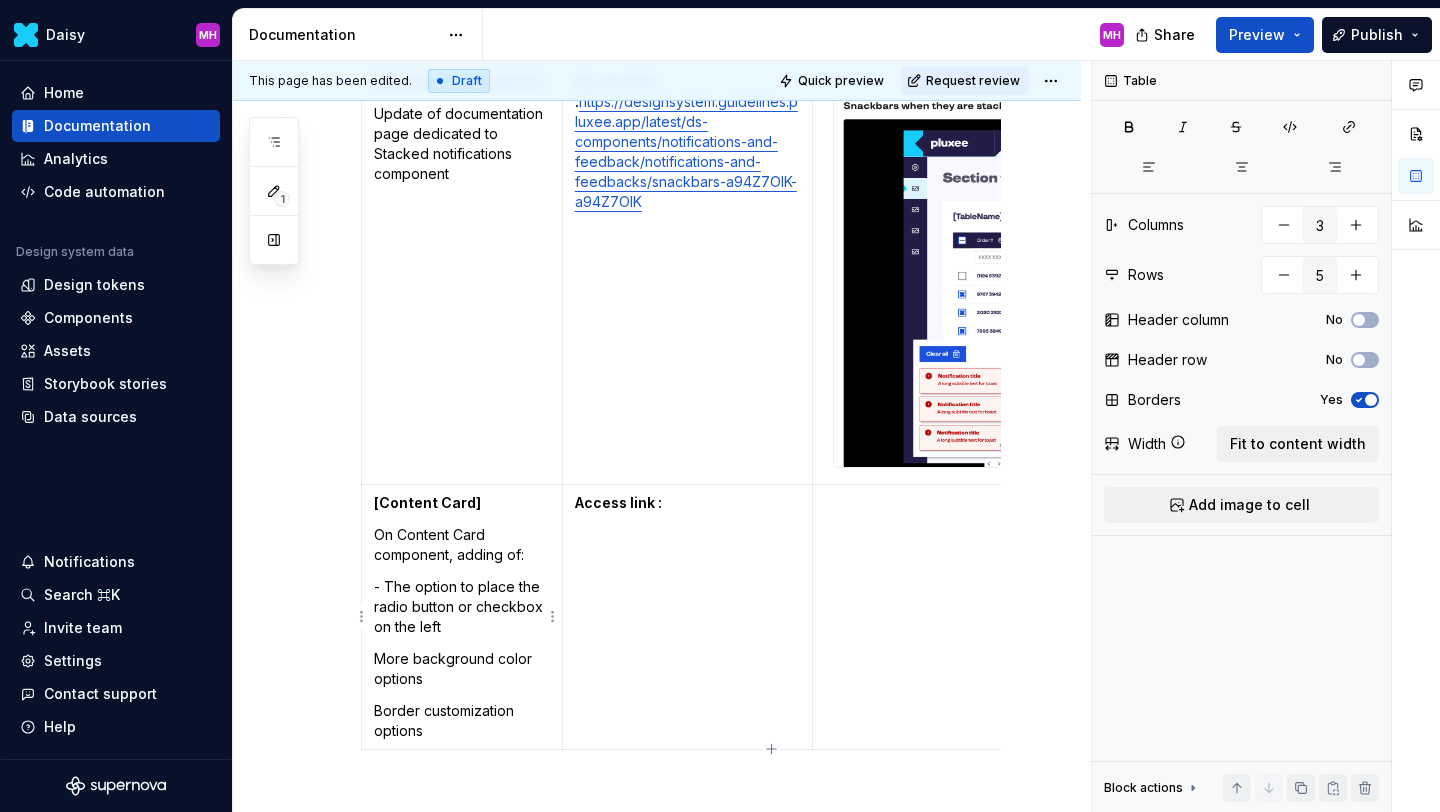 click on "More background color options" at bounding box center [462, 669] 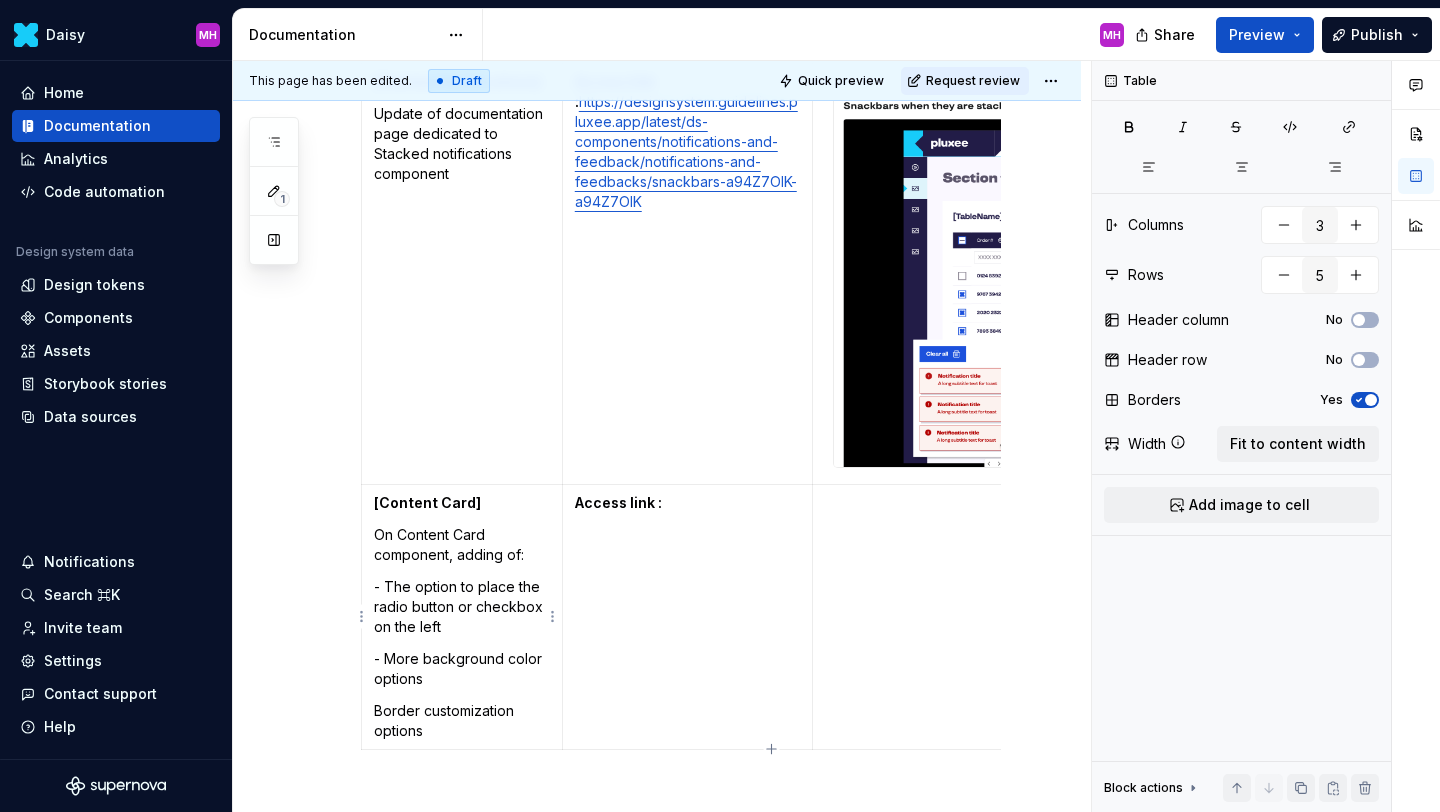 click on "Border customization options" at bounding box center (462, 721) 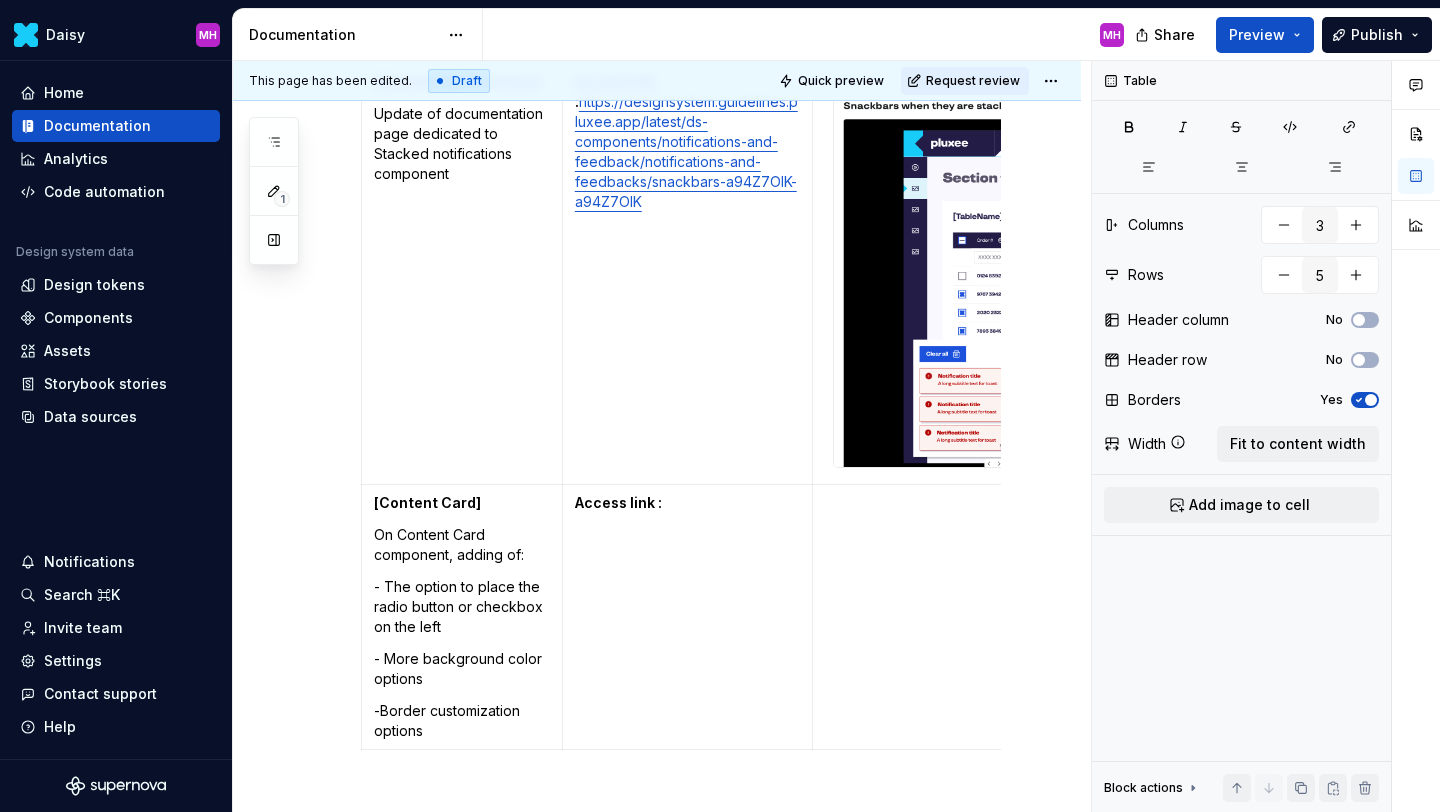 scroll, scrollTop: 983, scrollLeft: 0, axis: vertical 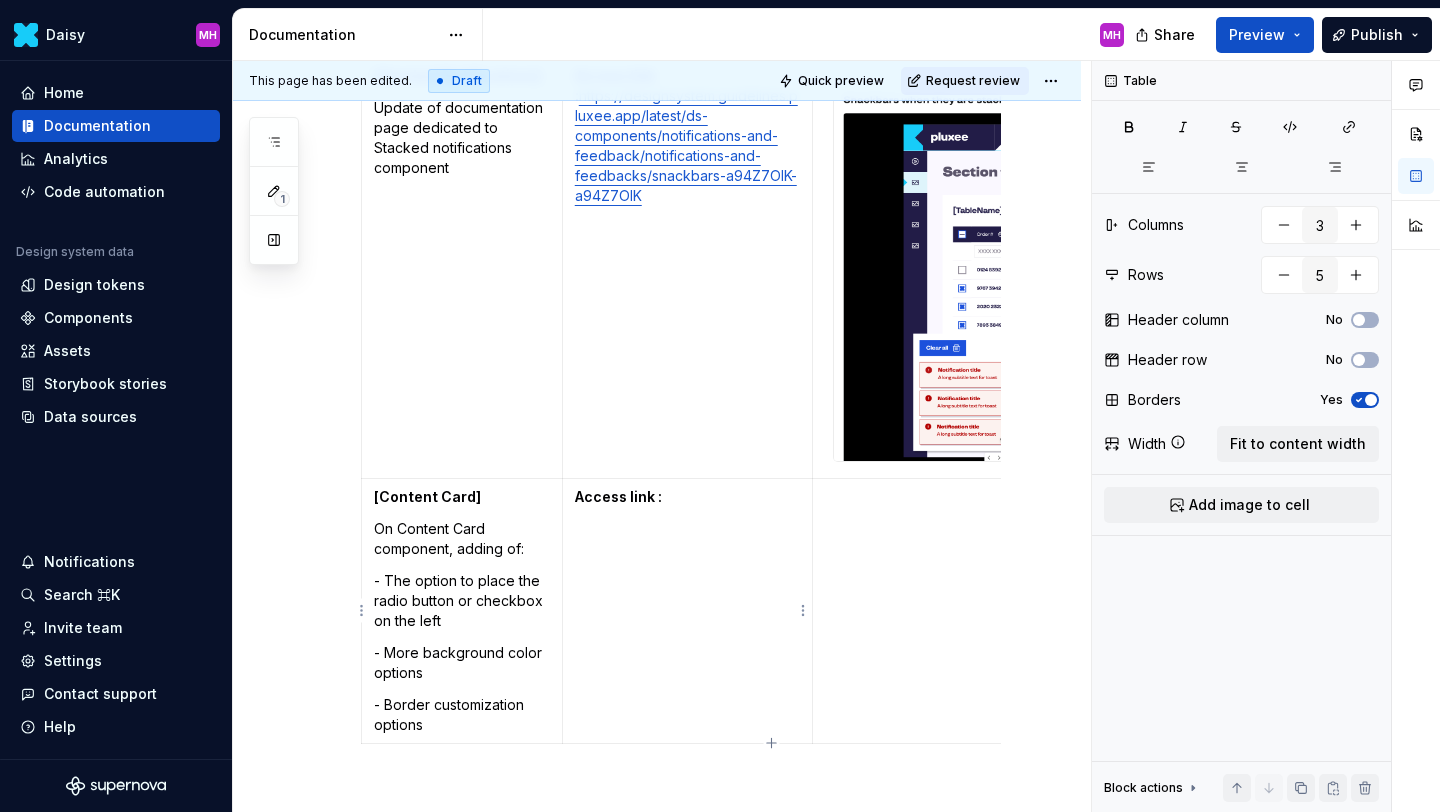 click on "Access link :" at bounding box center [688, 497] 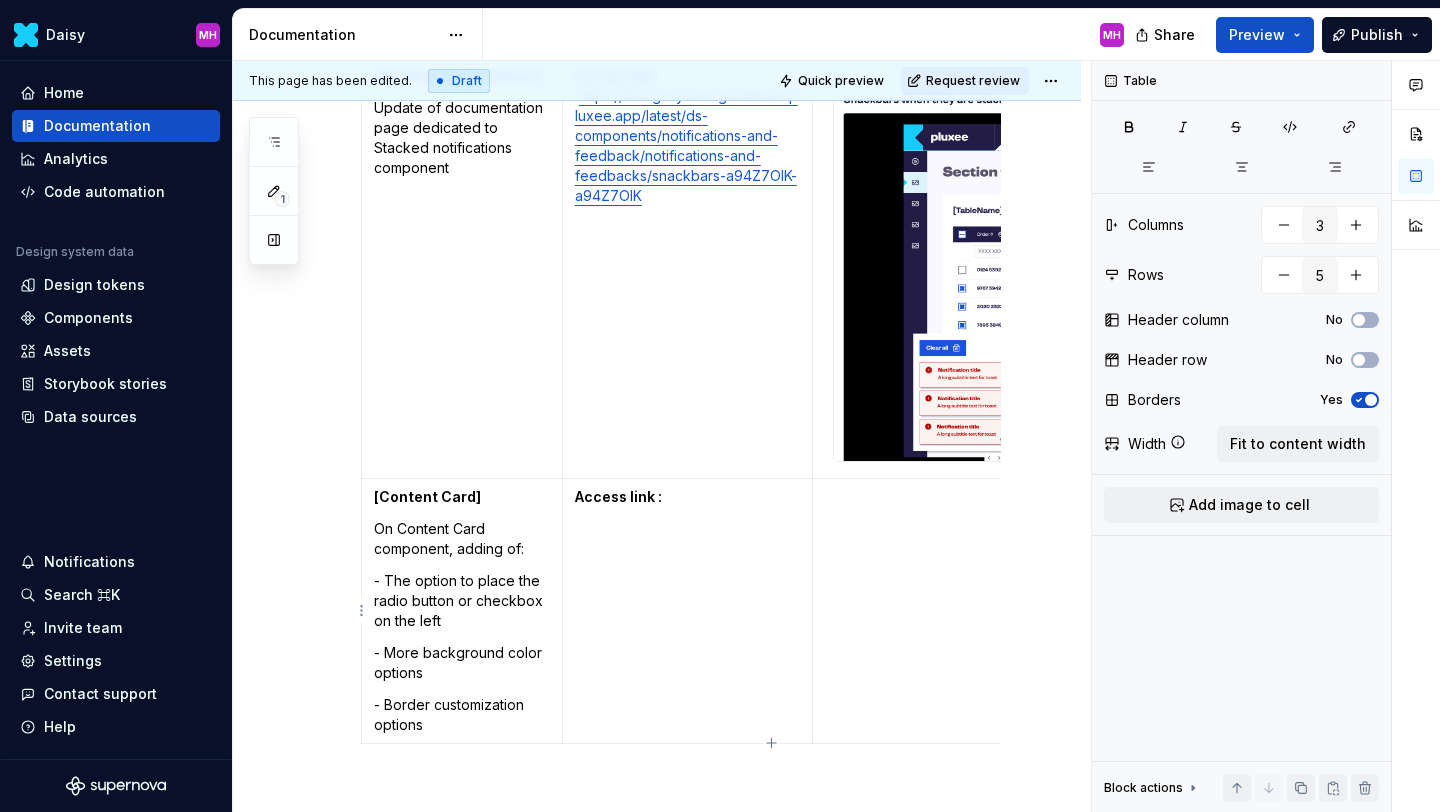 click at bounding box center [997, 610] 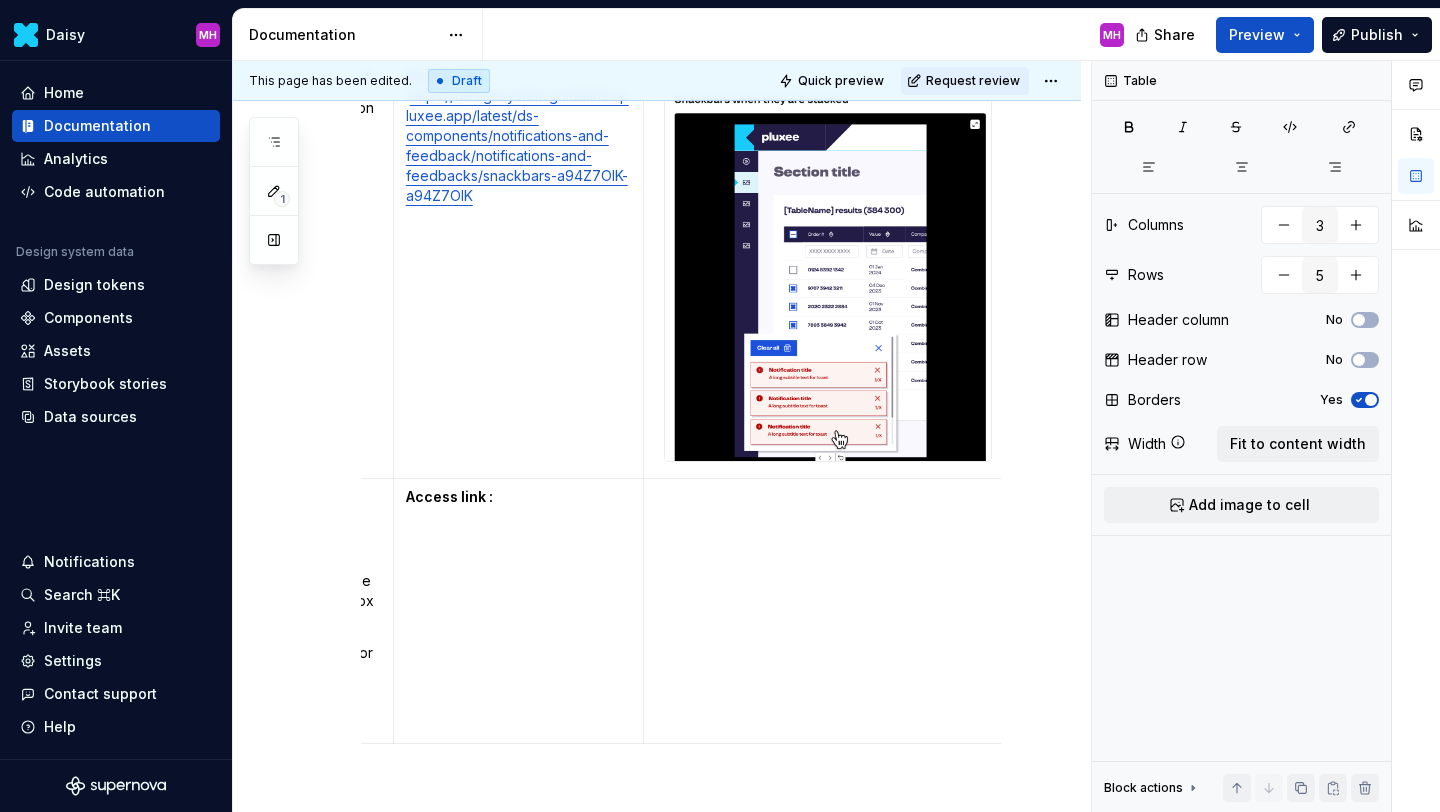 scroll, scrollTop: 0, scrollLeft: 171, axis: horizontal 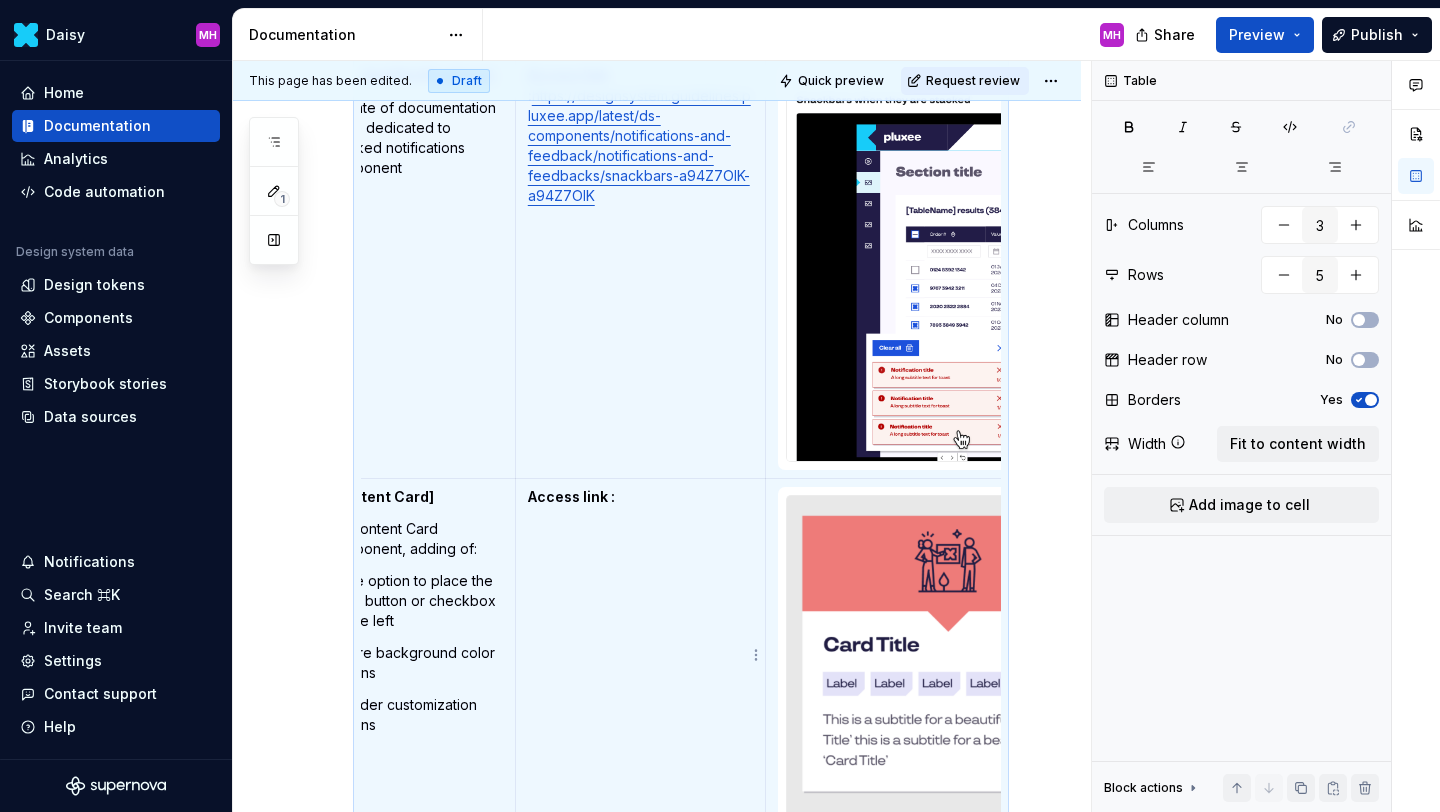 click on "Access link :" at bounding box center (641, 497) 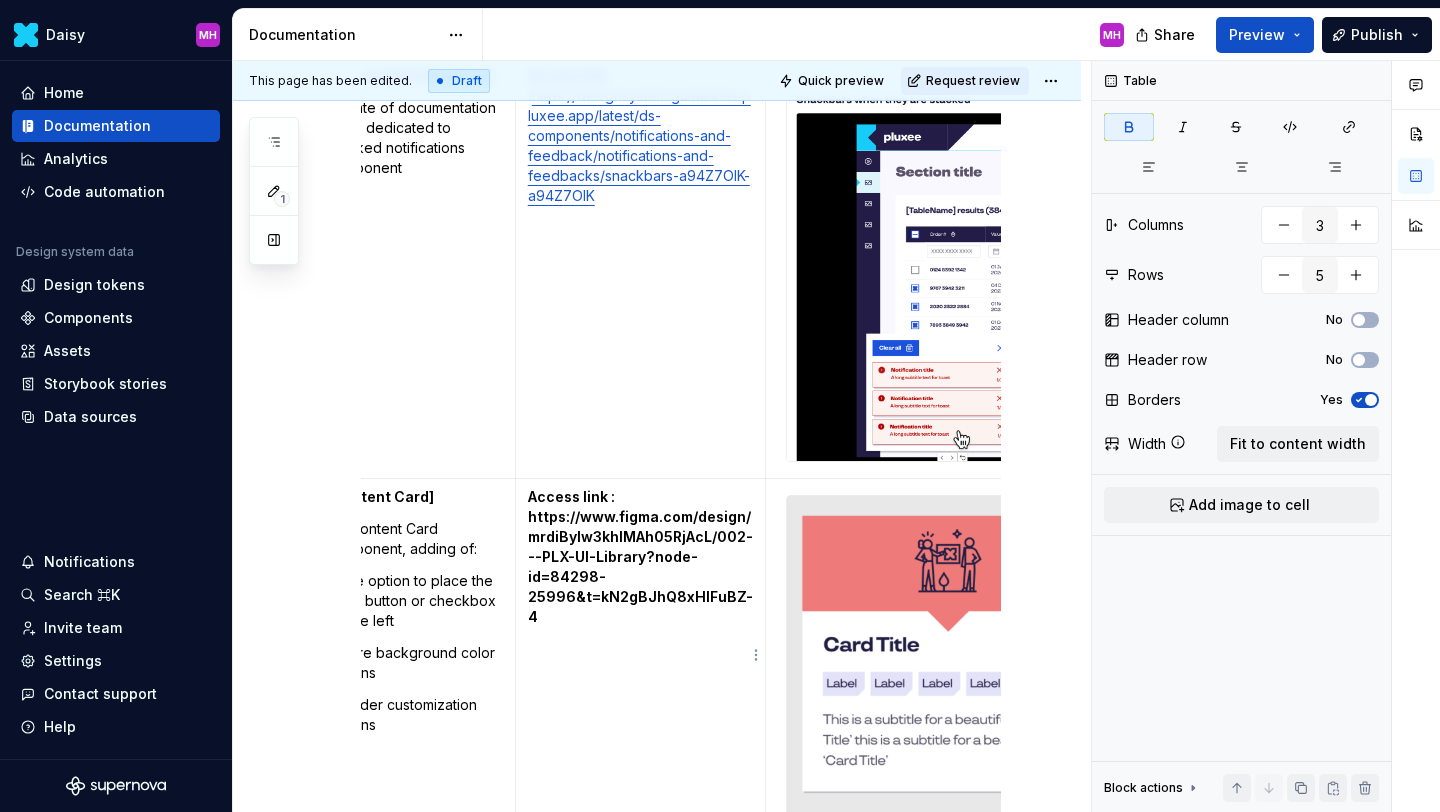 click on "Access link : https://www.figma.com/design/mrdiByIw3khIMAh05RjAcL/002---PLX-UI-Library?node-id=84298-25996&t=kN2gBJhQ8xHlFuBZ-4" at bounding box center (640, 556) 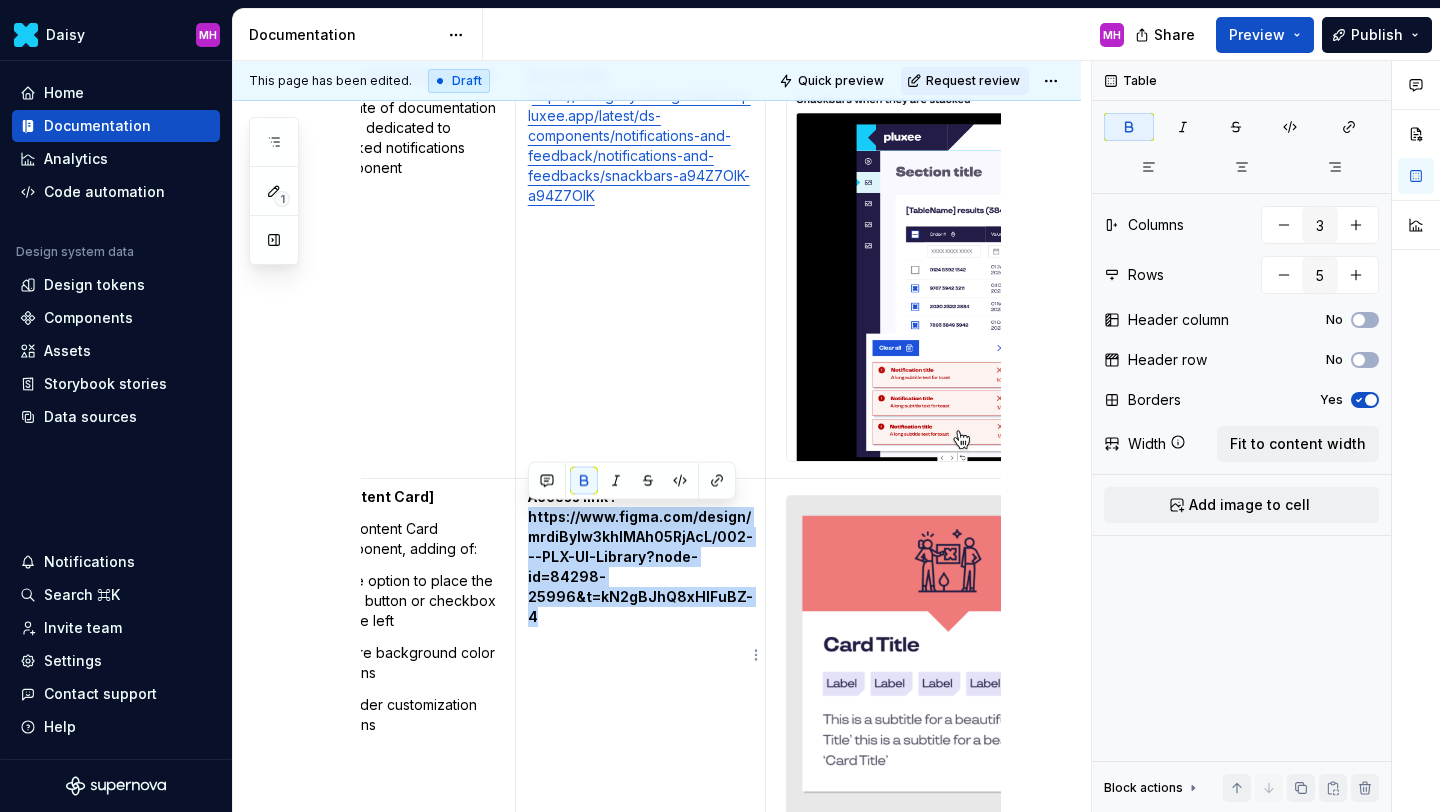 drag, startPoint x: 754, startPoint y: 599, endPoint x: 524, endPoint y: 522, distance: 242.5469 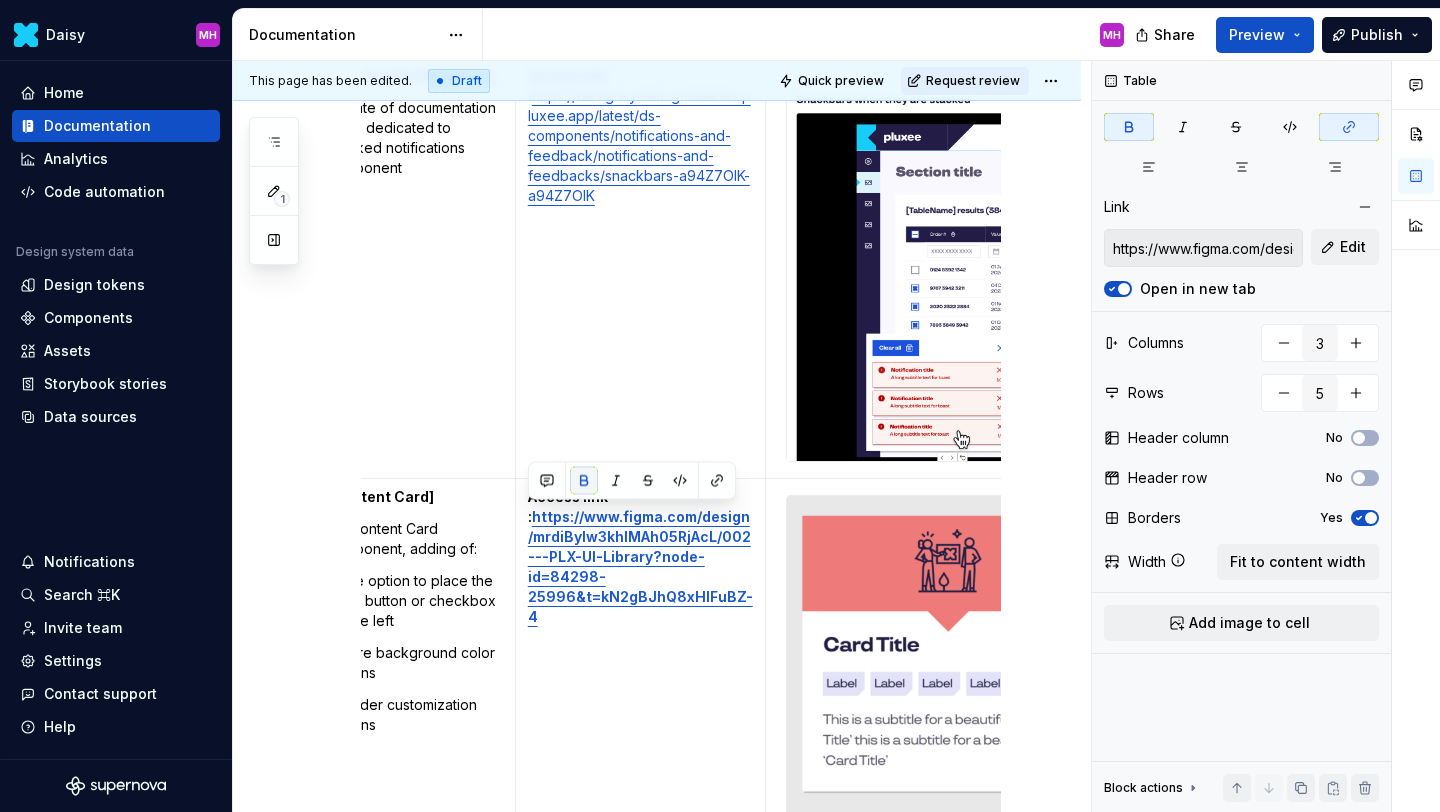 click at bounding box center (584, 481) 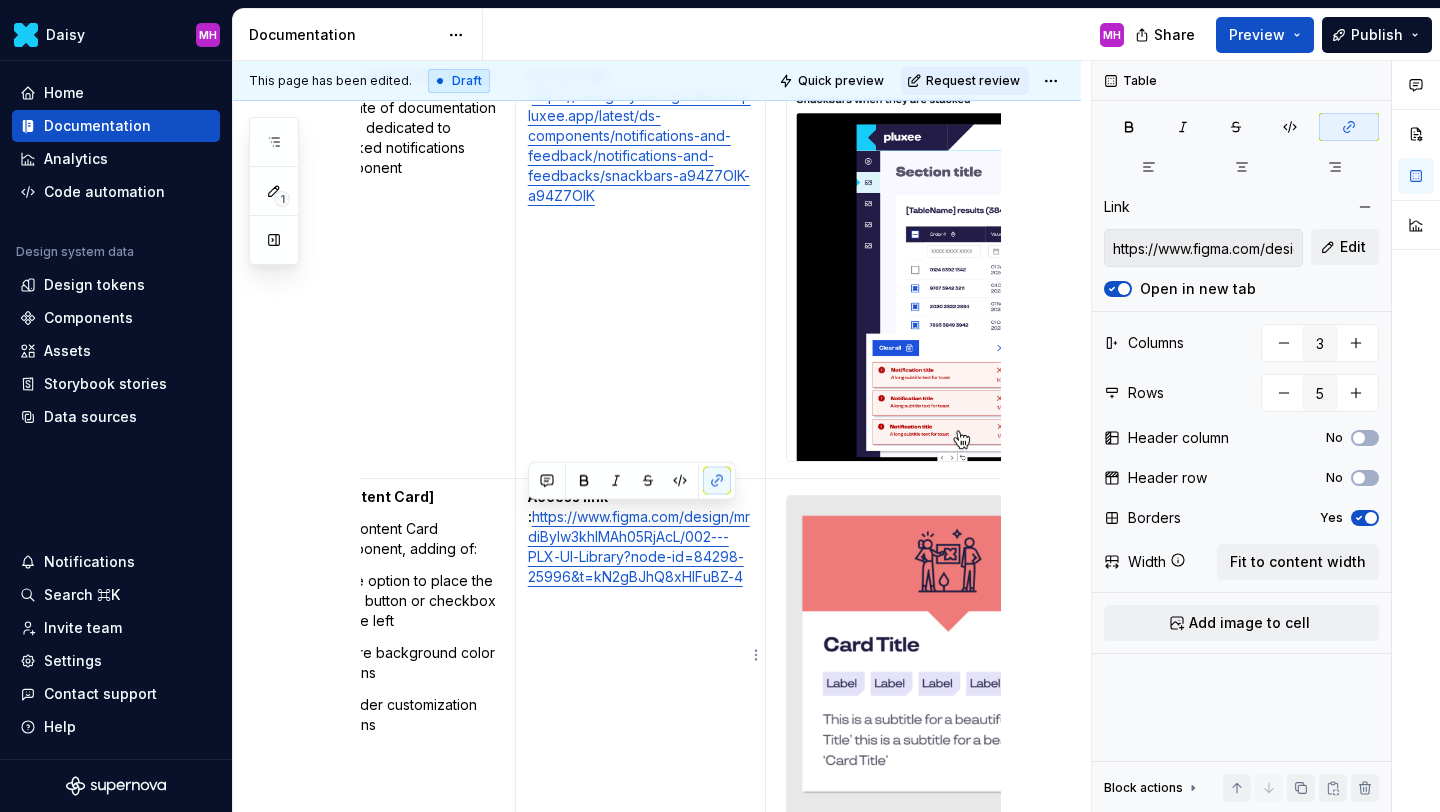 click on "Access link :  https://www.figma.com/design/mrdiByIw3khIMAh05RjAcL/002---PLX-UI-Library?node-id=84298-25996&t=kN2gBJhQ8xHlFuBZ-4" at bounding box center [640, 655] 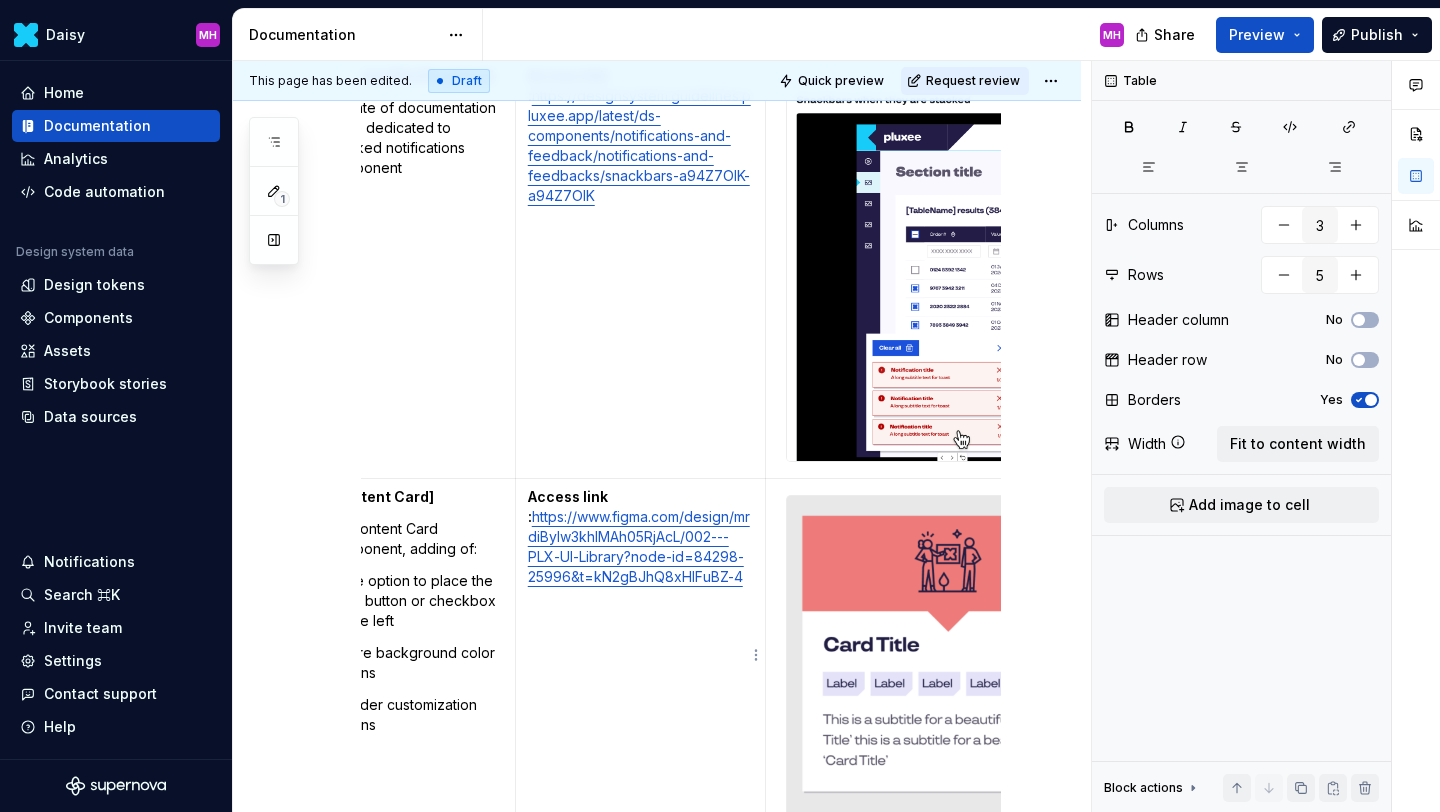 scroll, scrollTop: 0, scrollLeft: 0, axis: both 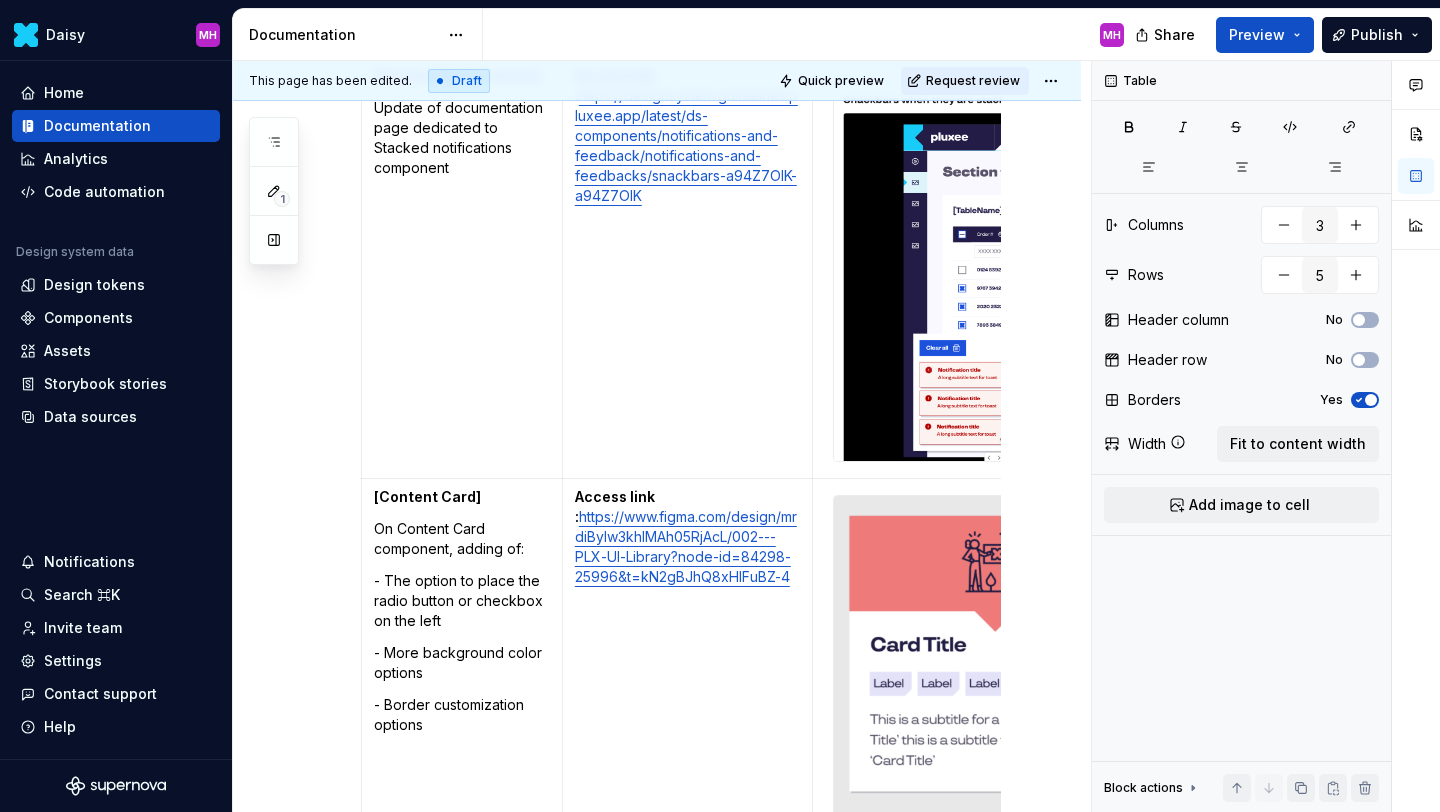 type on "*" 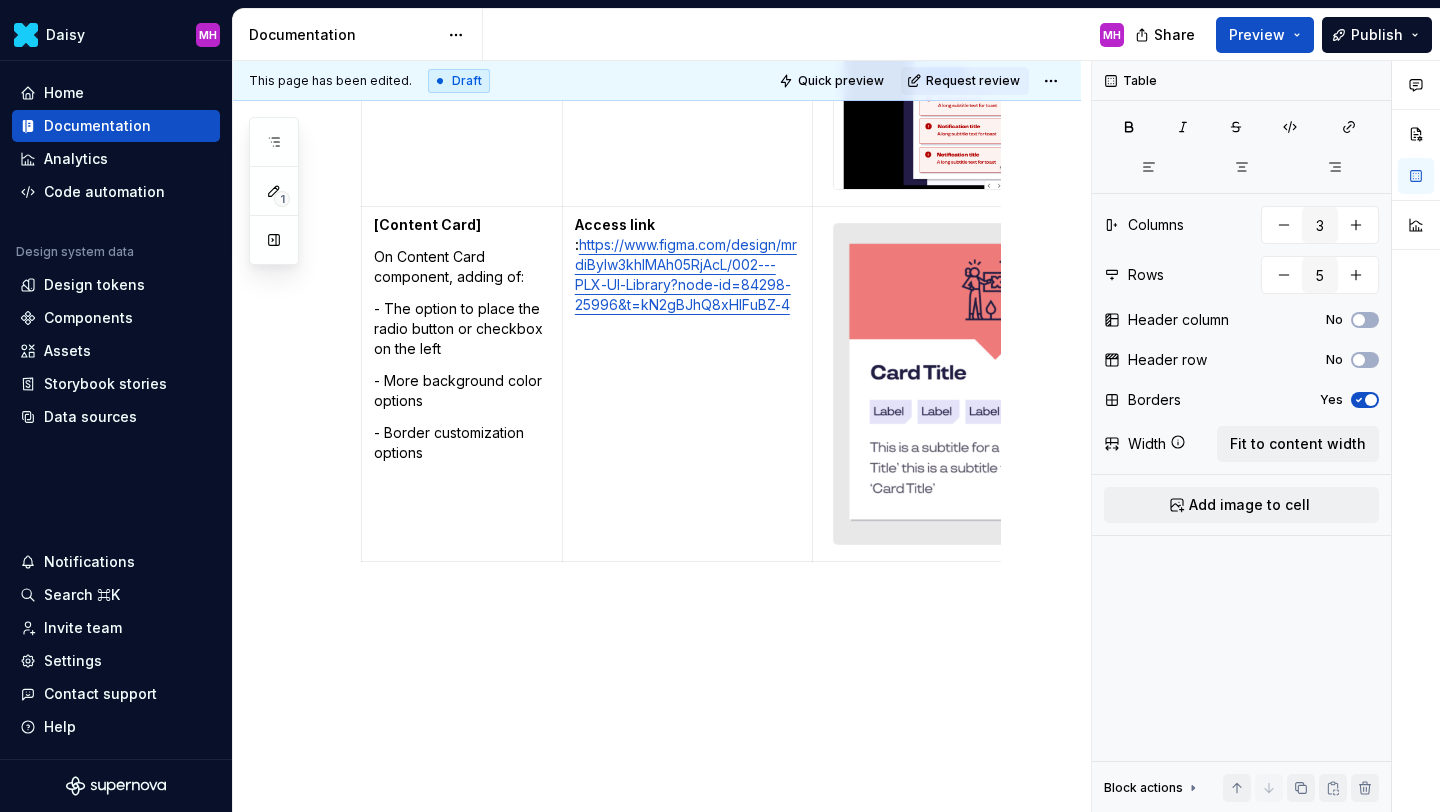 scroll, scrollTop: 1279, scrollLeft: 0, axis: vertical 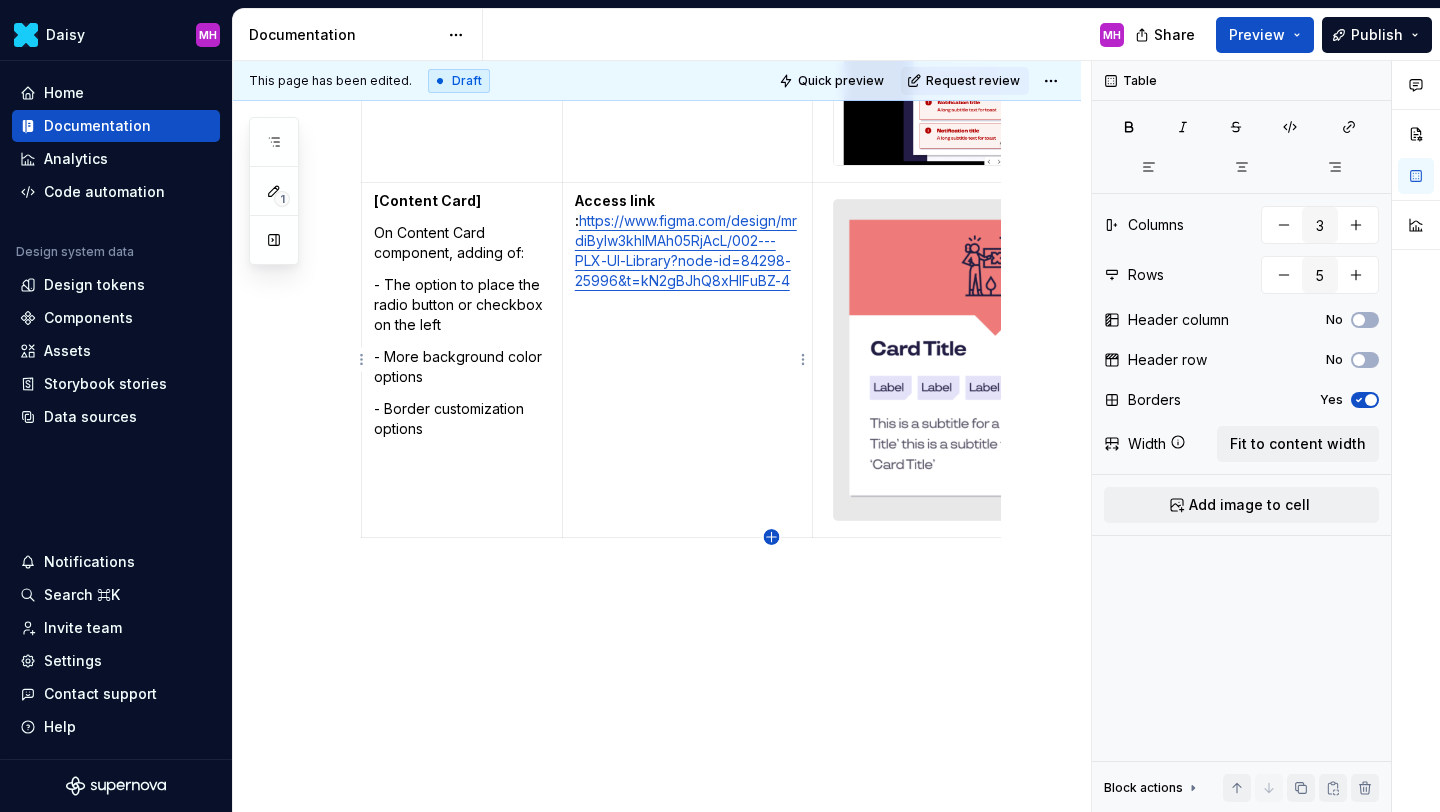 click 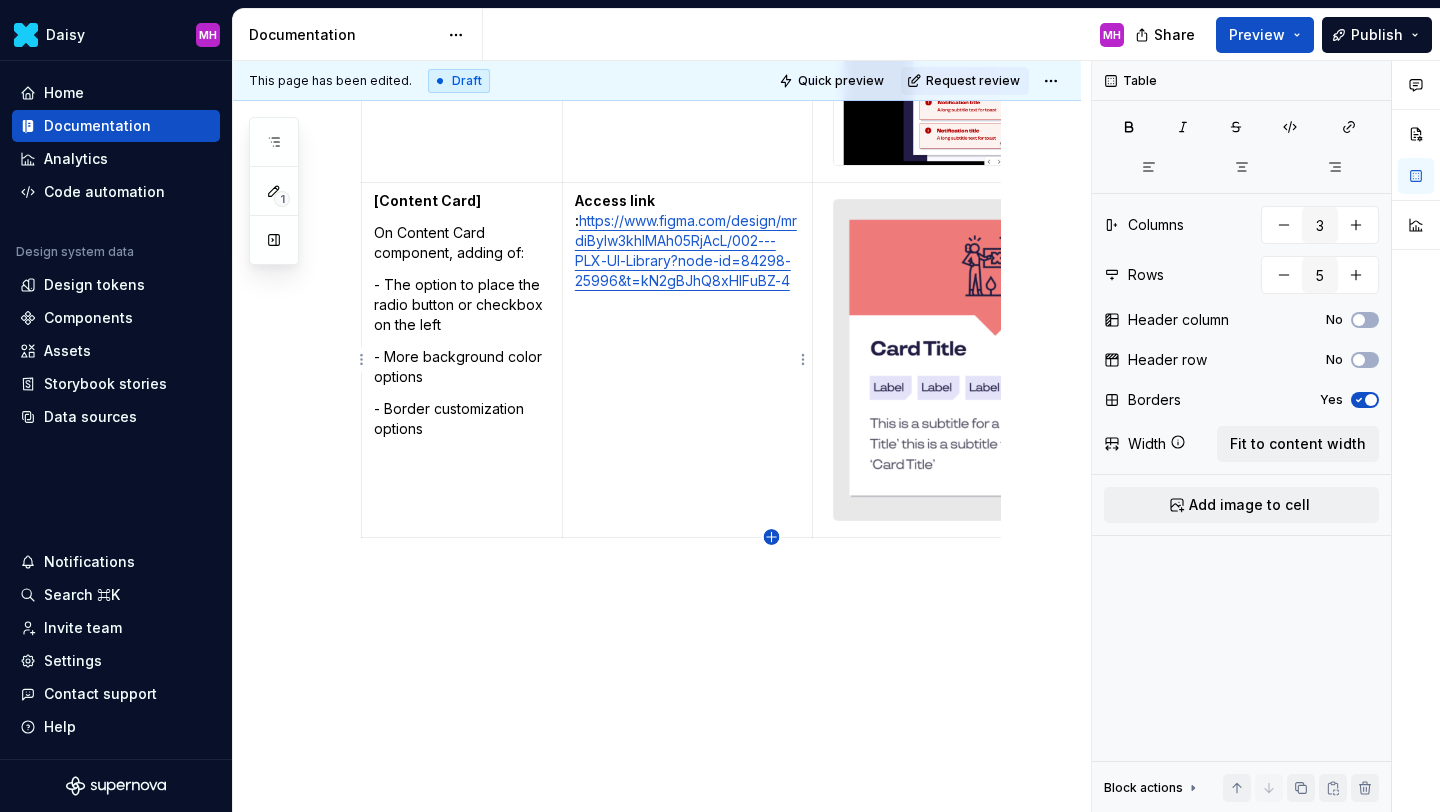 type on "6" 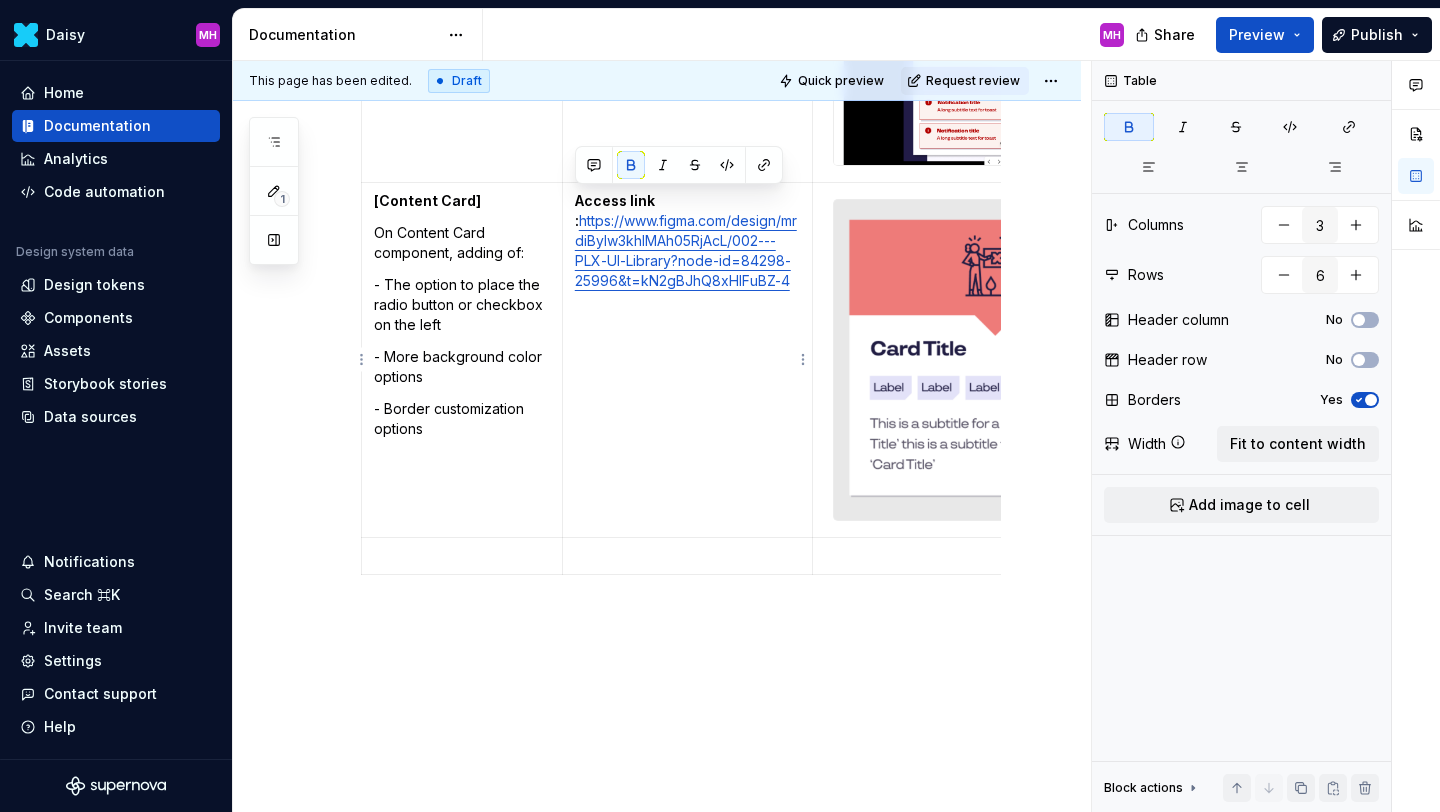 drag, startPoint x: 663, startPoint y: 200, endPoint x: 573, endPoint y: 200, distance: 90 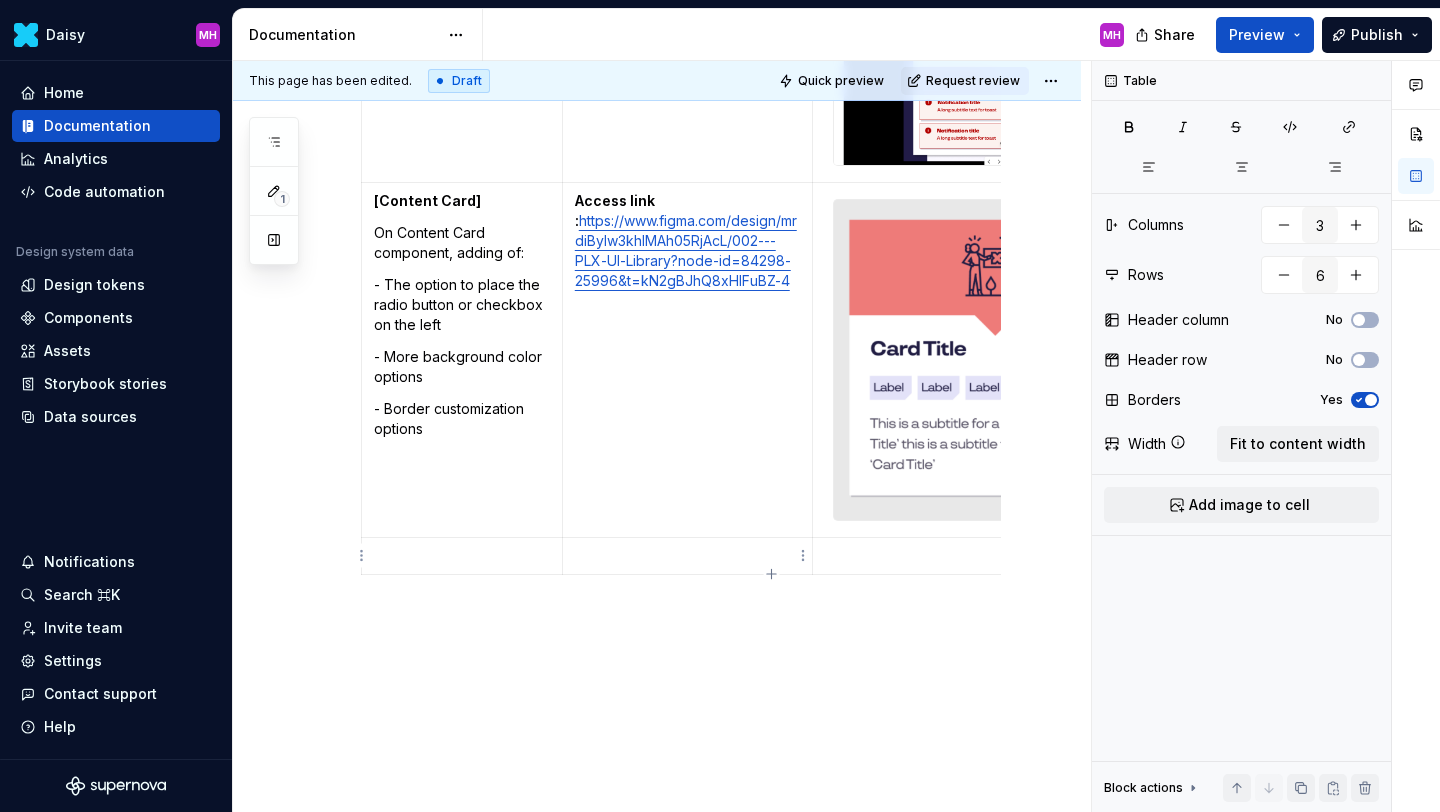 click at bounding box center (688, 556) 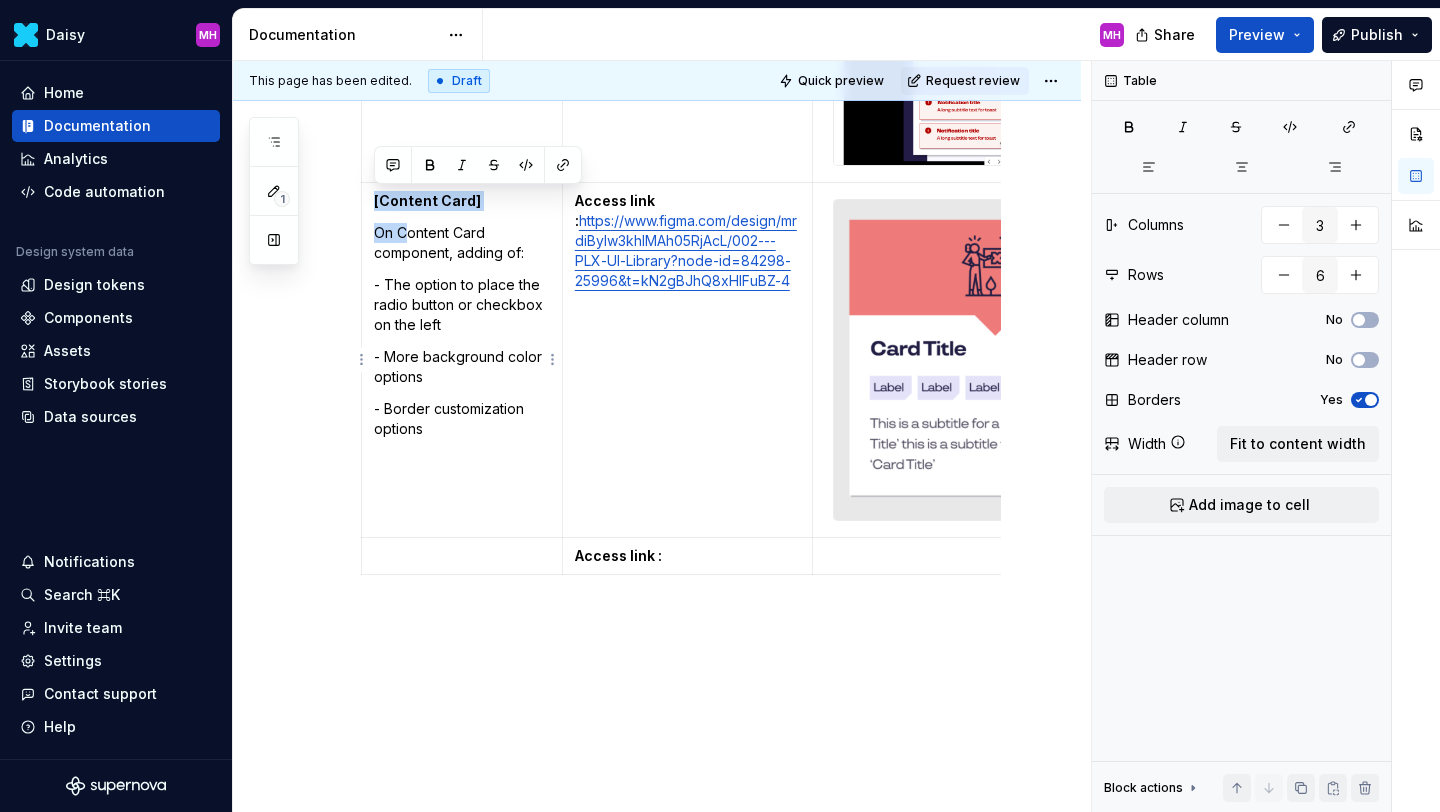 drag, startPoint x: 409, startPoint y: 240, endPoint x: 366, endPoint y: 205, distance: 55.443665 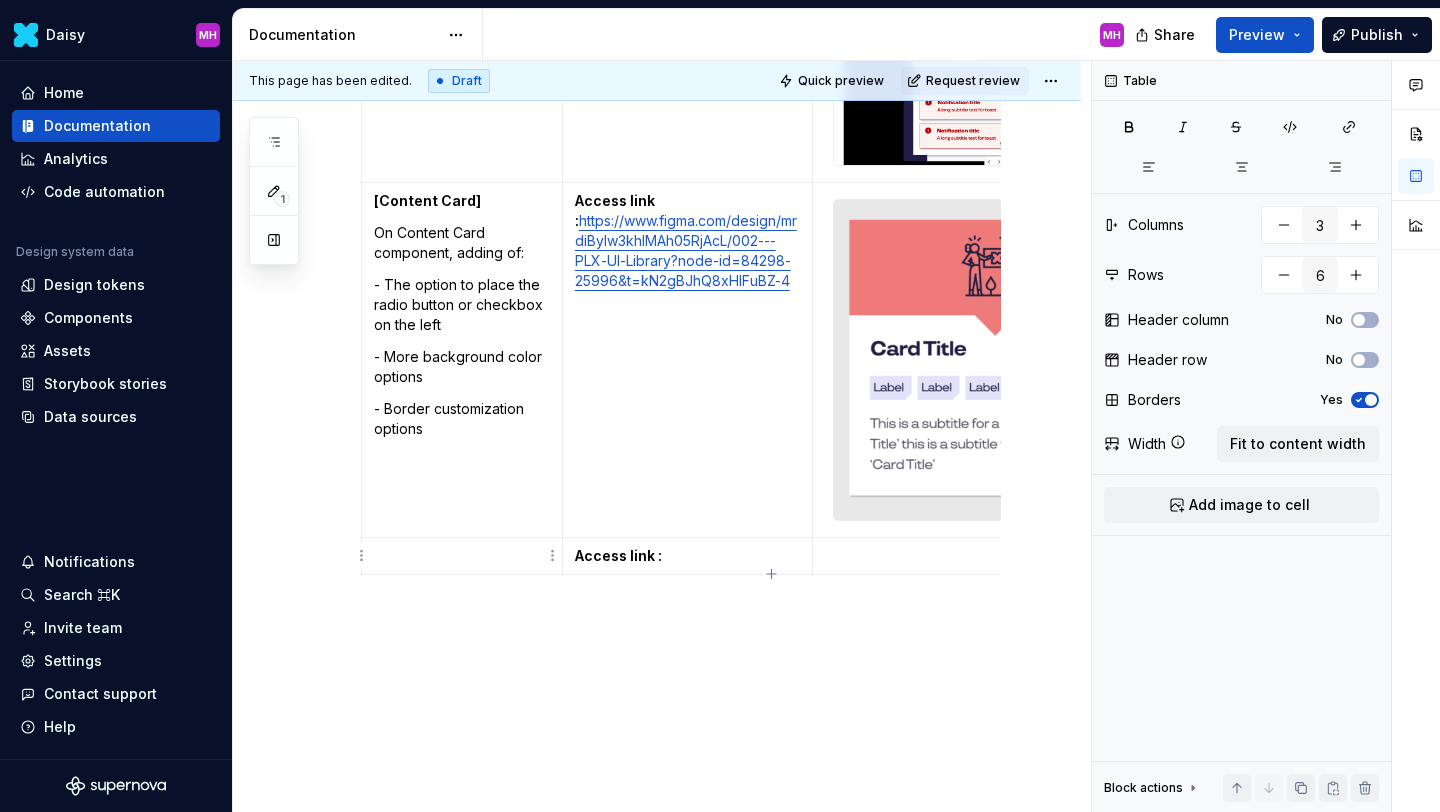 click at bounding box center (462, 556) 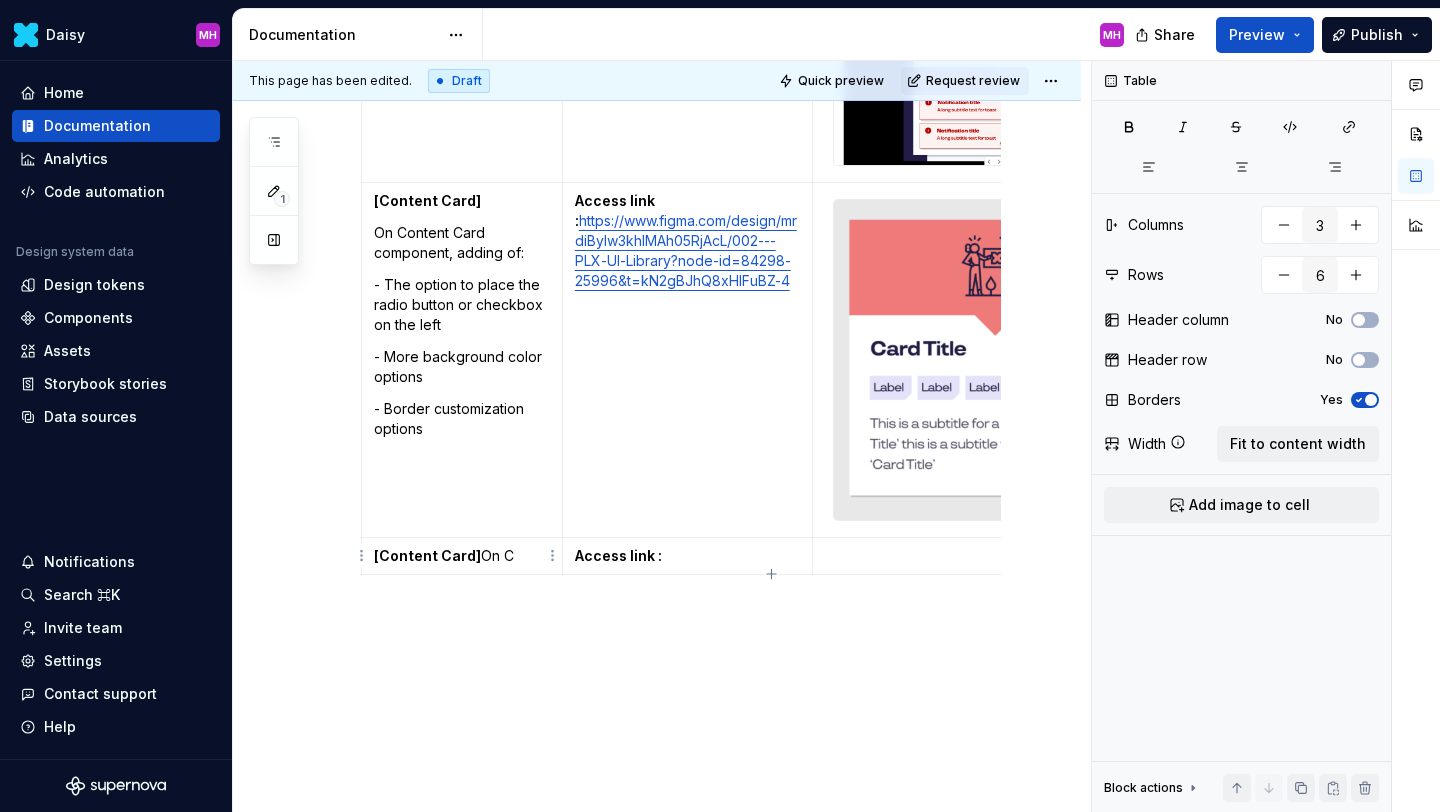 click on "[Content Card] On C" at bounding box center [462, 556] 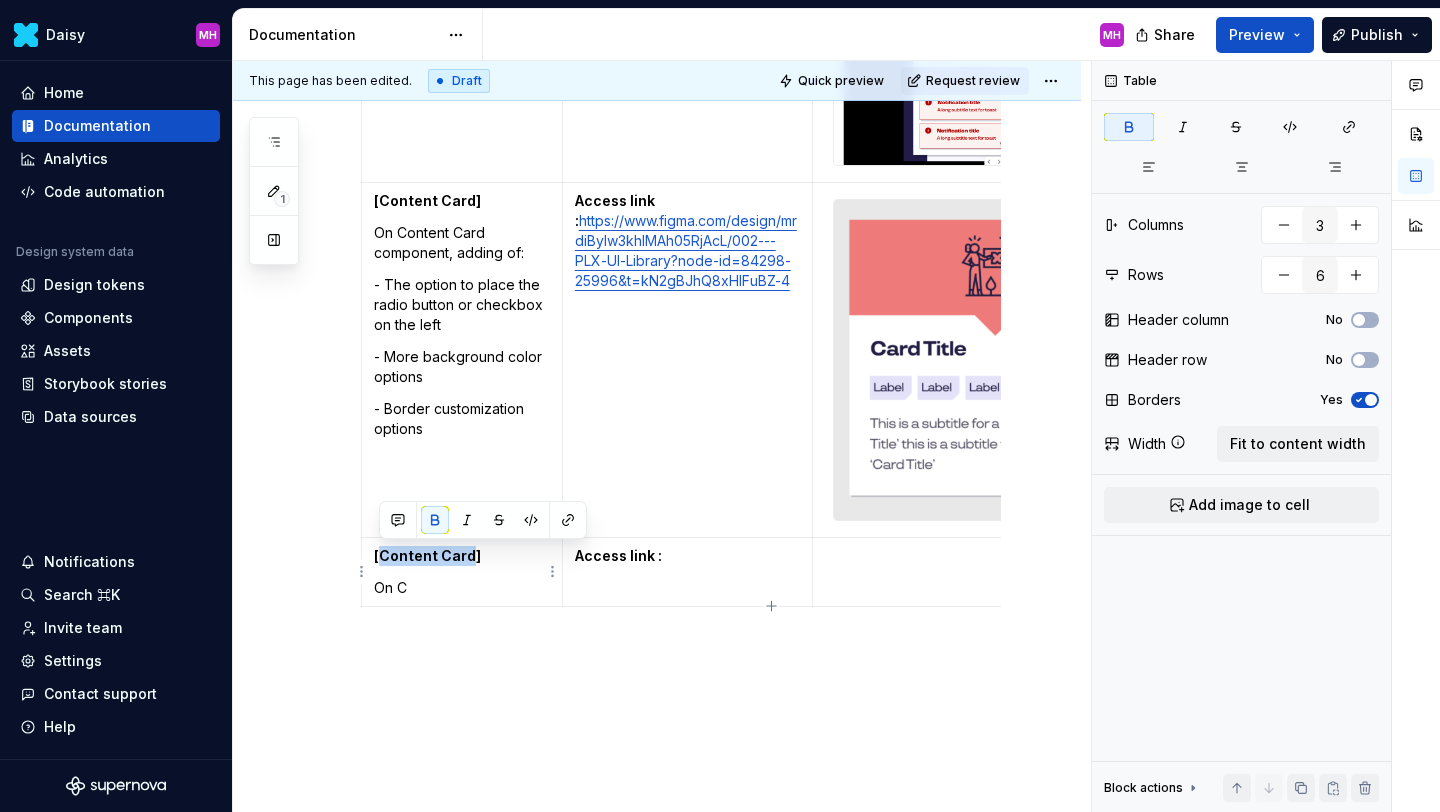 drag, startPoint x: 469, startPoint y: 555, endPoint x: 380, endPoint y: 556, distance: 89.005615 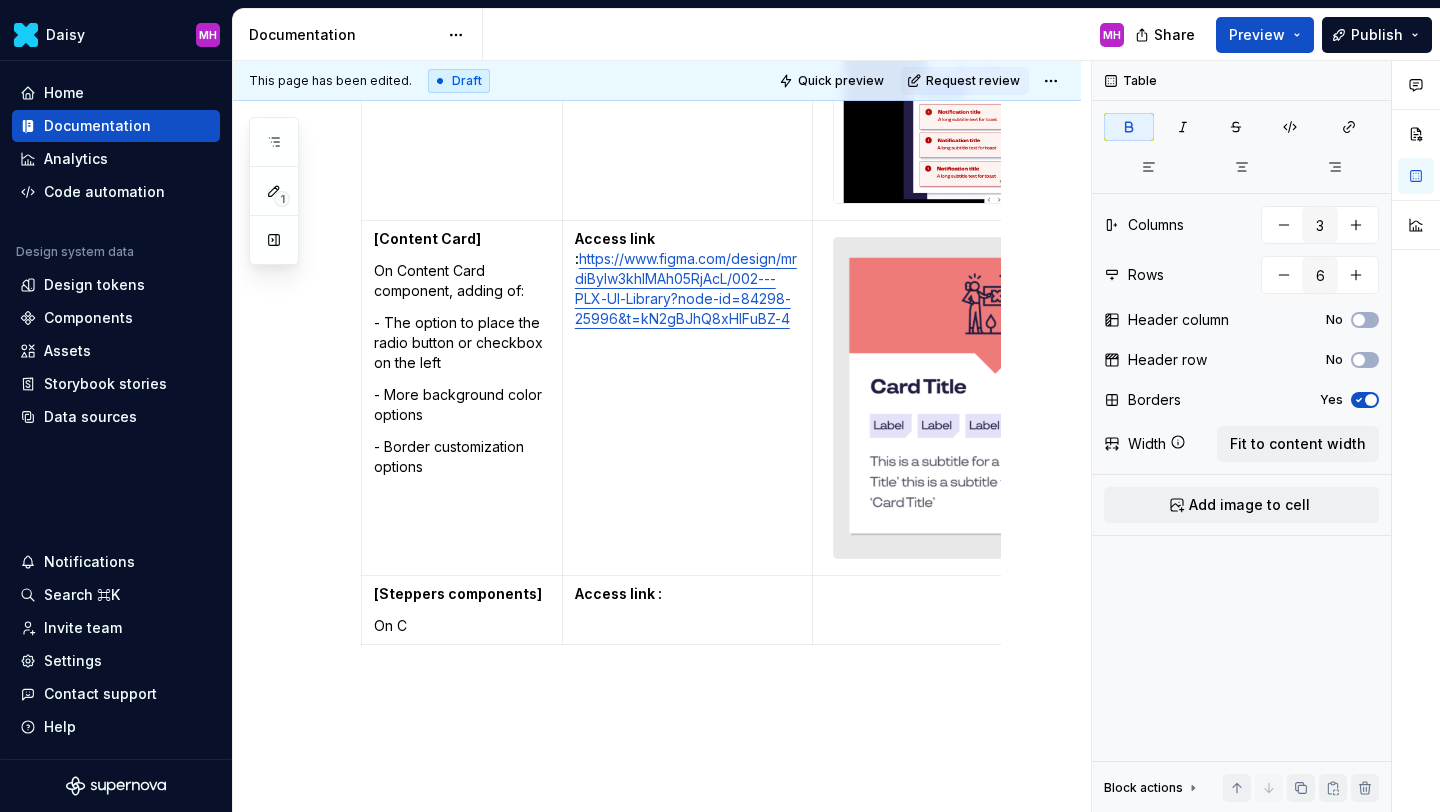 scroll, scrollTop: 1267, scrollLeft: 0, axis: vertical 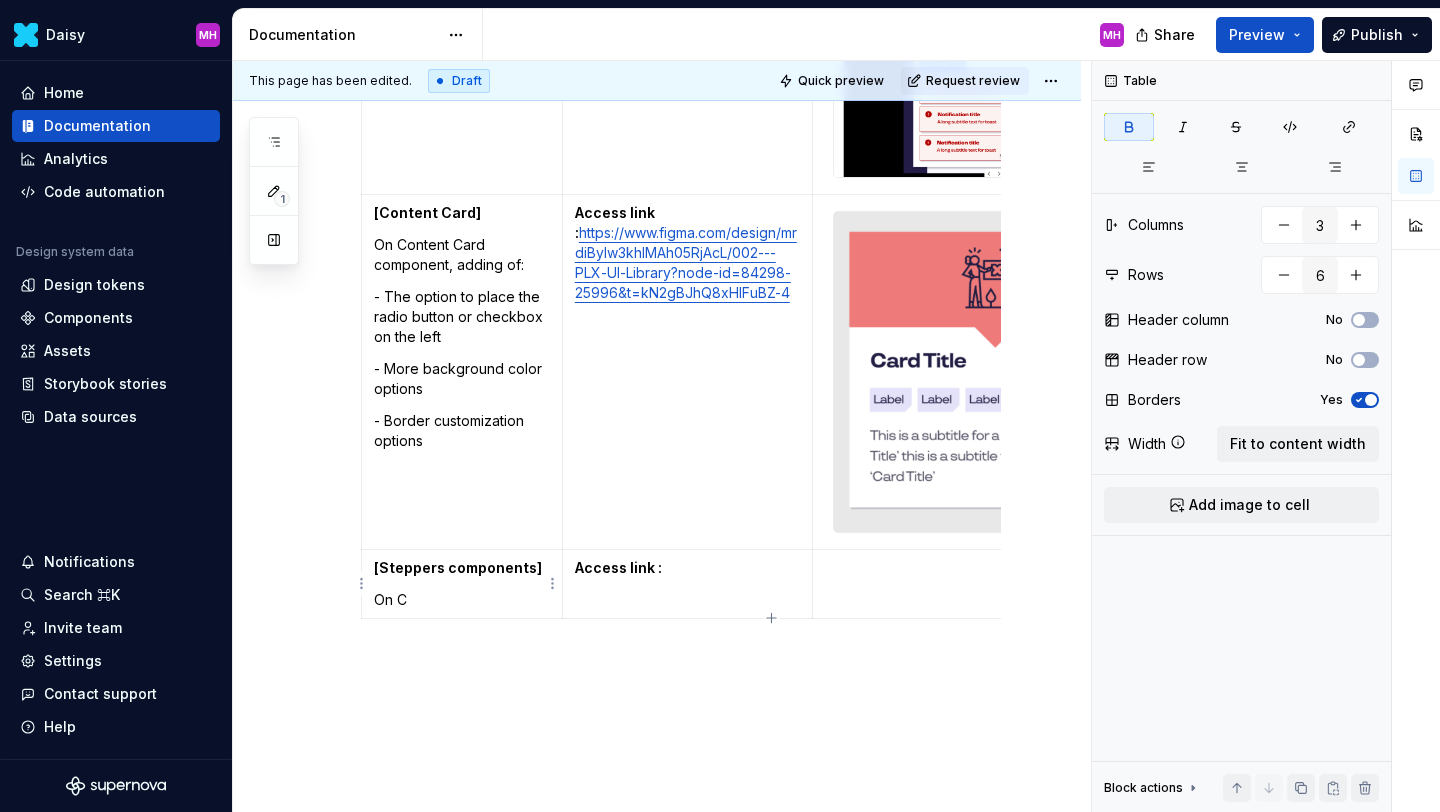 click on "[Steppers components]" at bounding box center [458, 567] 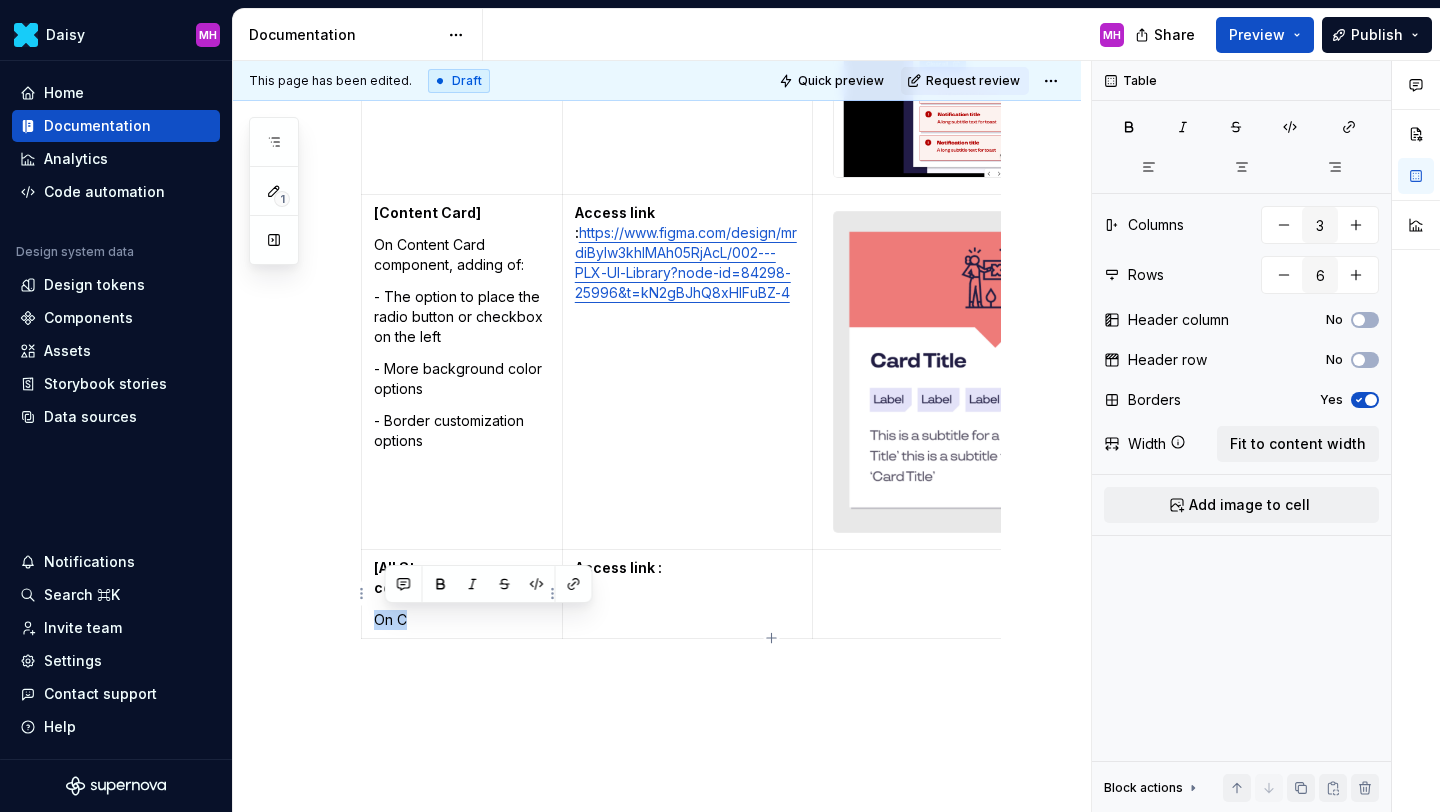 drag, startPoint x: 428, startPoint y: 618, endPoint x: 377, endPoint y: 625, distance: 51.47815 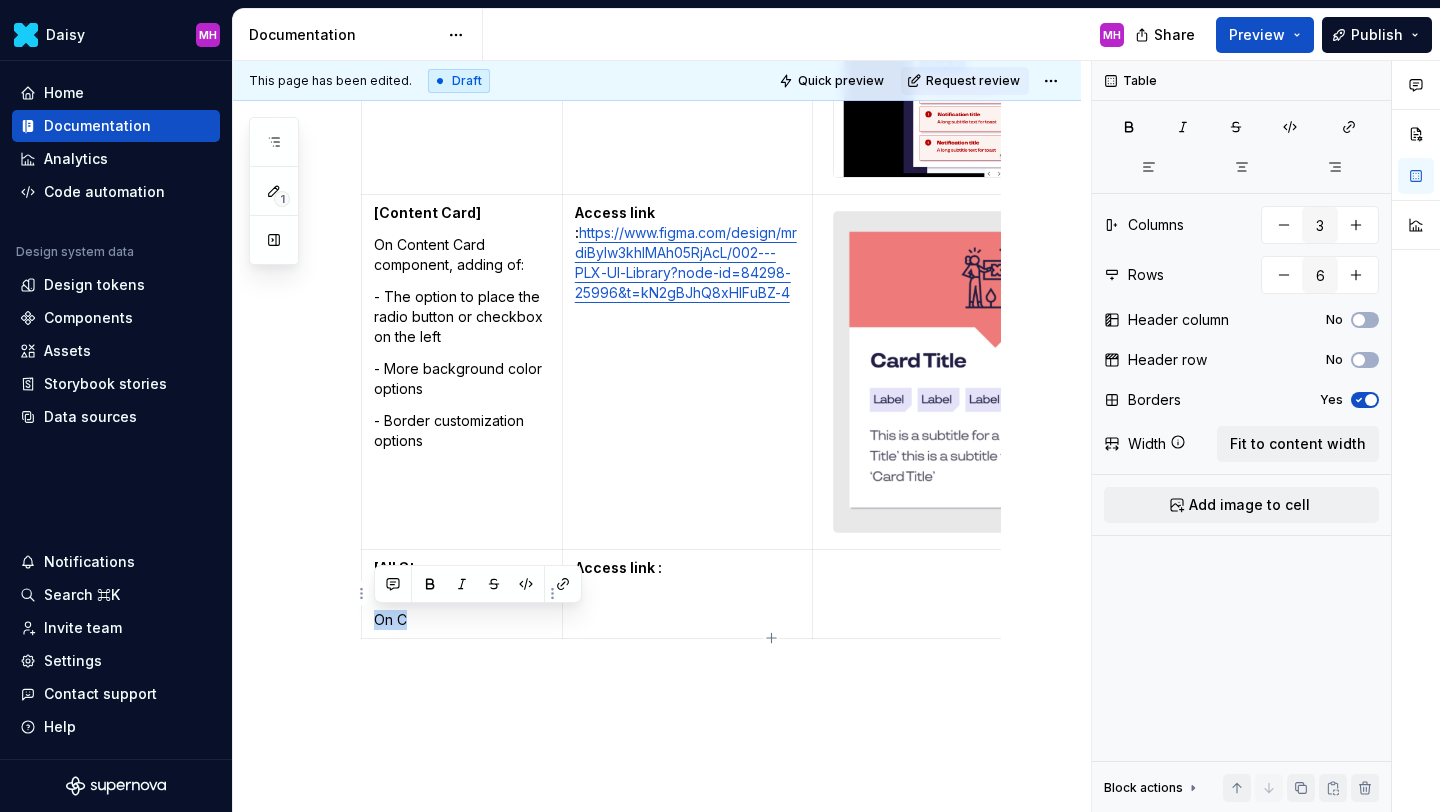 click on "On C" at bounding box center [462, 620] 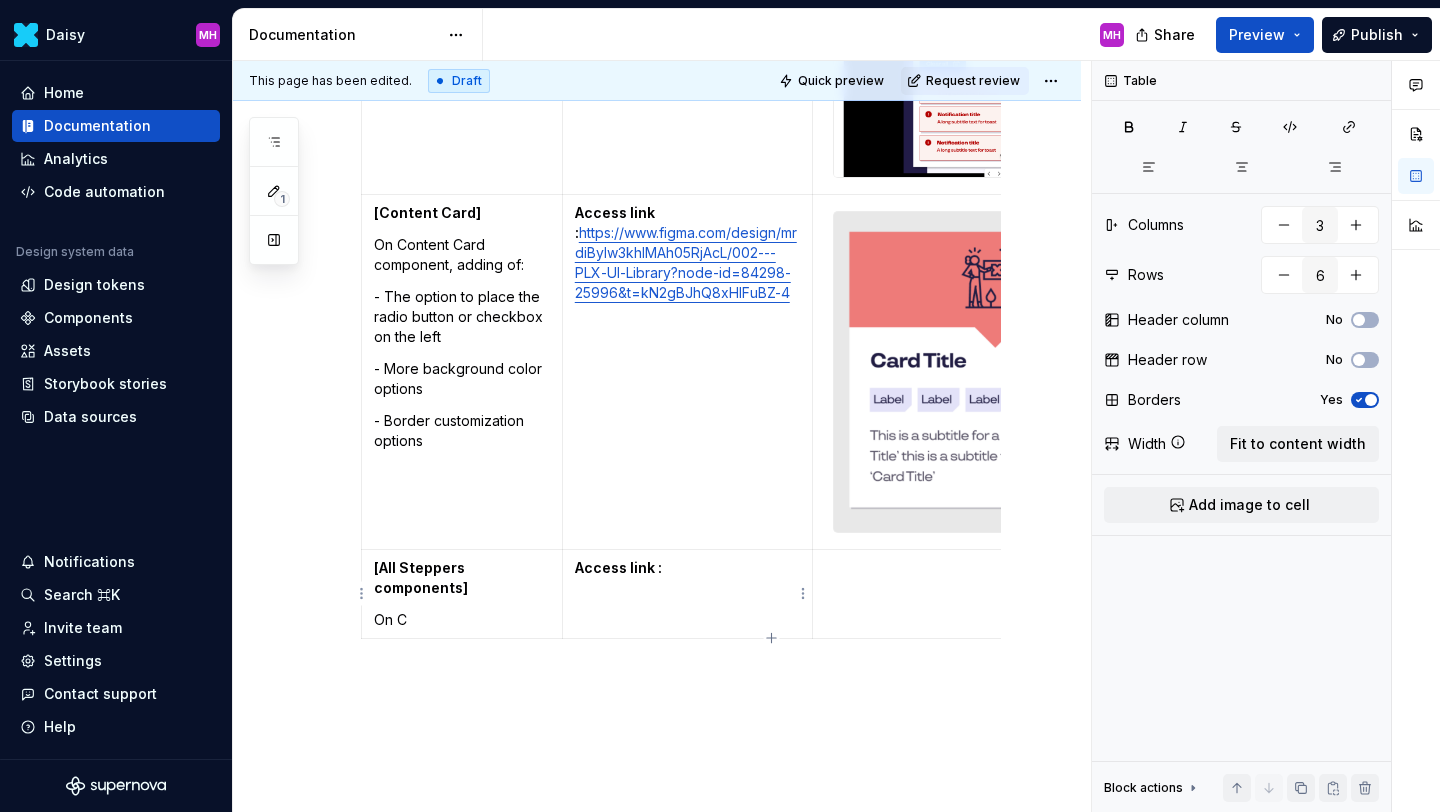 click on "Access link :" at bounding box center (688, 568) 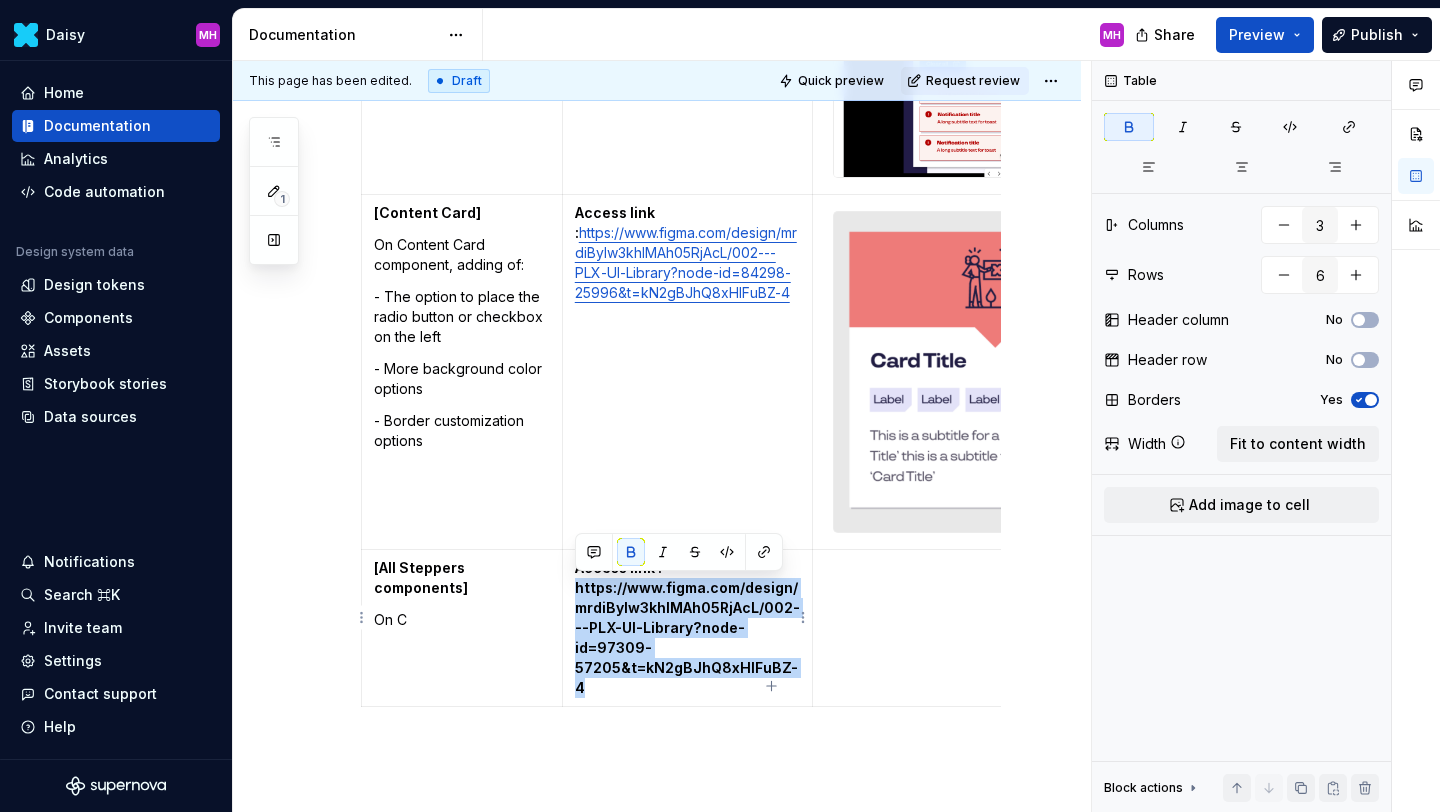 drag, startPoint x: 795, startPoint y: 668, endPoint x: 571, endPoint y: 593, distance: 236.22235 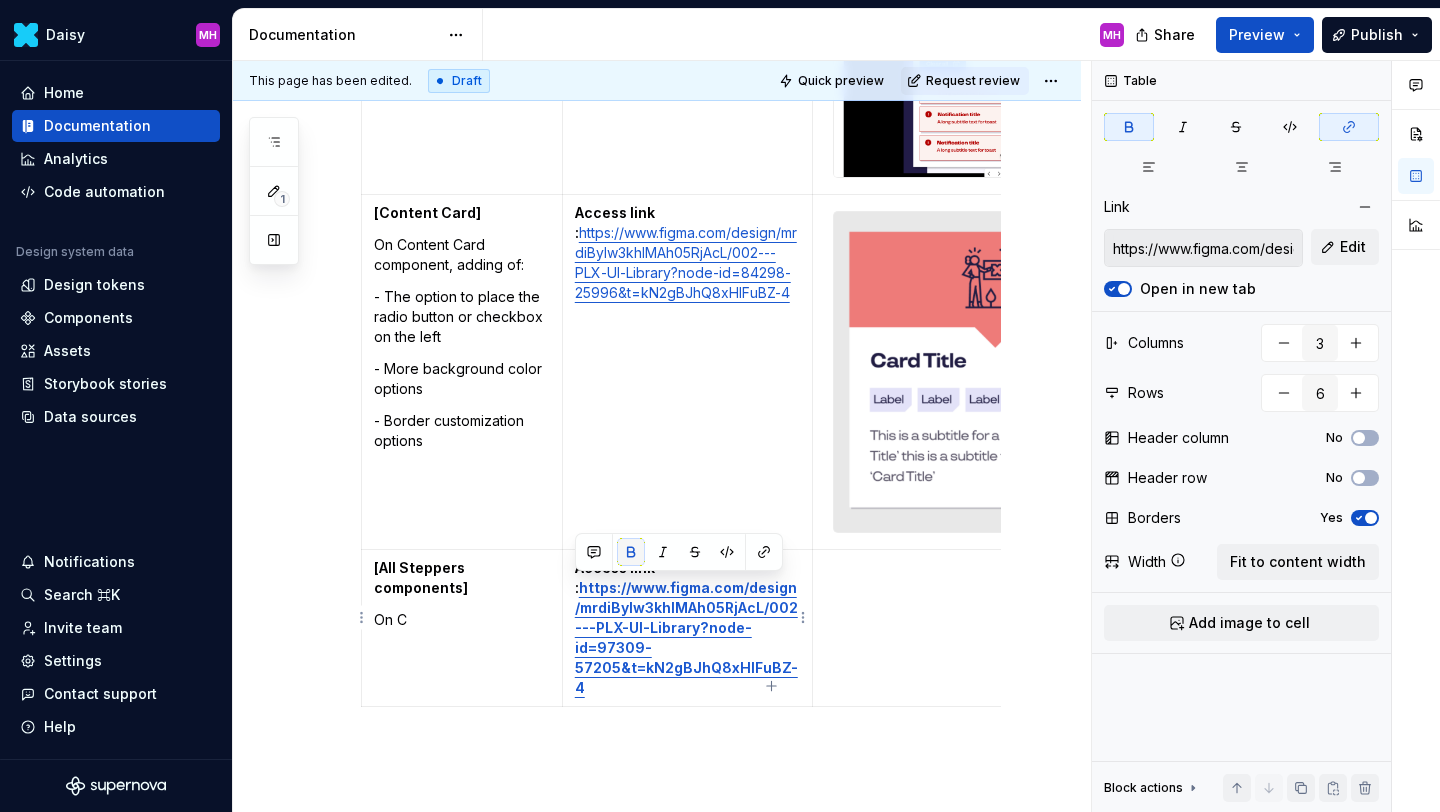 click at bounding box center [631, 552] 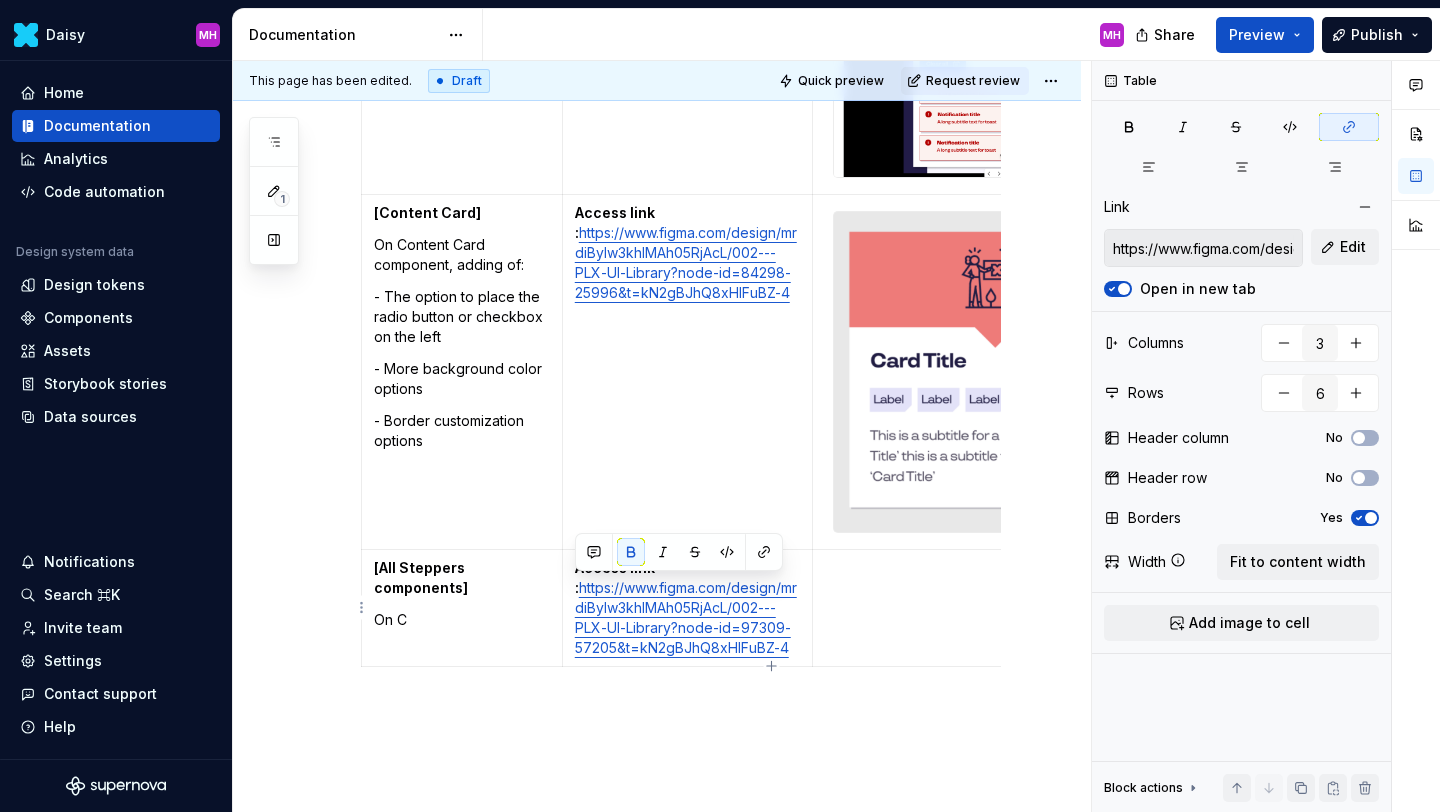 click at bounding box center [997, 568] 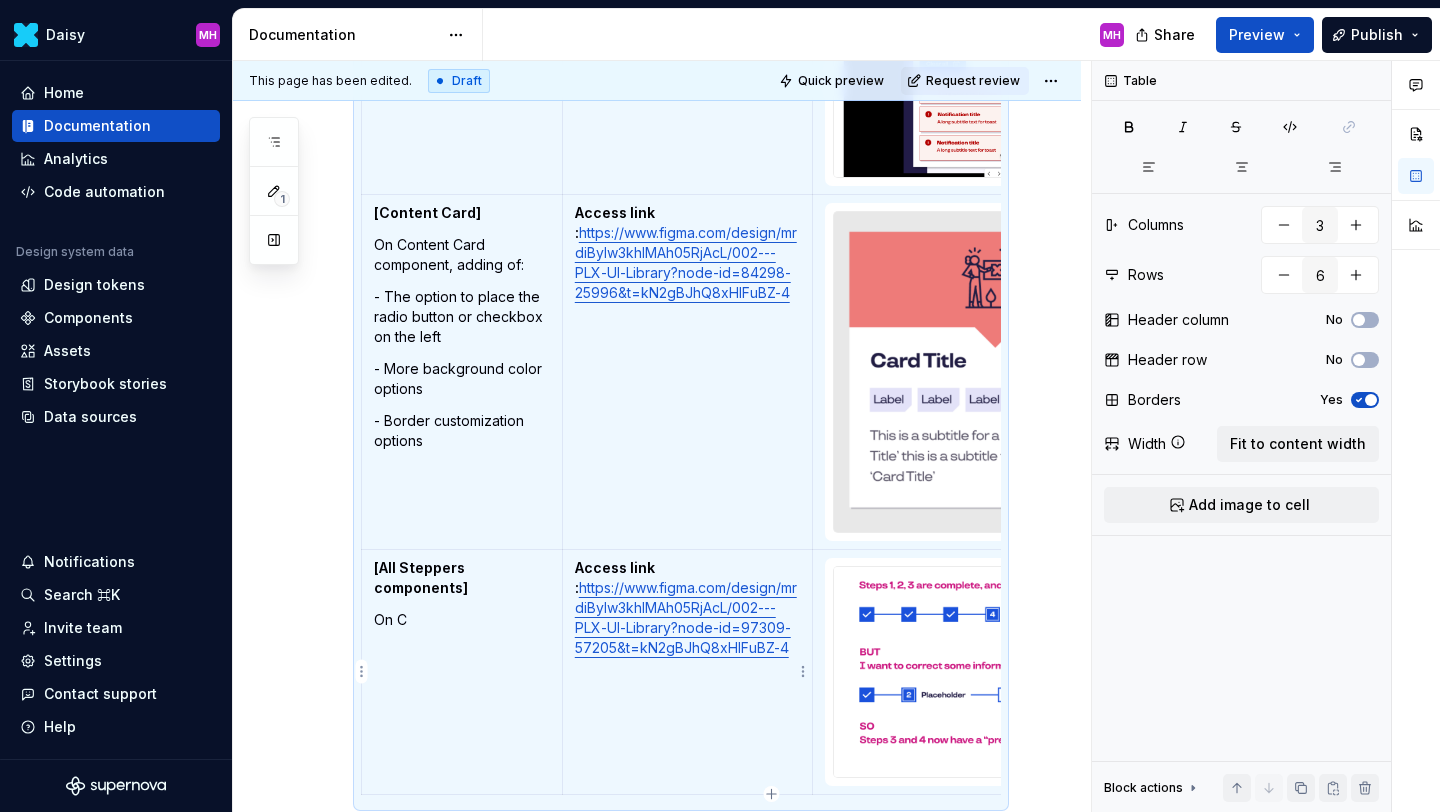 click on "Access link : https://www.figma.com/design/mrdiByIw3khIMAh05RjAcL/002---PLX-UI-Library?node-id=97309-57205&t=kN2gBJhQ8xHlFuBZ-4" at bounding box center (687, 671) 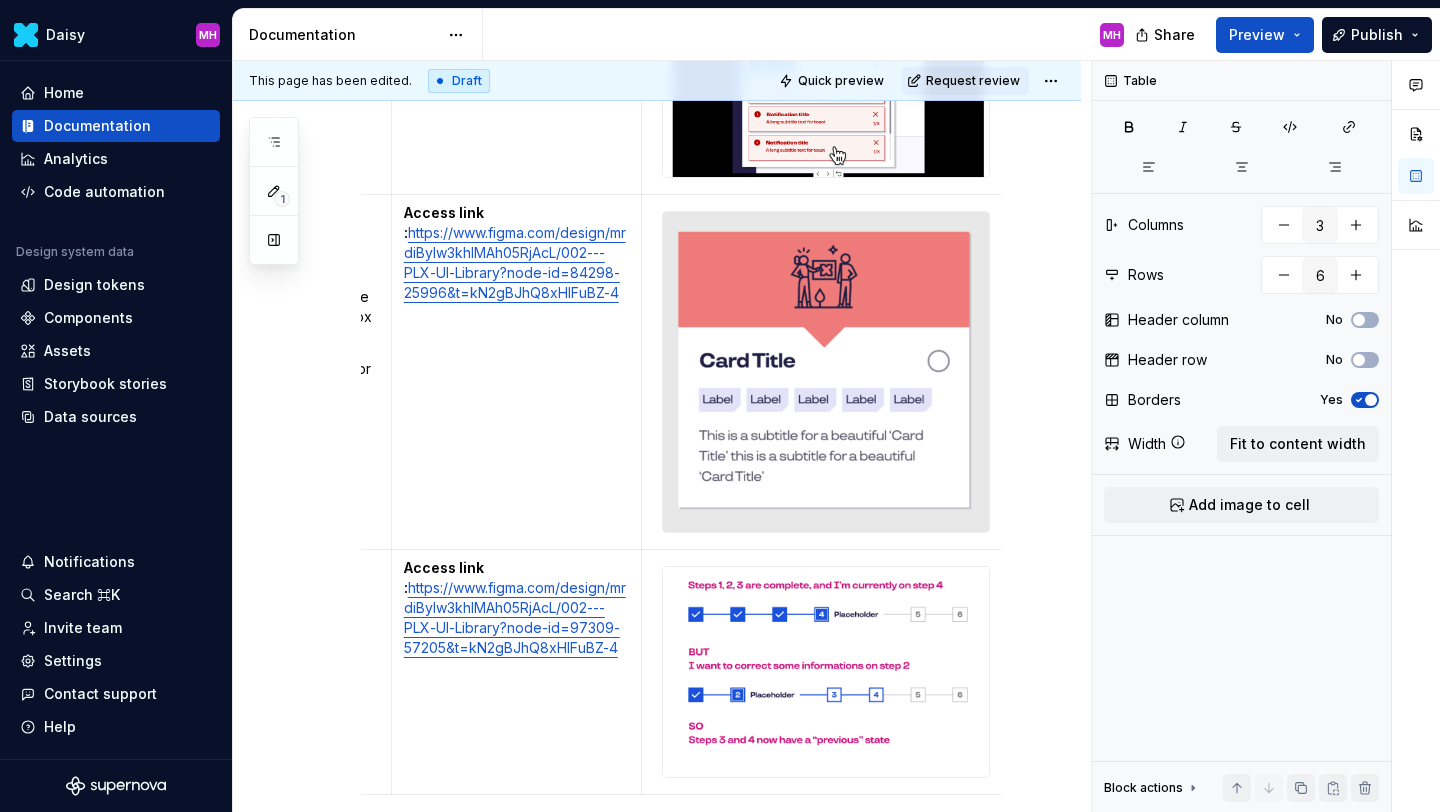 scroll, scrollTop: 0, scrollLeft: 0, axis: both 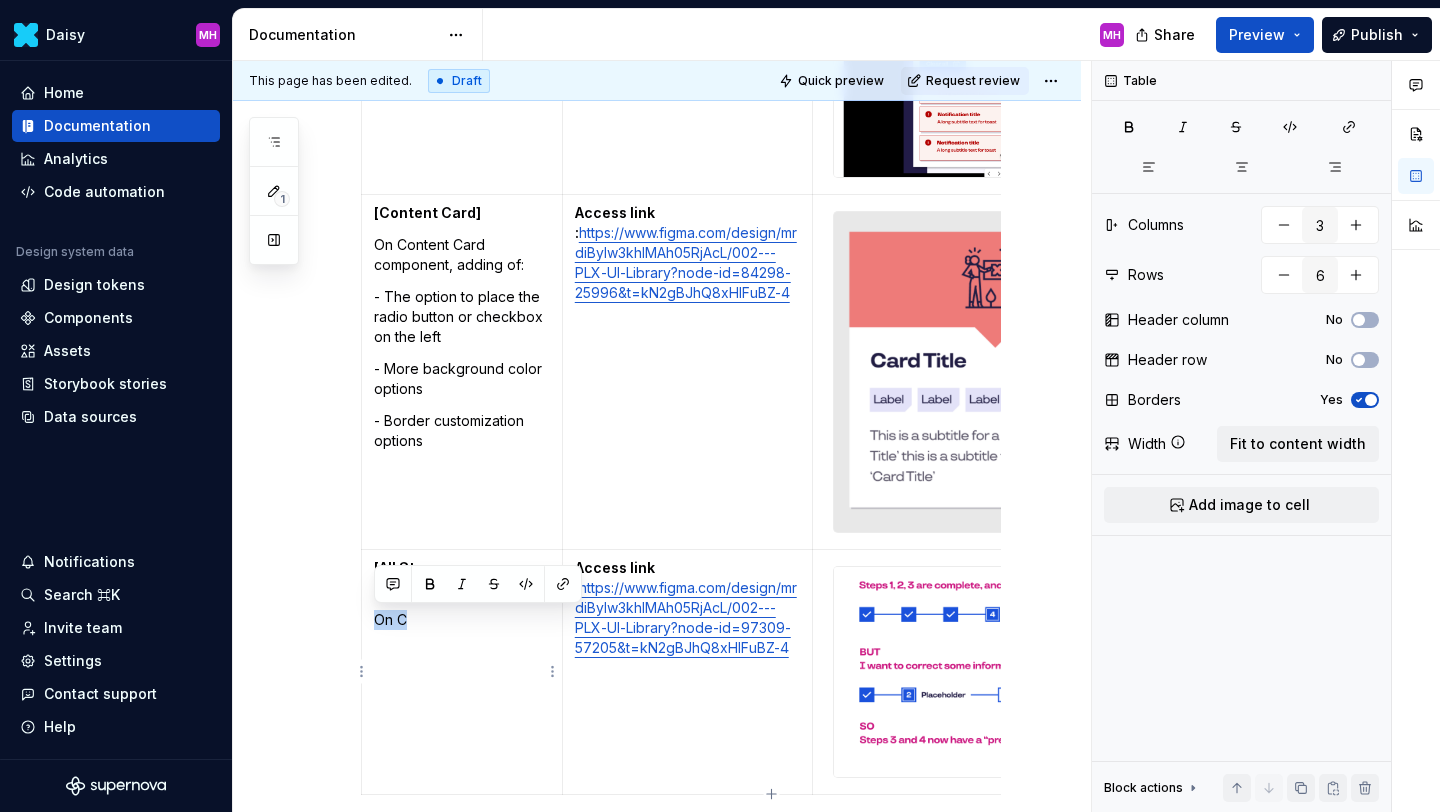 drag, startPoint x: 429, startPoint y: 617, endPoint x: 376, endPoint y: 618, distance: 53.009434 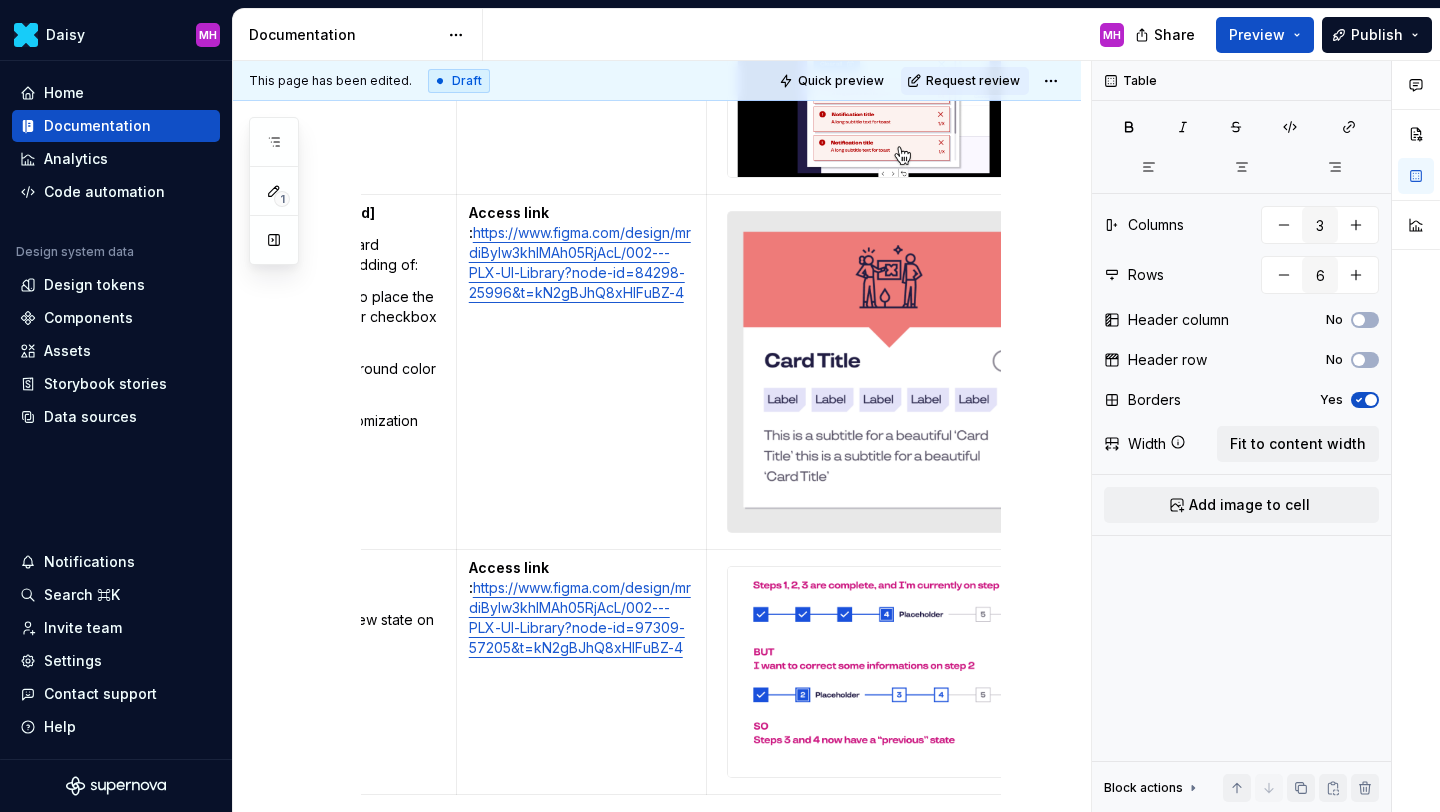 scroll, scrollTop: 0, scrollLeft: 107, axis: horizontal 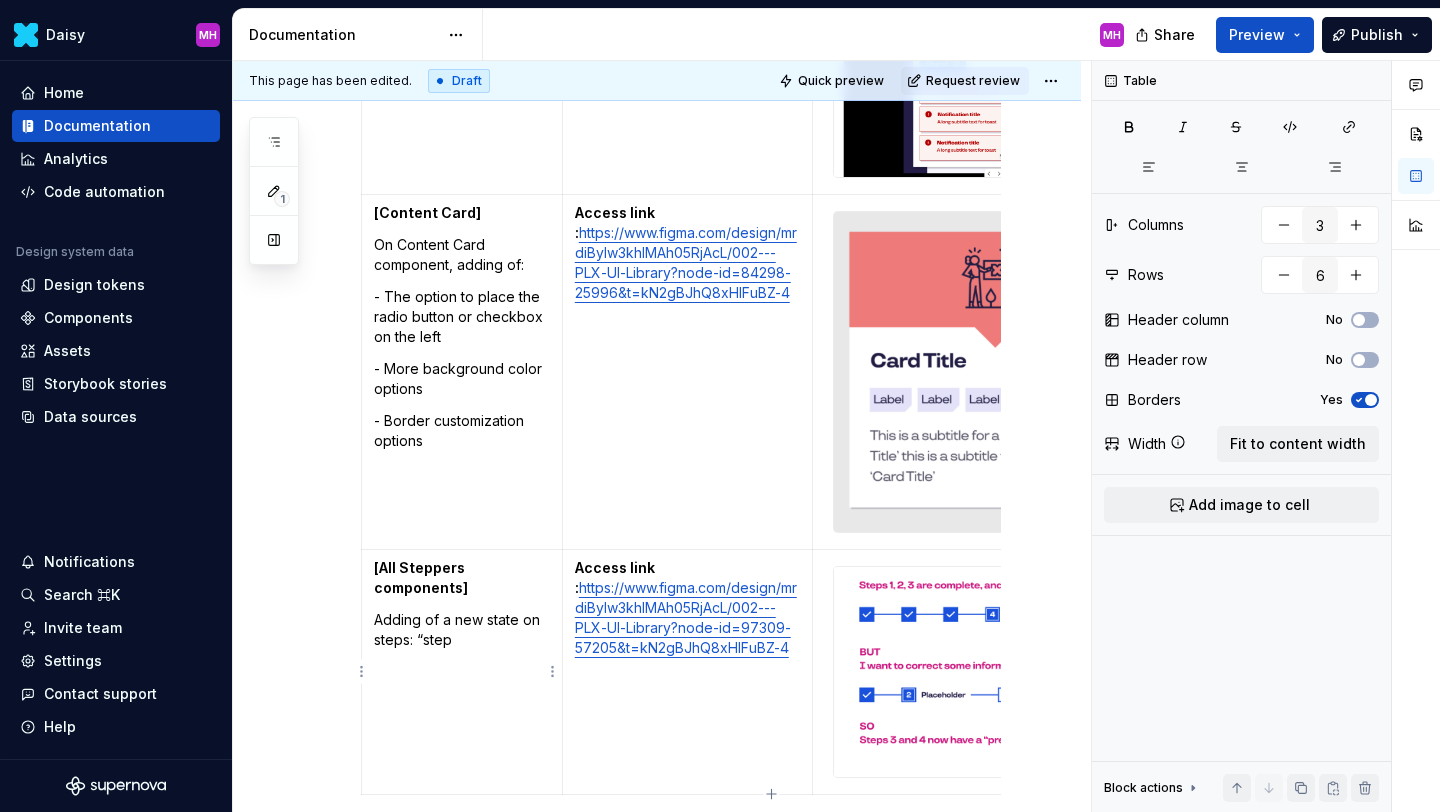 click on "Adding of a new state on steps: “step" at bounding box center (462, 630) 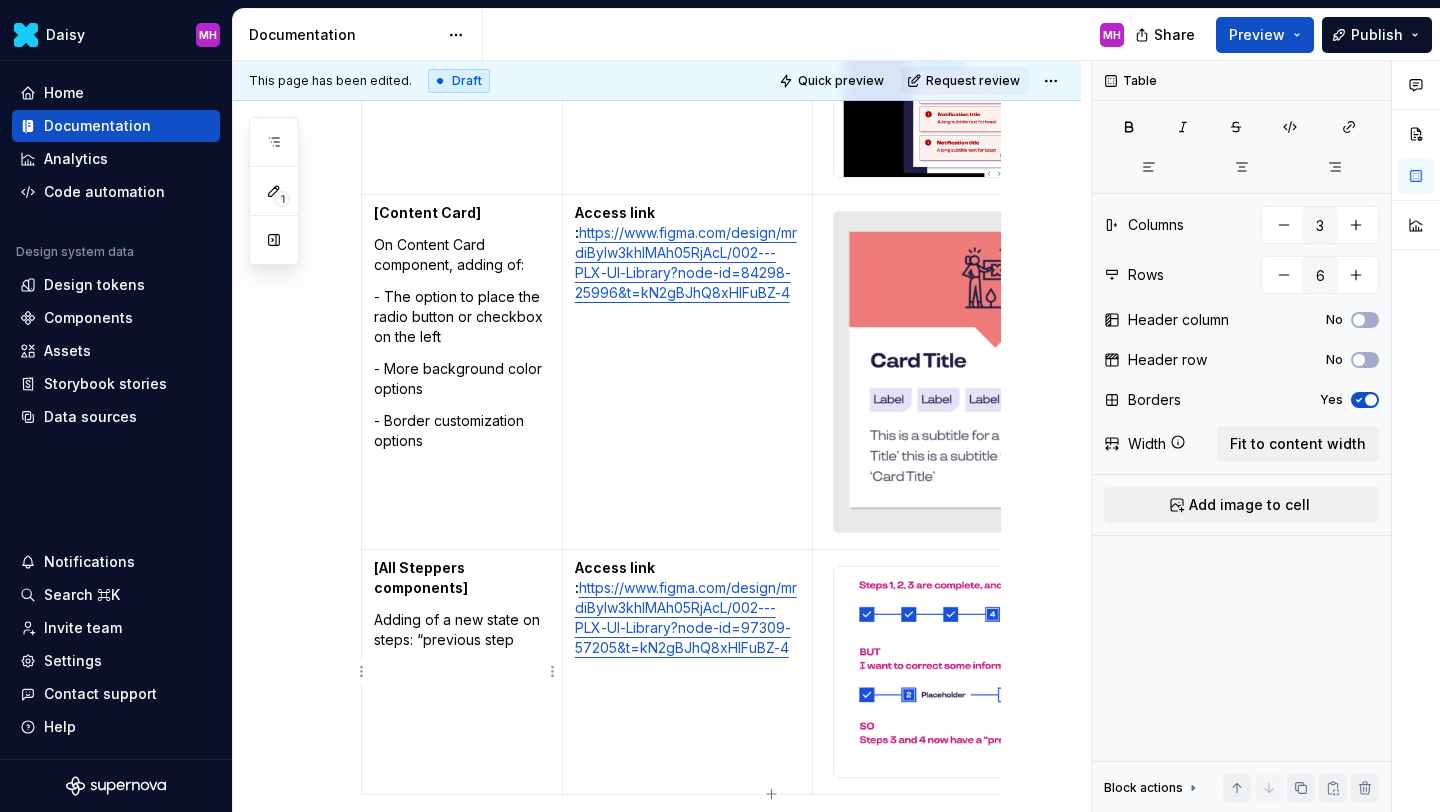 click on "Adding of a new state on steps: “previous step" at bounding box center [462, 630] 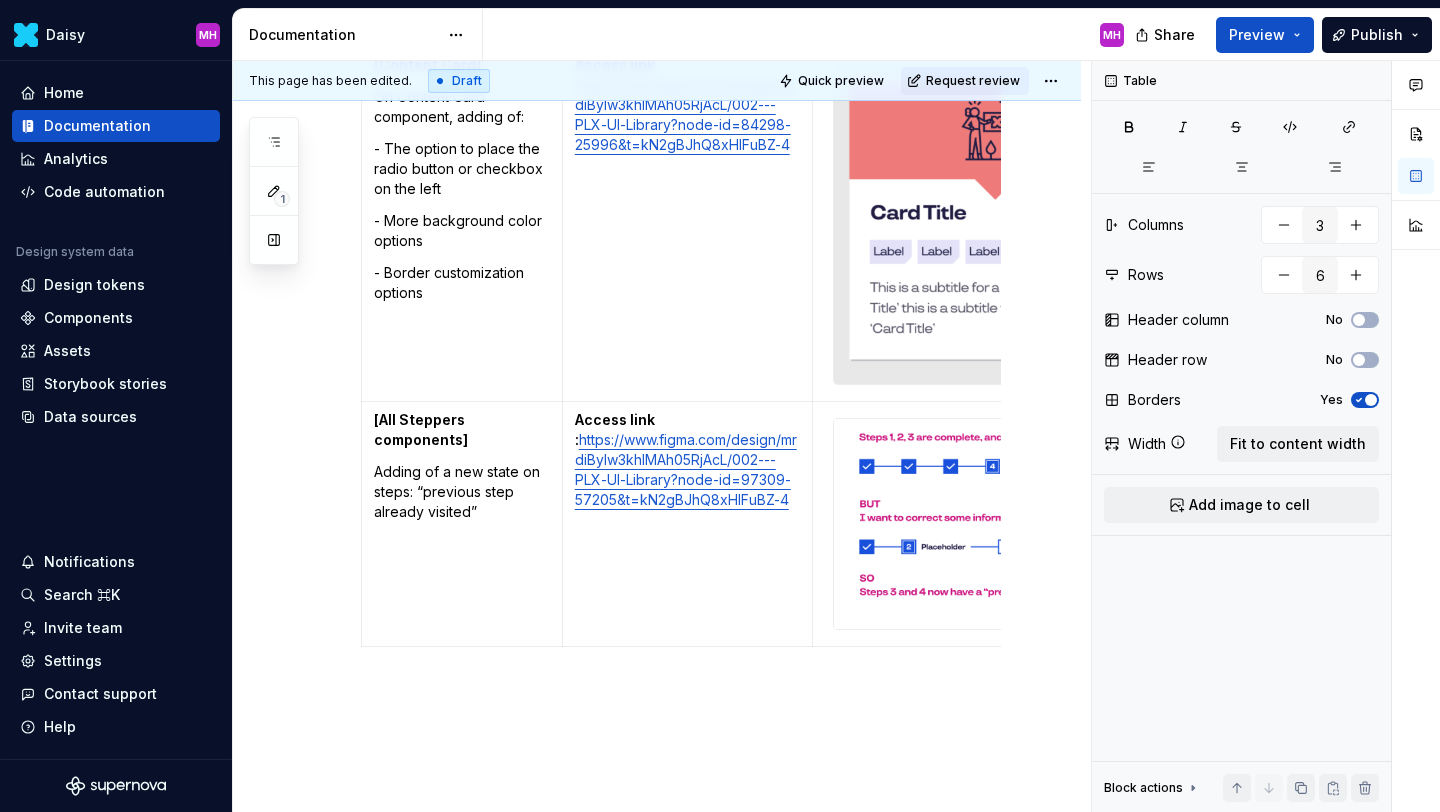 scroll, scrollTop: 1427, scrollLeft: 0, axis: vertical 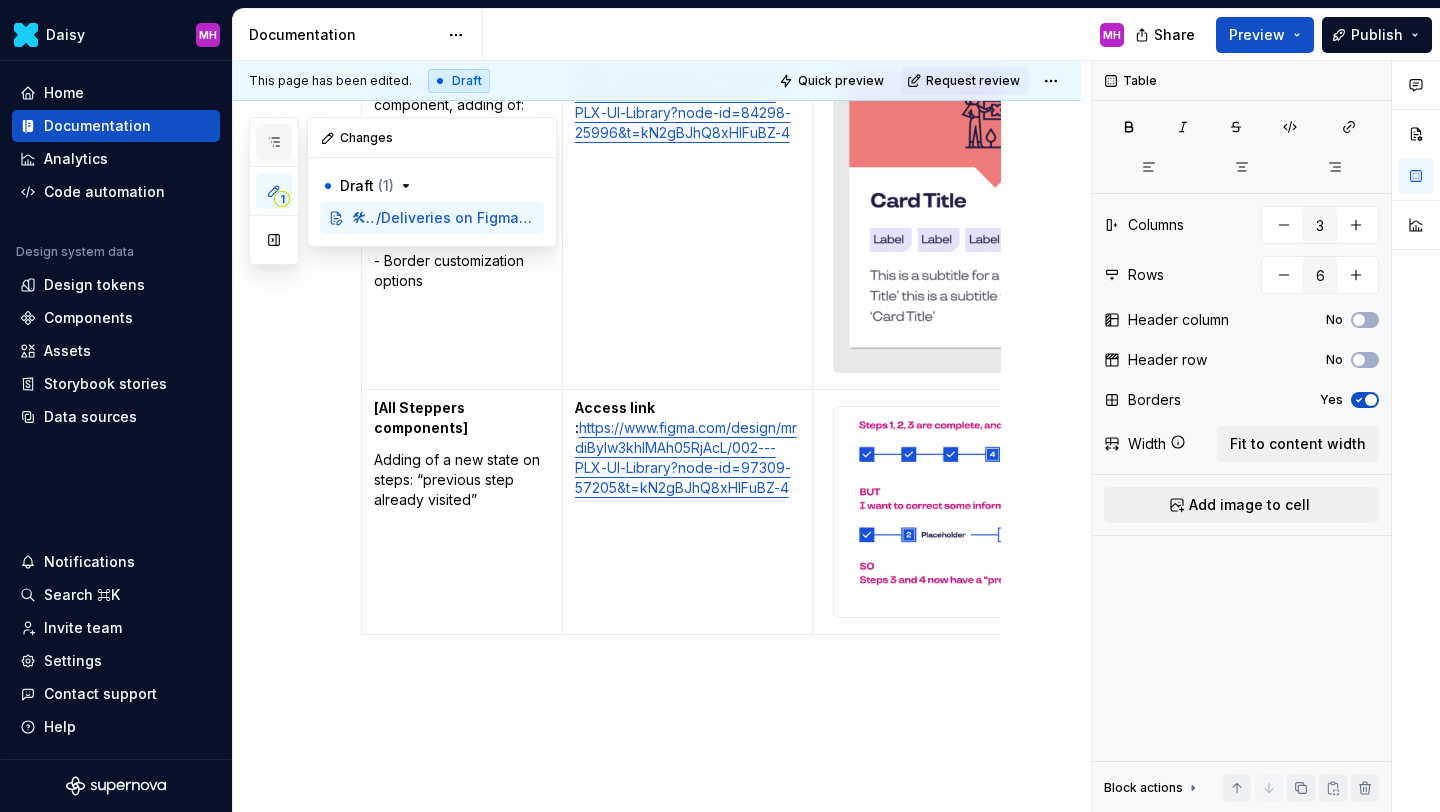 click 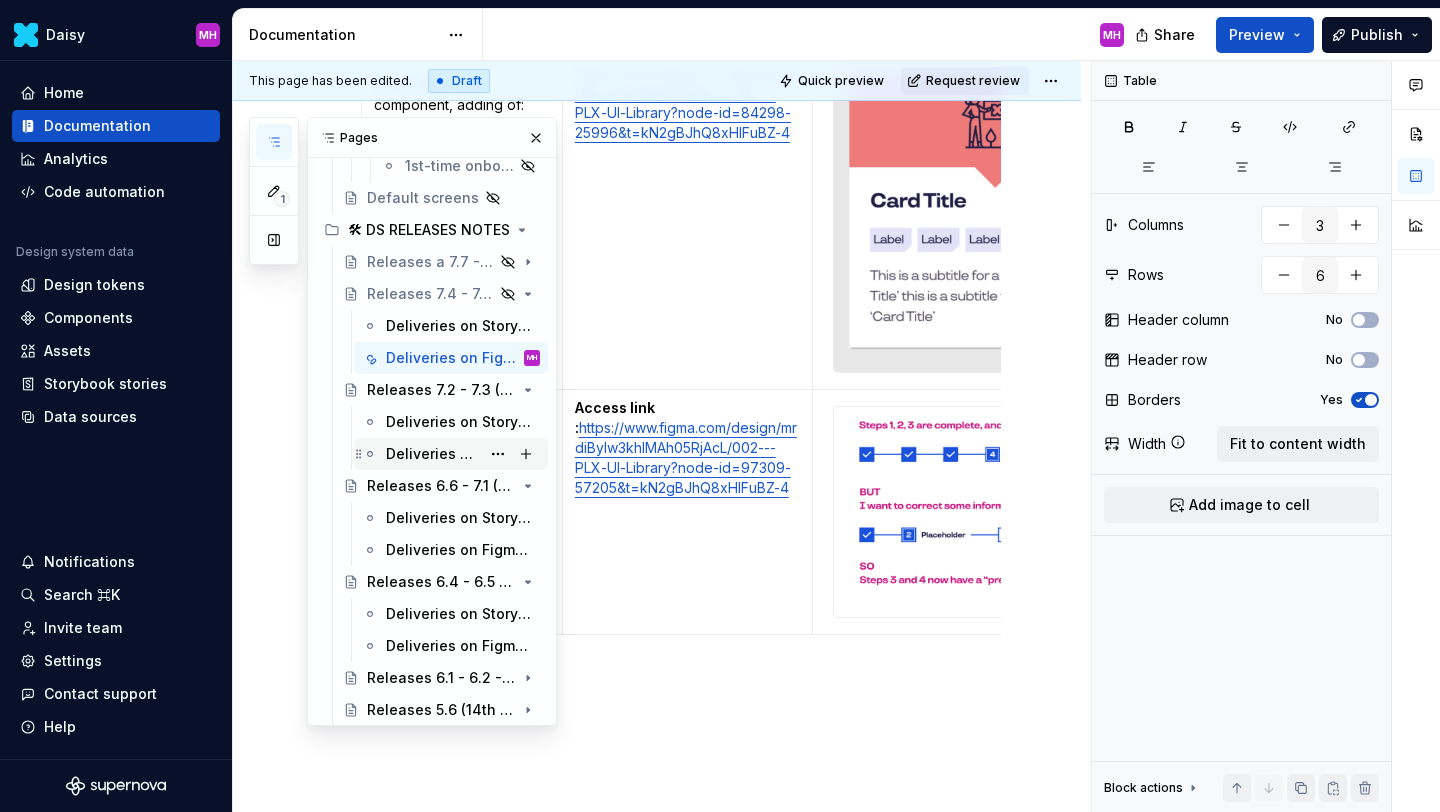 scroll, scrollTop: 1381, scrollLeft: 0, axis: vertical 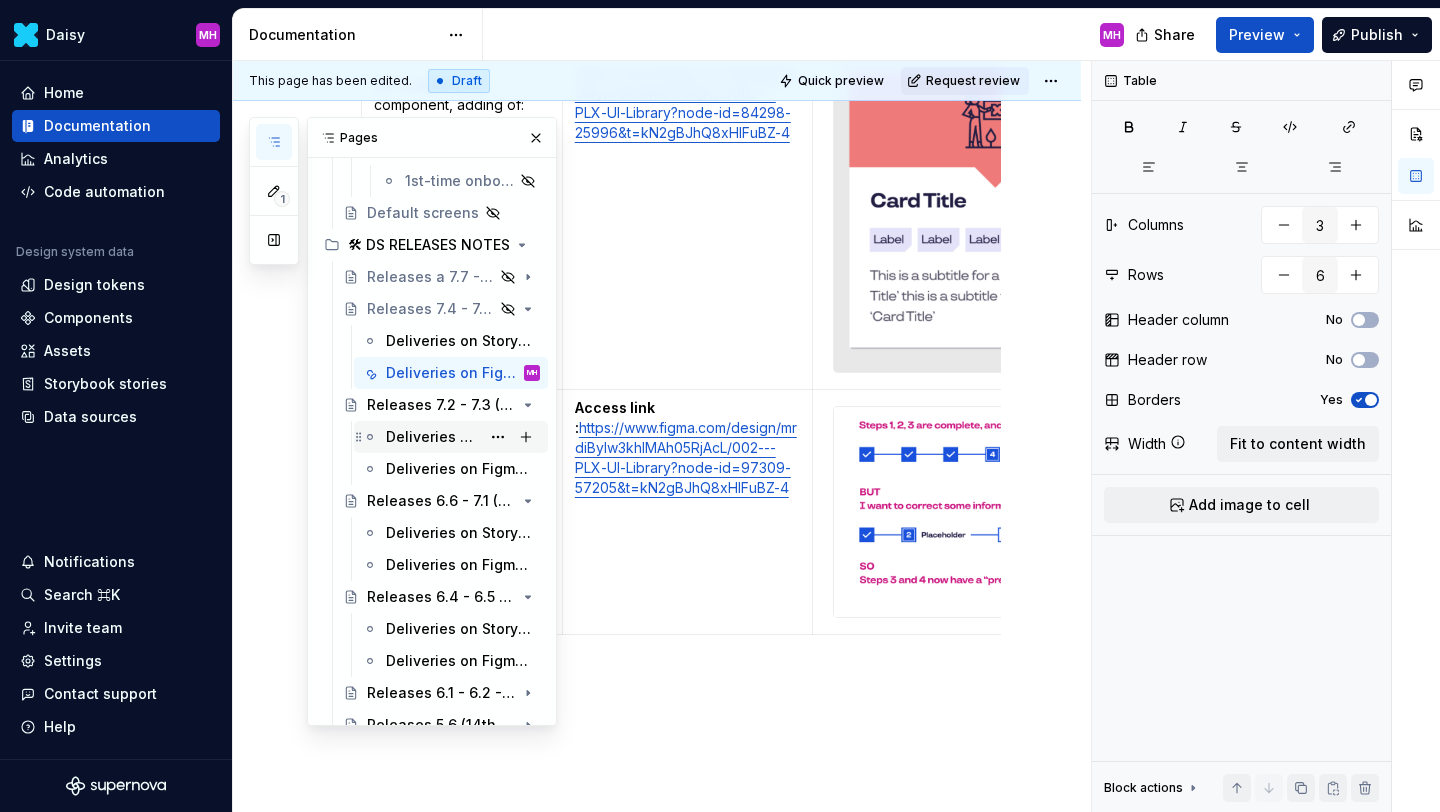 click on "Deliveries on Storybook library (Responsive only)" at bounding box center (433, 437) 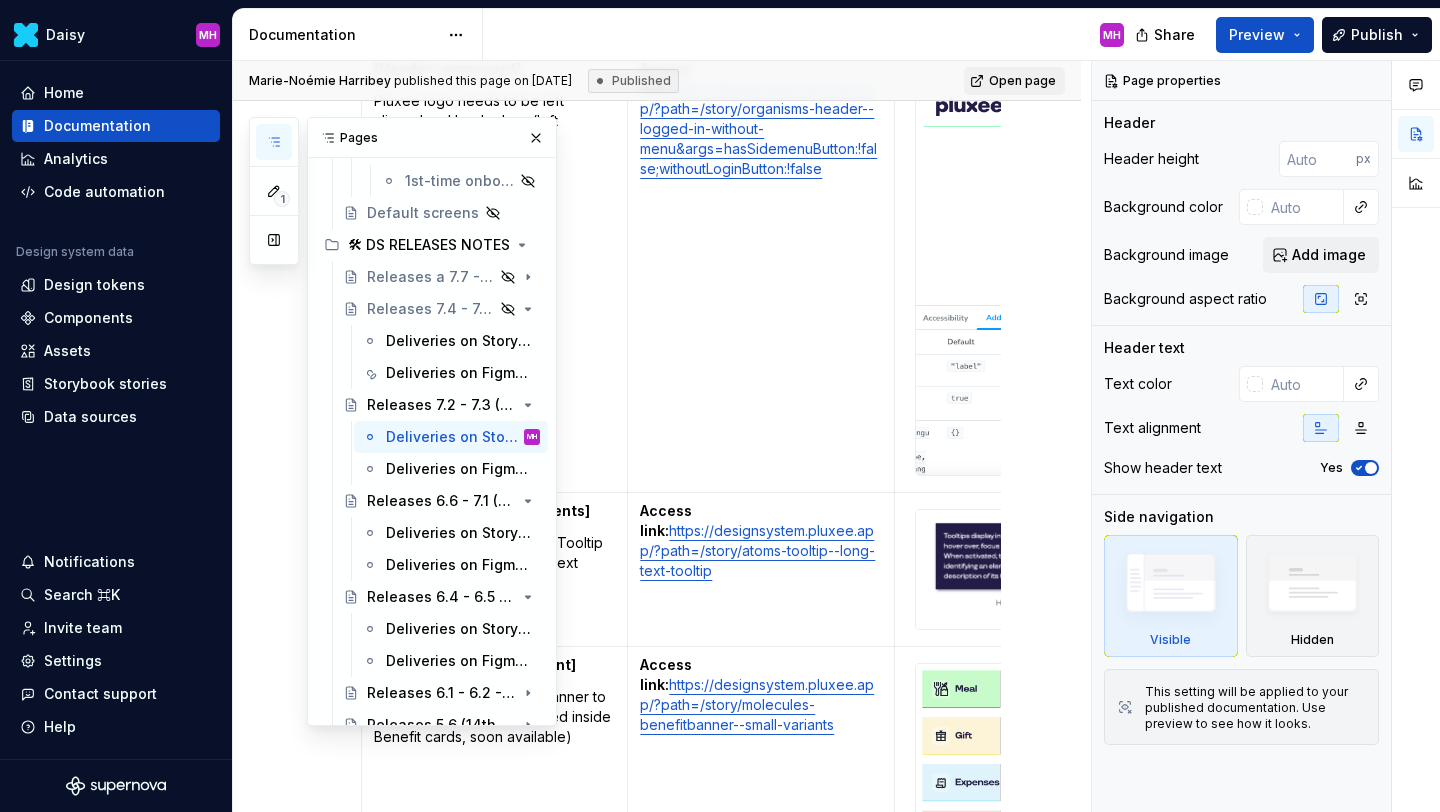 scroll, scrollTop: 934, scrollLeft: 0, axis: vertical 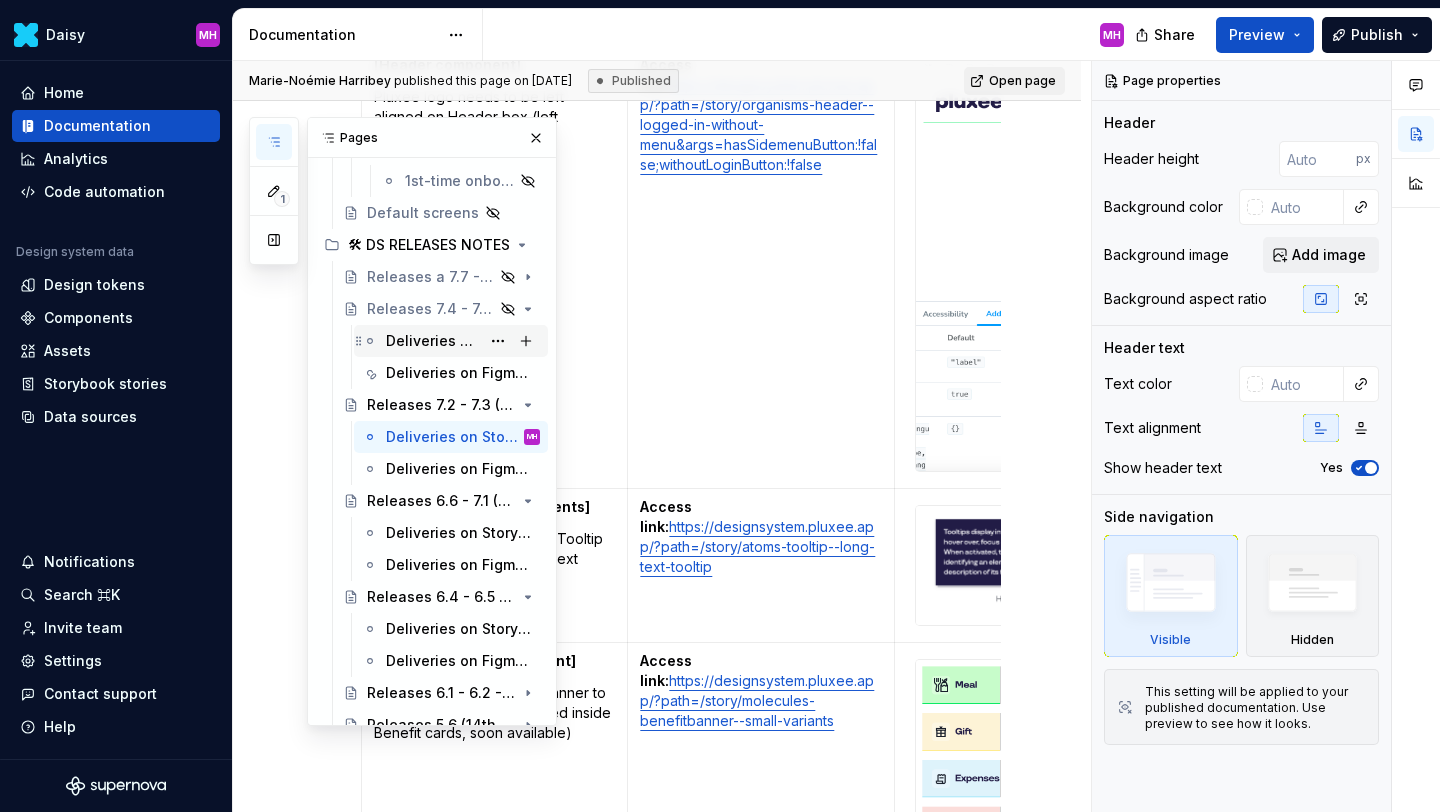 click on "Deliveries on Storybook library (Responsive only)" at bounding box center (433, 341) 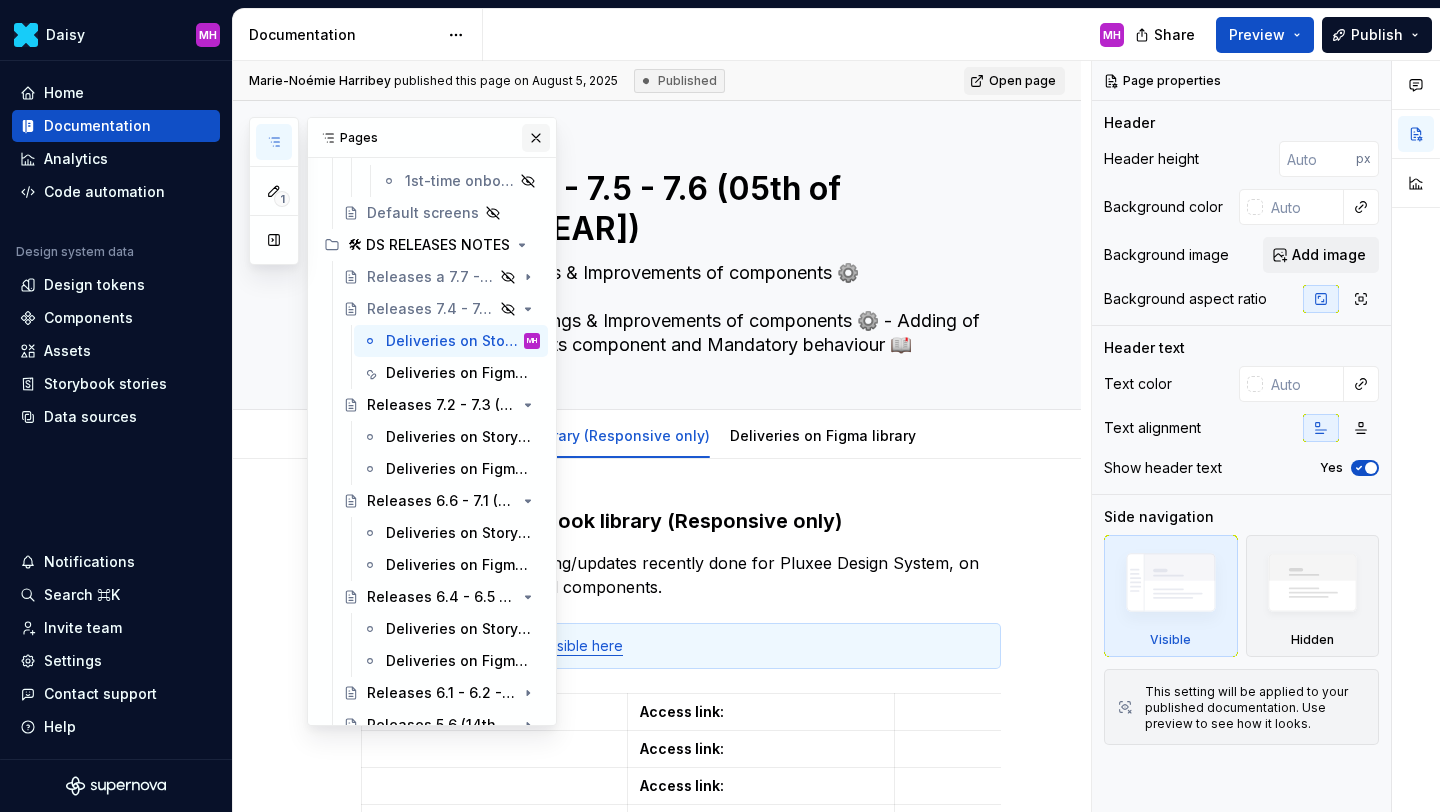click at bounding box center (536, 138) 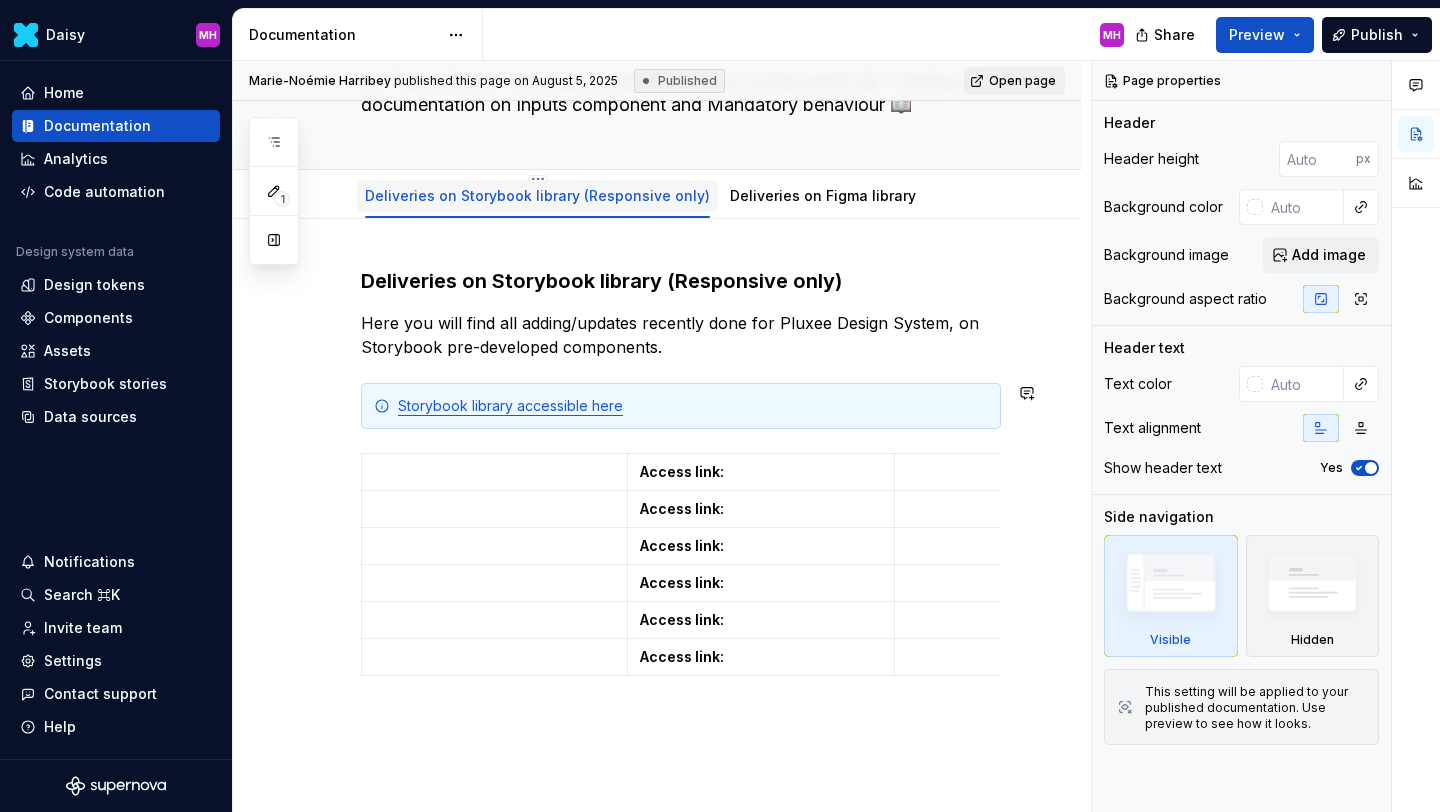 scroll, scrollTop: 242, scrollLeft: 0, axis: vertical 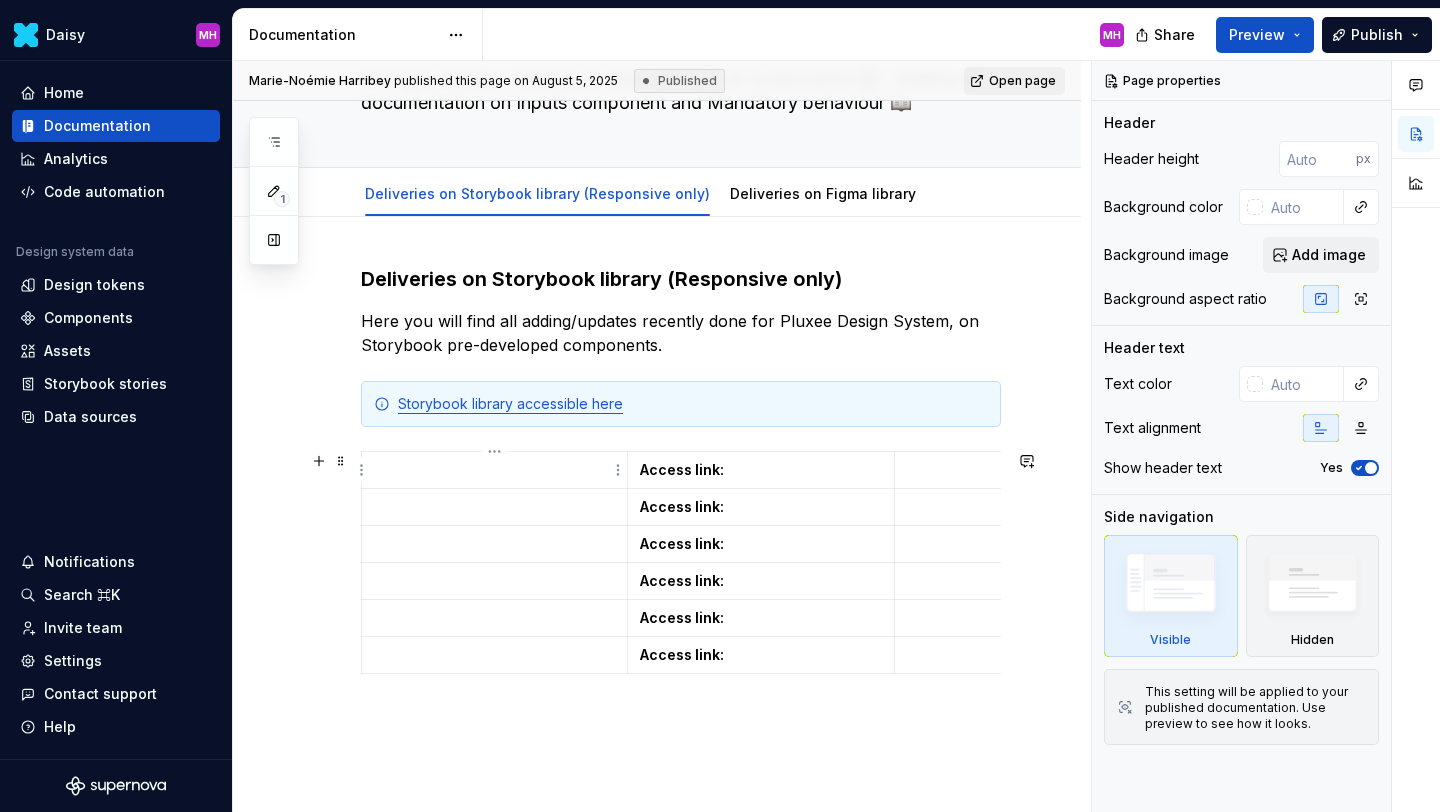 click at bounding box center (494, 470) 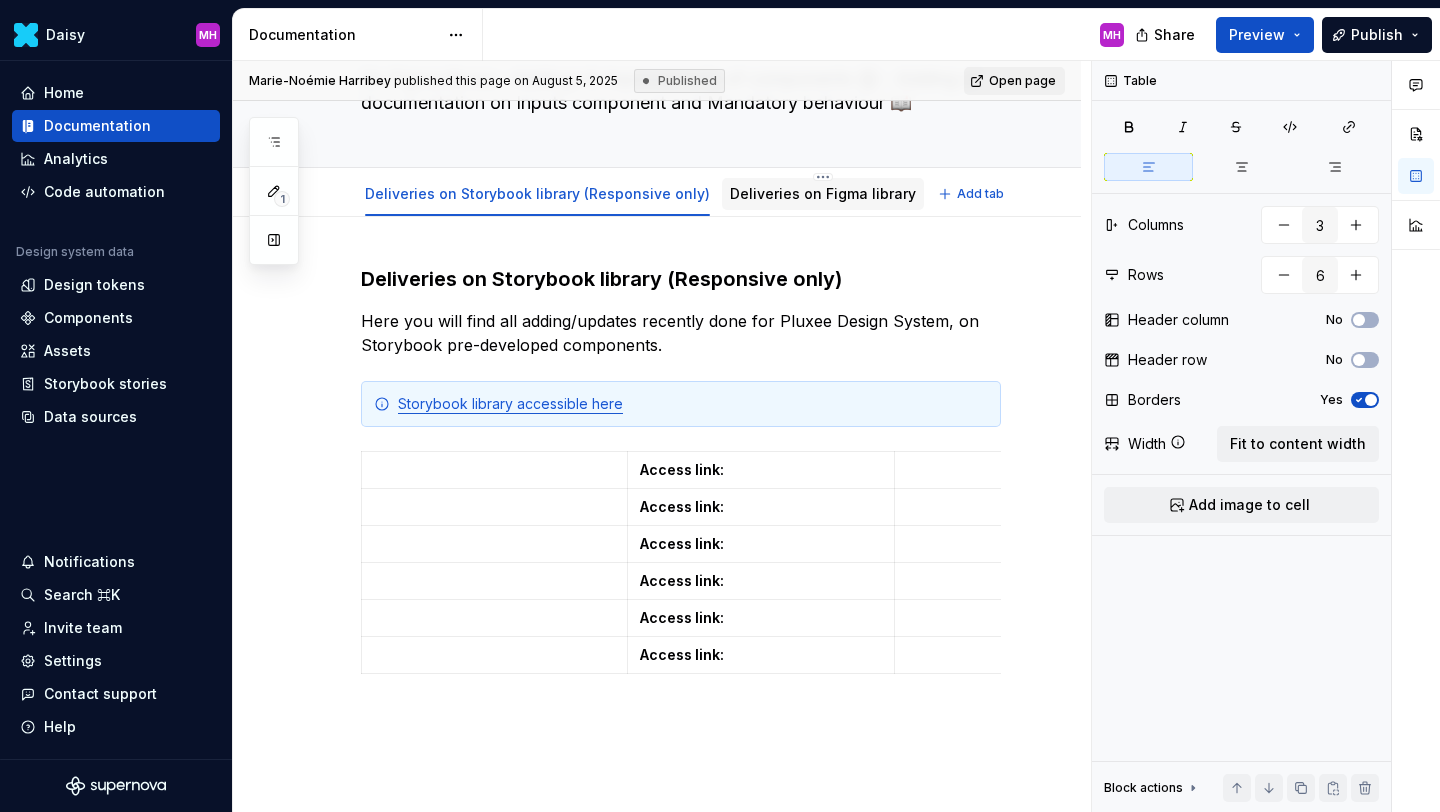 click on "Deliveries on Figma library" at bounding box center [823, 193] 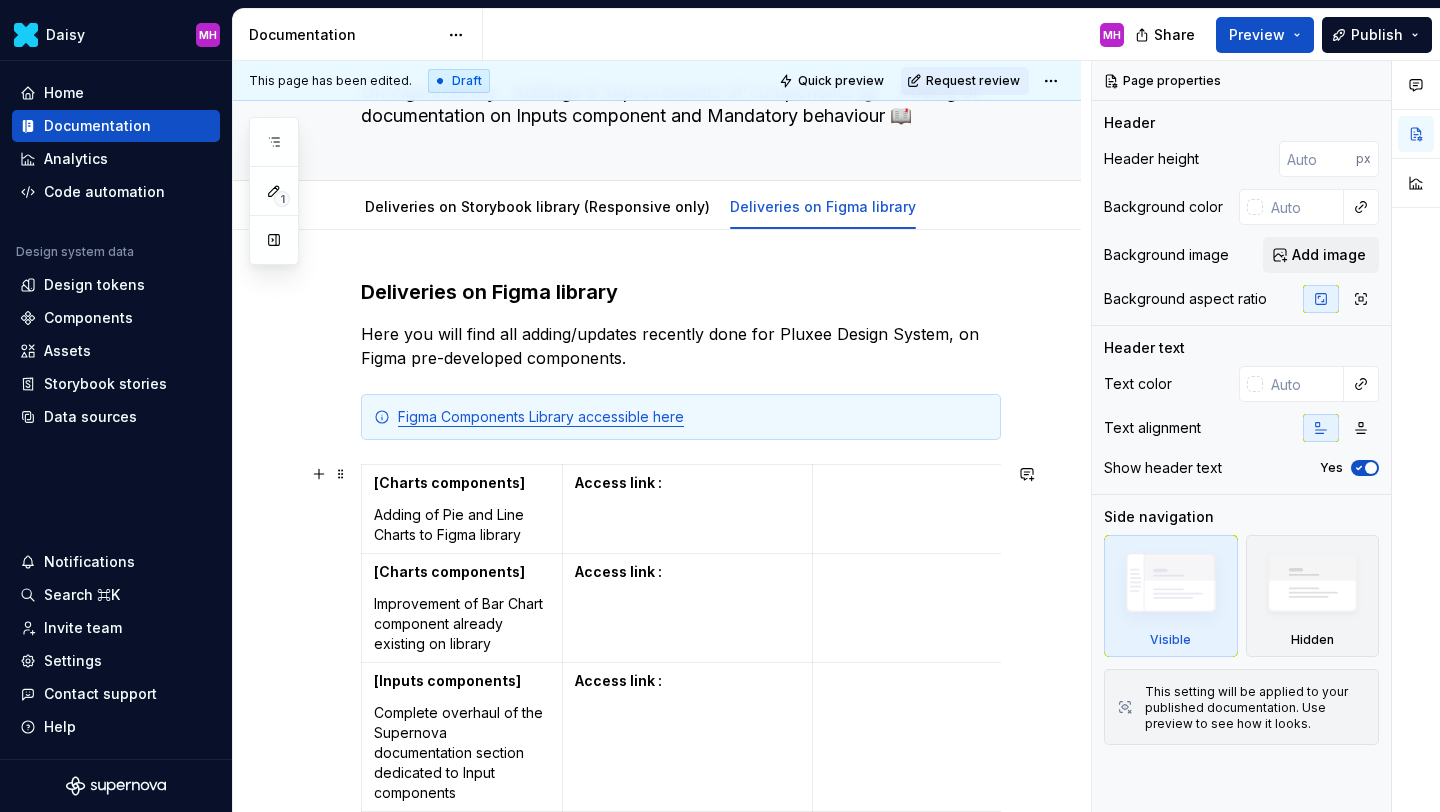 scroll, scrollTop: 228, scrollLeft: 0, axis: vertical 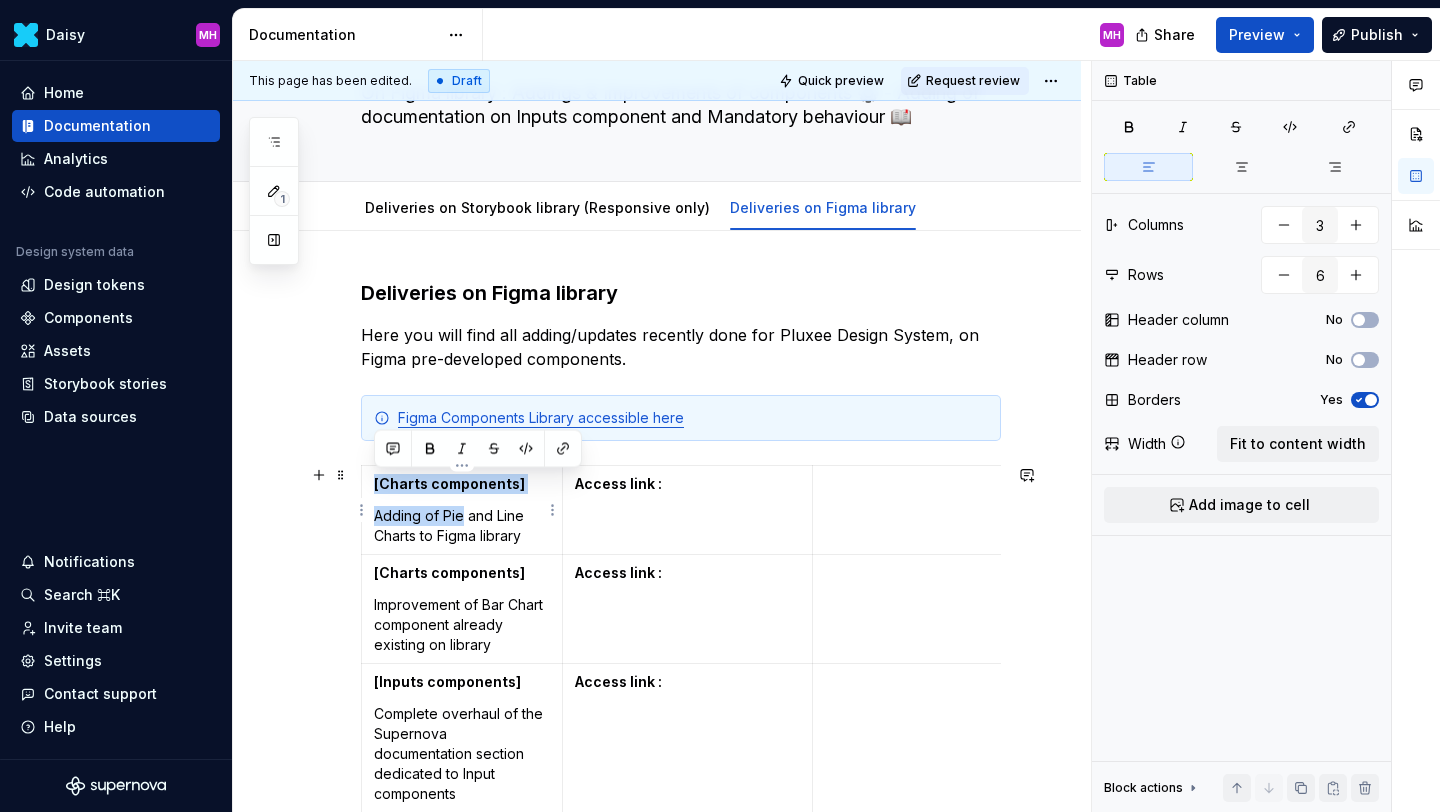 drag, startPoint x: 460, startPoint y: 519, endPoint x: 369, endPoint y: 484, distance: 97.49872 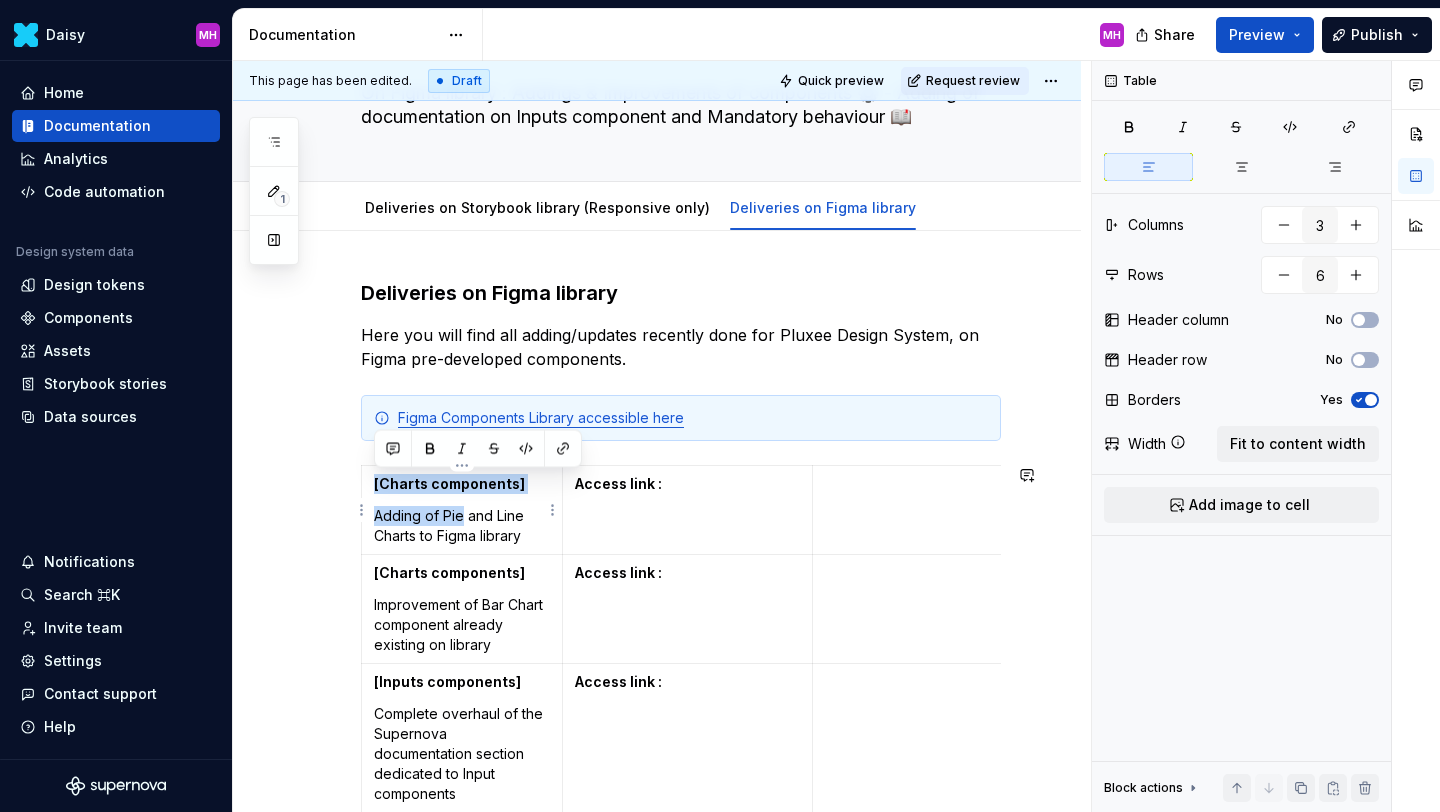 copy on "[Charts components] Adding of Pie" 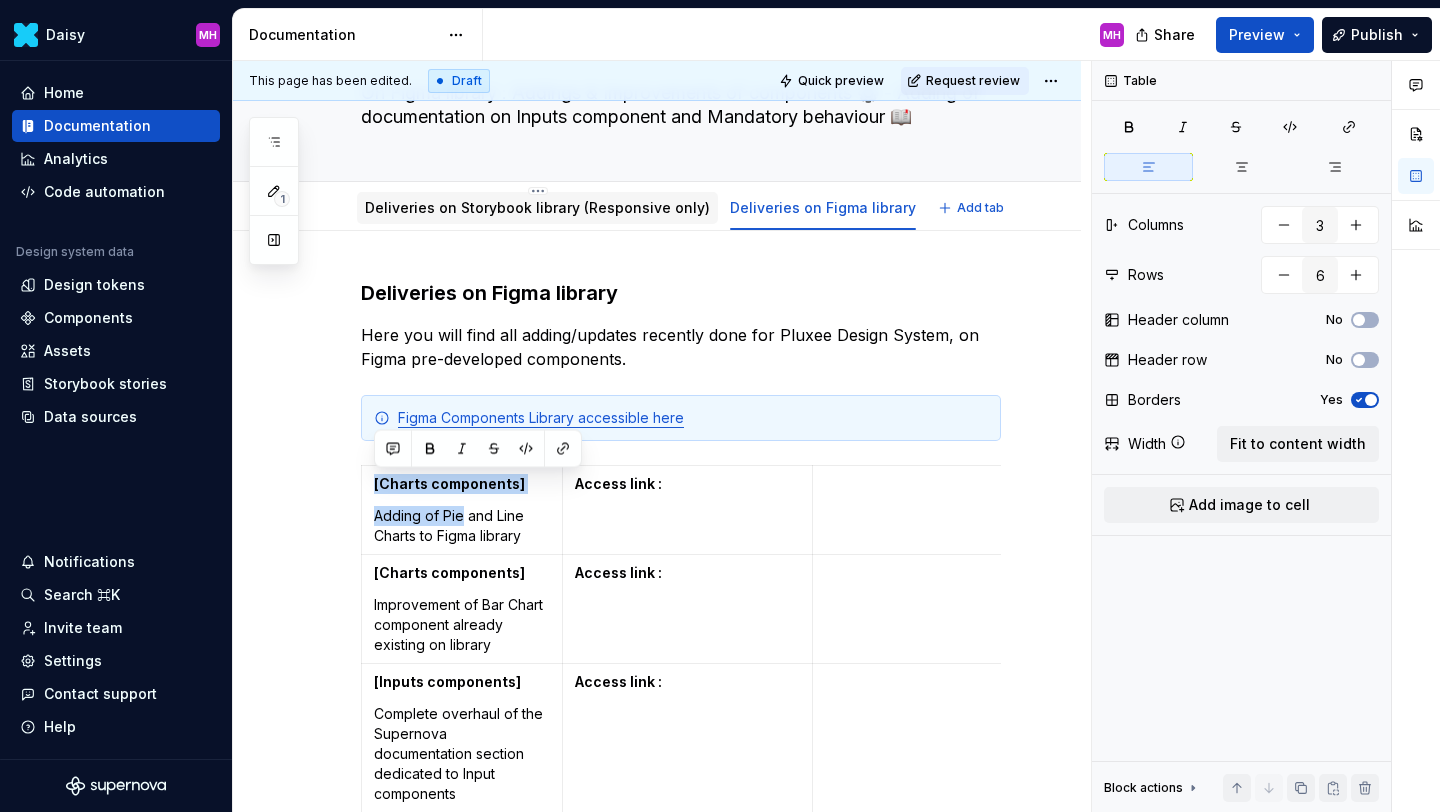 click on "Deliveries on Storybook library (Responsive only)" at bounding box center (537, 207) 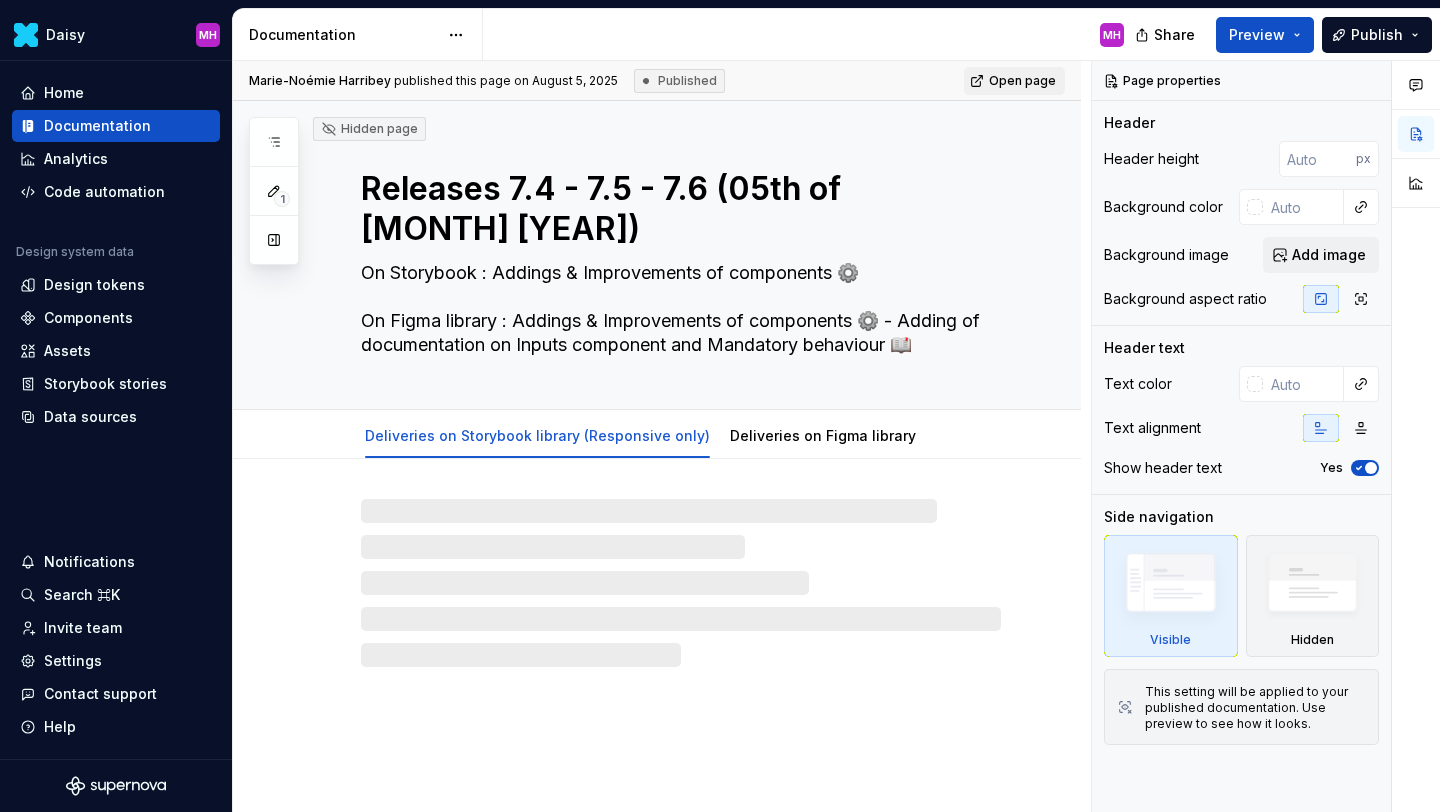 type on "*" 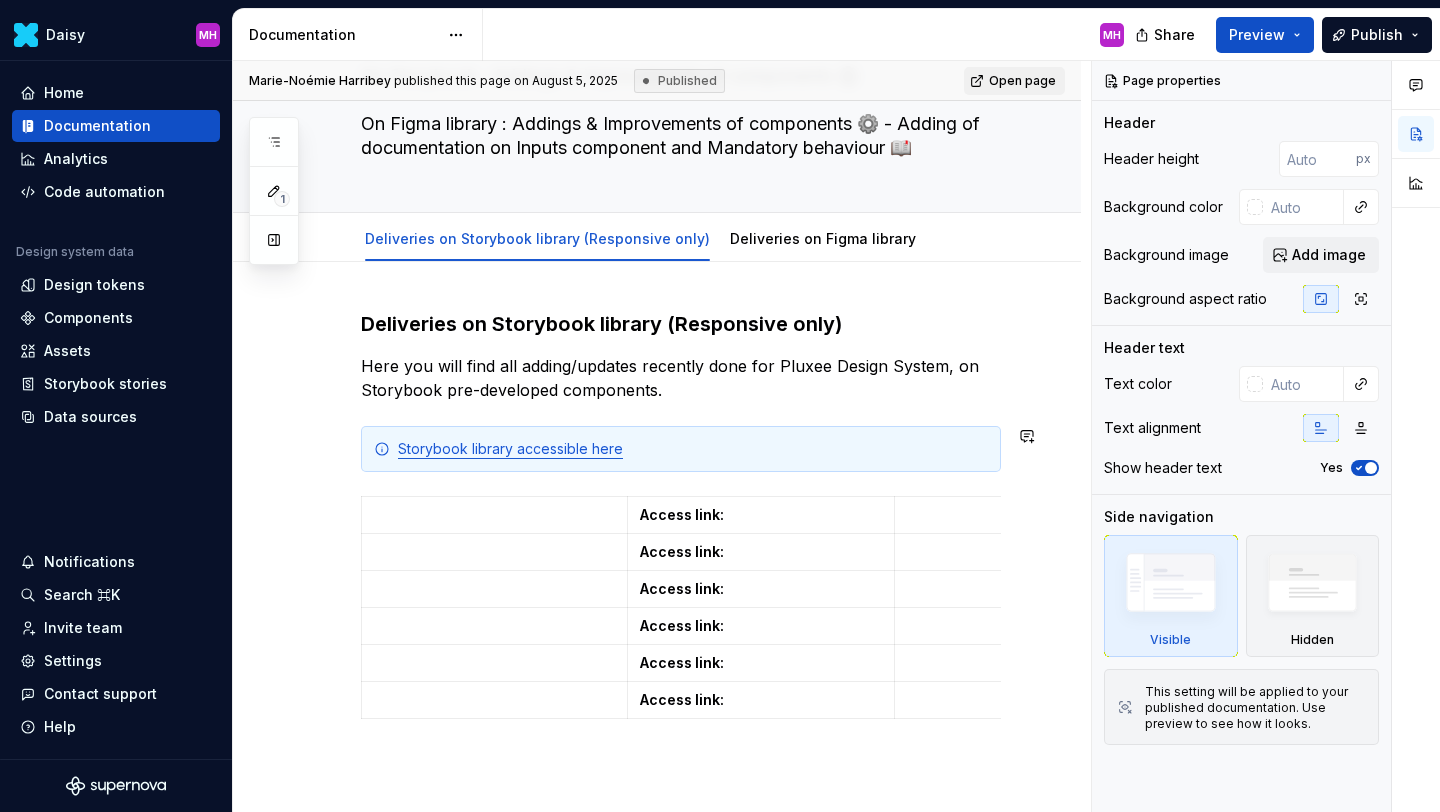 scroll, scrollTop: 200, scrollLeft: 0, axis: vertical 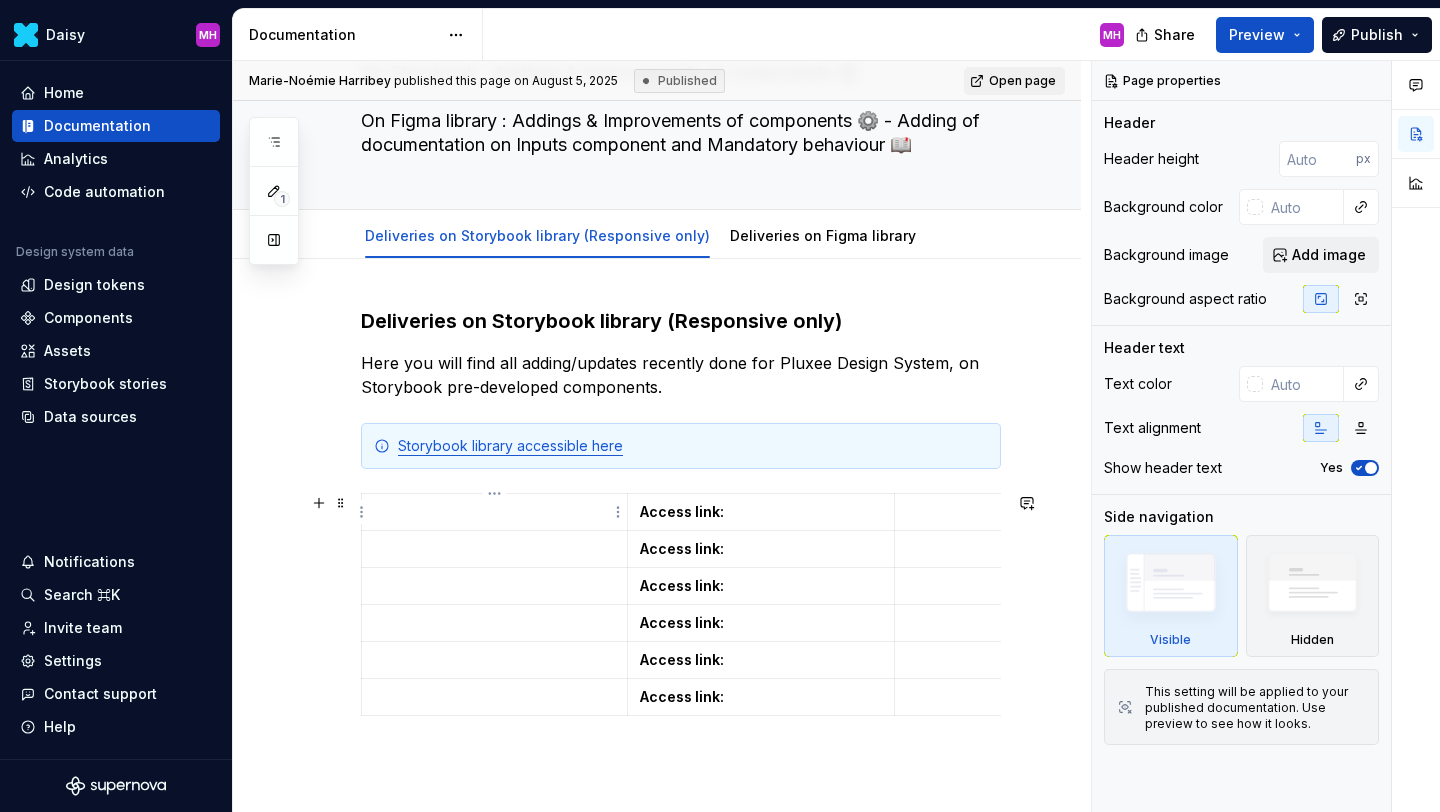 click at bounding box center (494, 512) 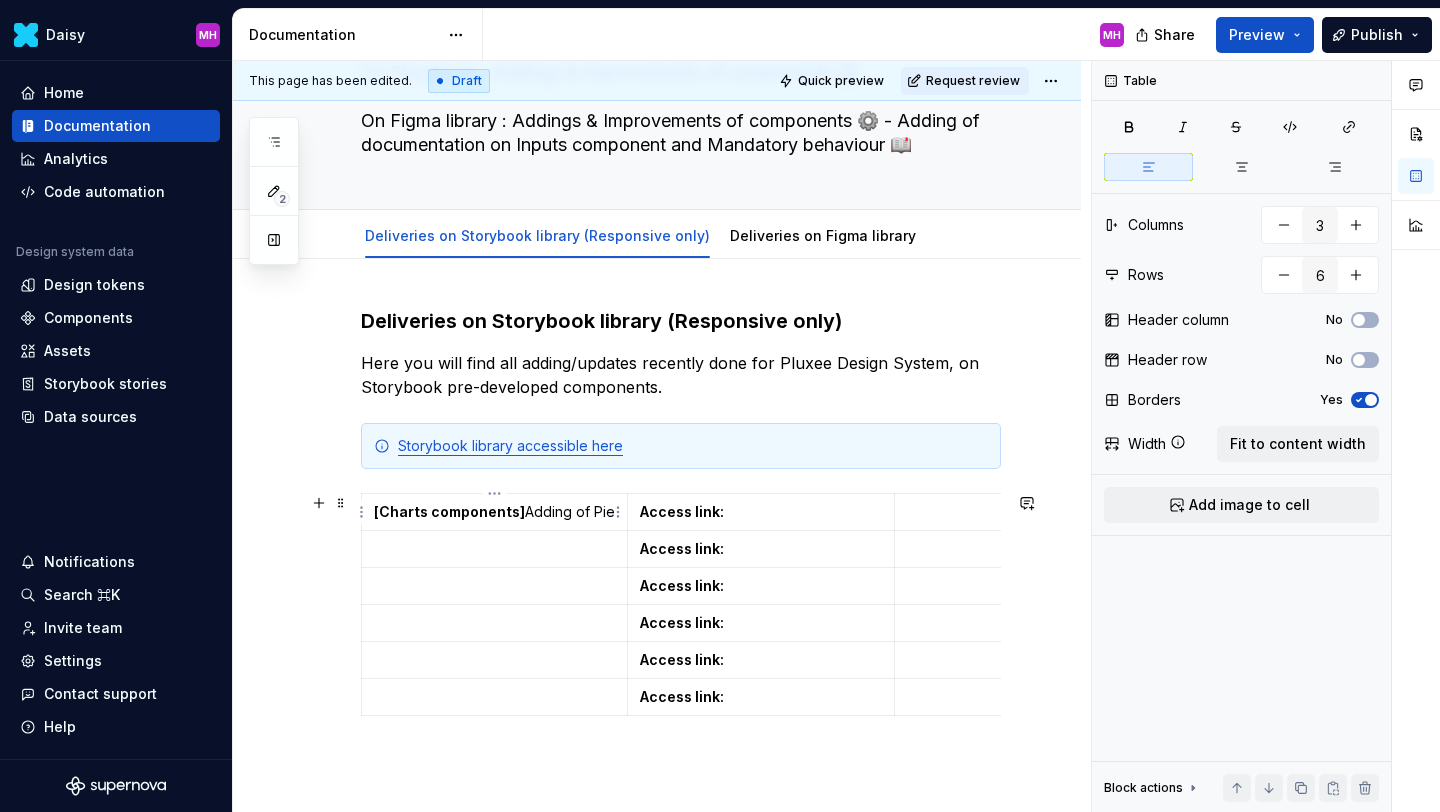 click on "[Charts components]" at bounding box center (449, 511) 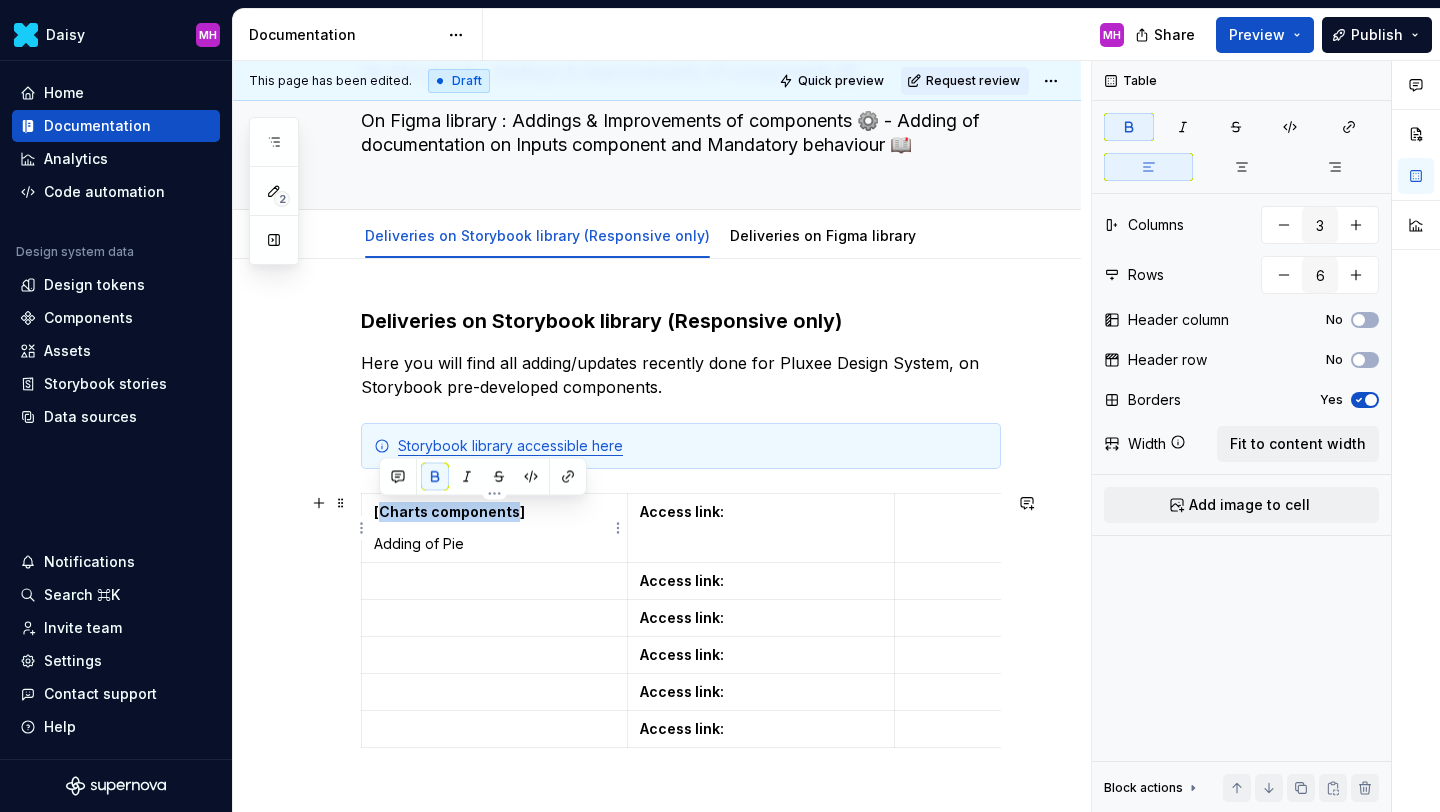 drag, startPoint x: 512, startPoint y: 513, endPoint x: 382, endPoint y: 512, distance: 130.00385 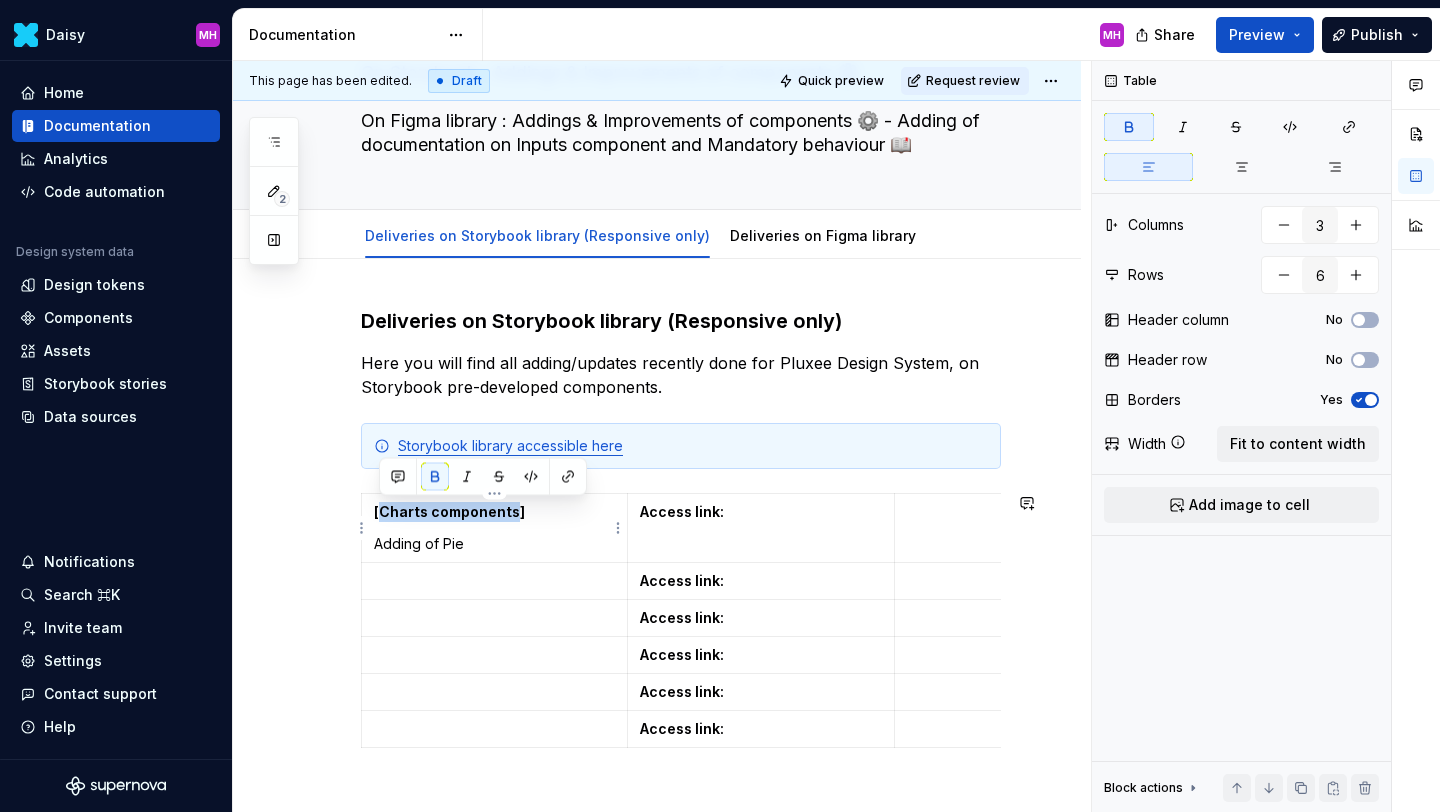 type 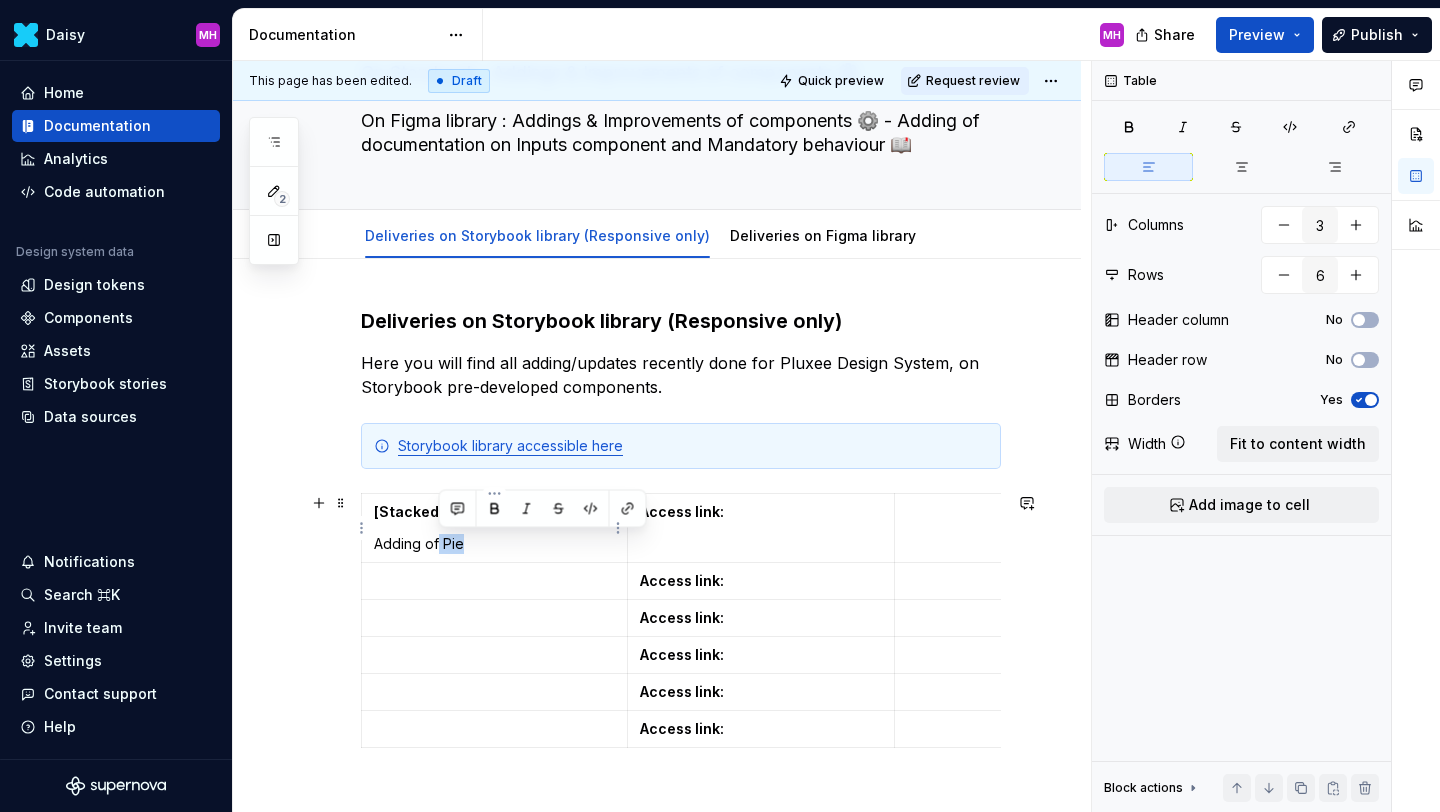 drag, startPoint x: 466, startPoint y: 546, endPoint x: 440, endPoint y: 546, distance: 26 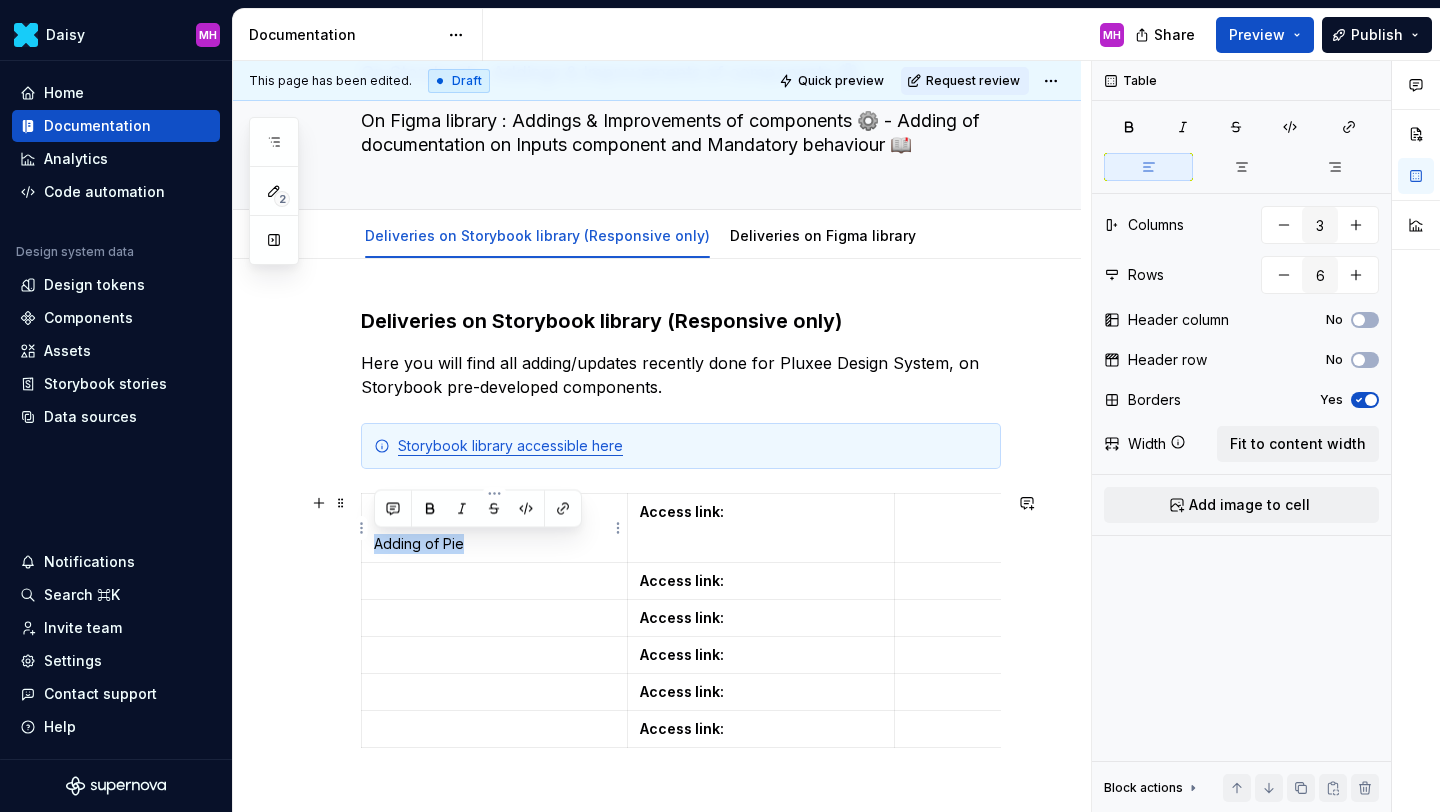 drag, startPoint x: 469, startPoint y: 544, endPoint x: 375, endPoint y: 548, distance: 94.08507 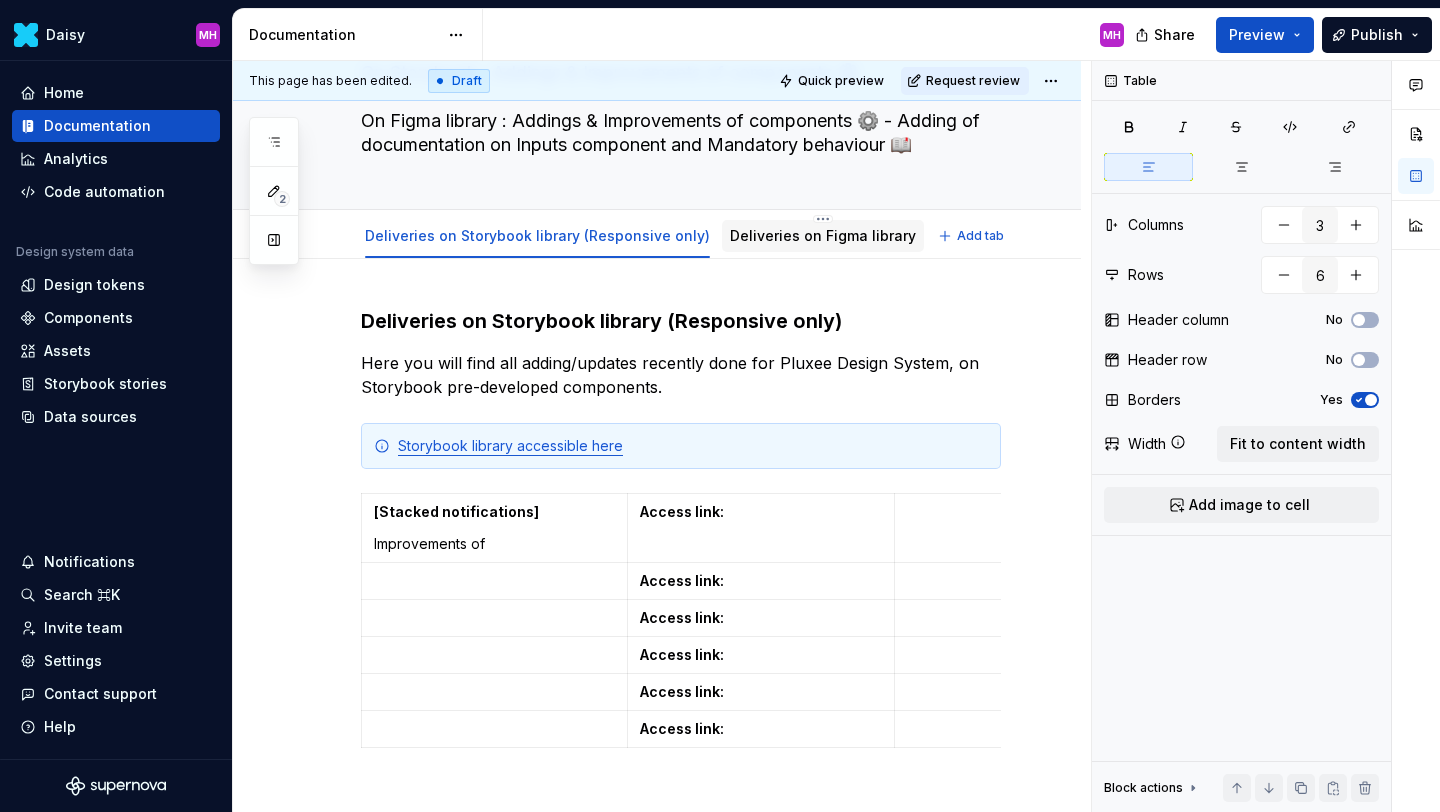 click on "Deliveries on Figma library" at bounding box center [823, 235] 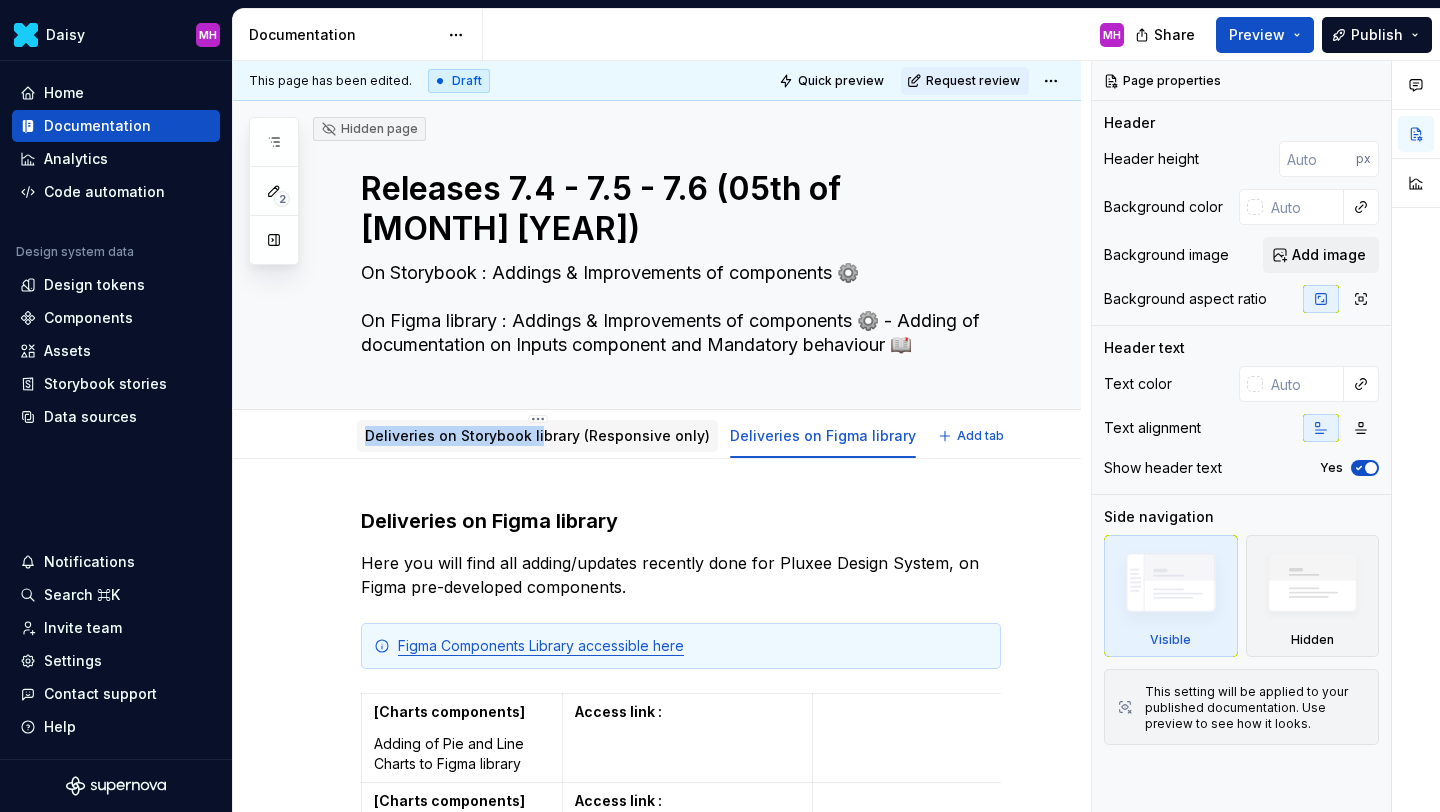 click on "Deliveries on Storybook library (Responsive only)" at bounding box center (537, 436) 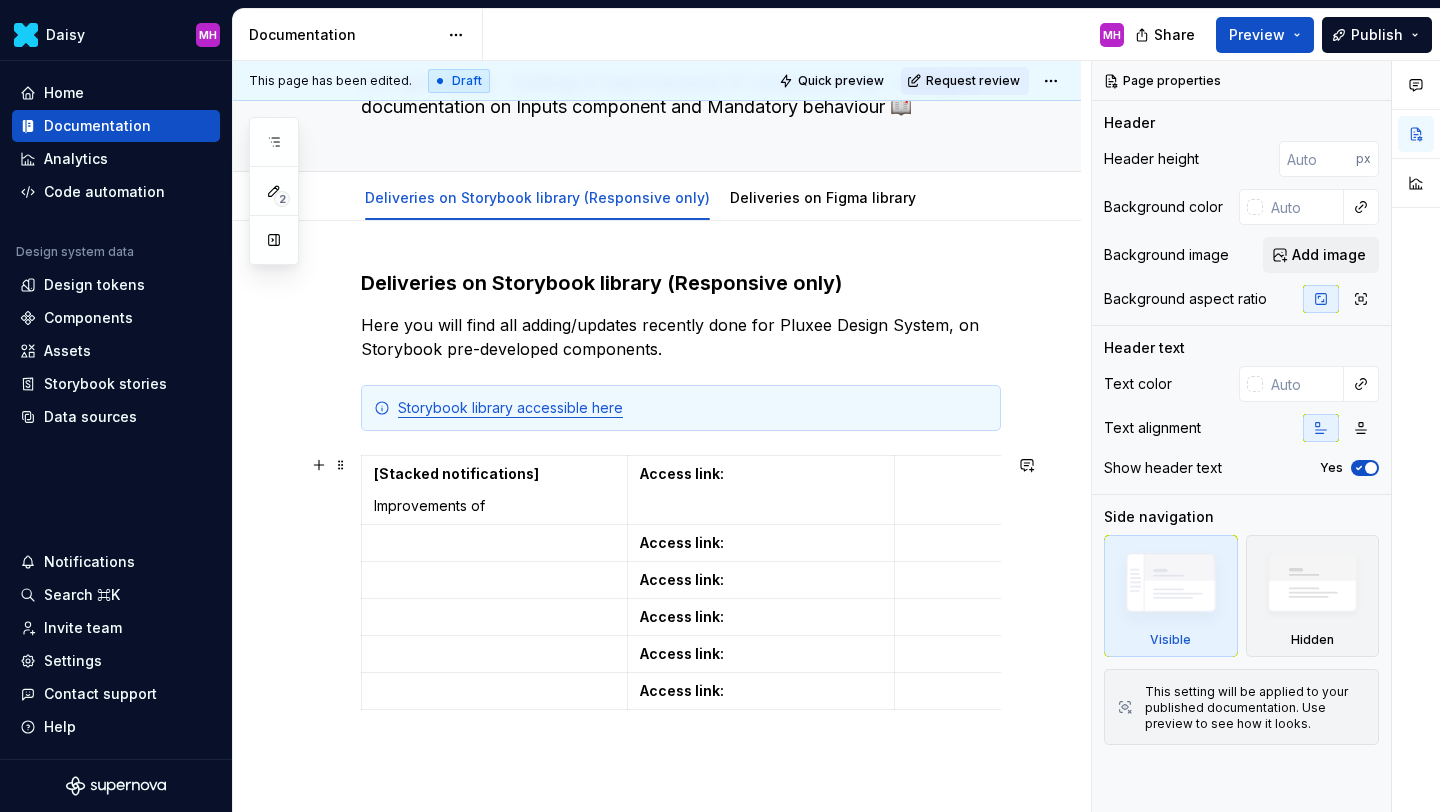scroll, scrollTop: 268, scrollLeft: 0, axis: vertical 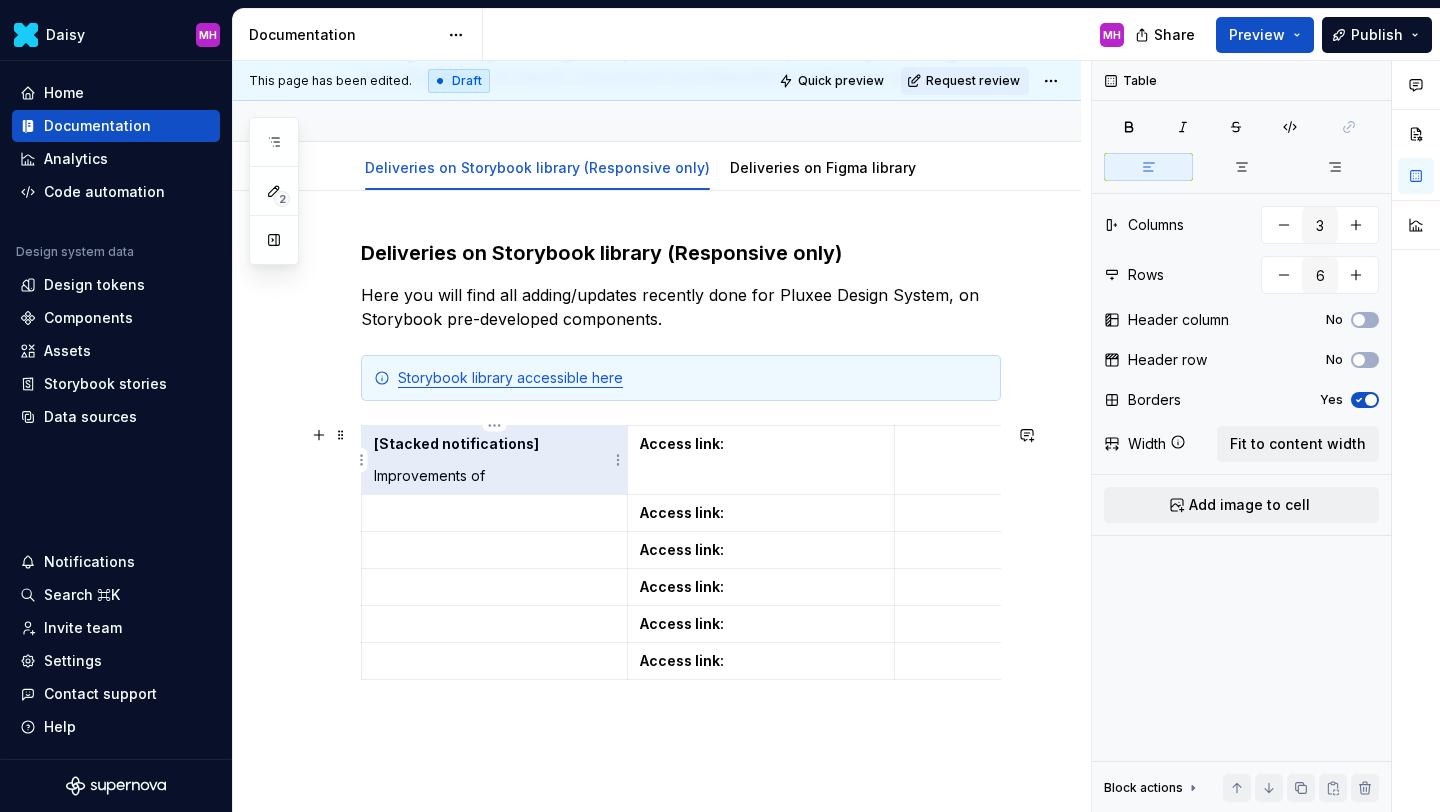 drag, startPoint x: 508, startPoint y: 478, endPoint x: 369, endPoint y: 448, distance: 142.20056 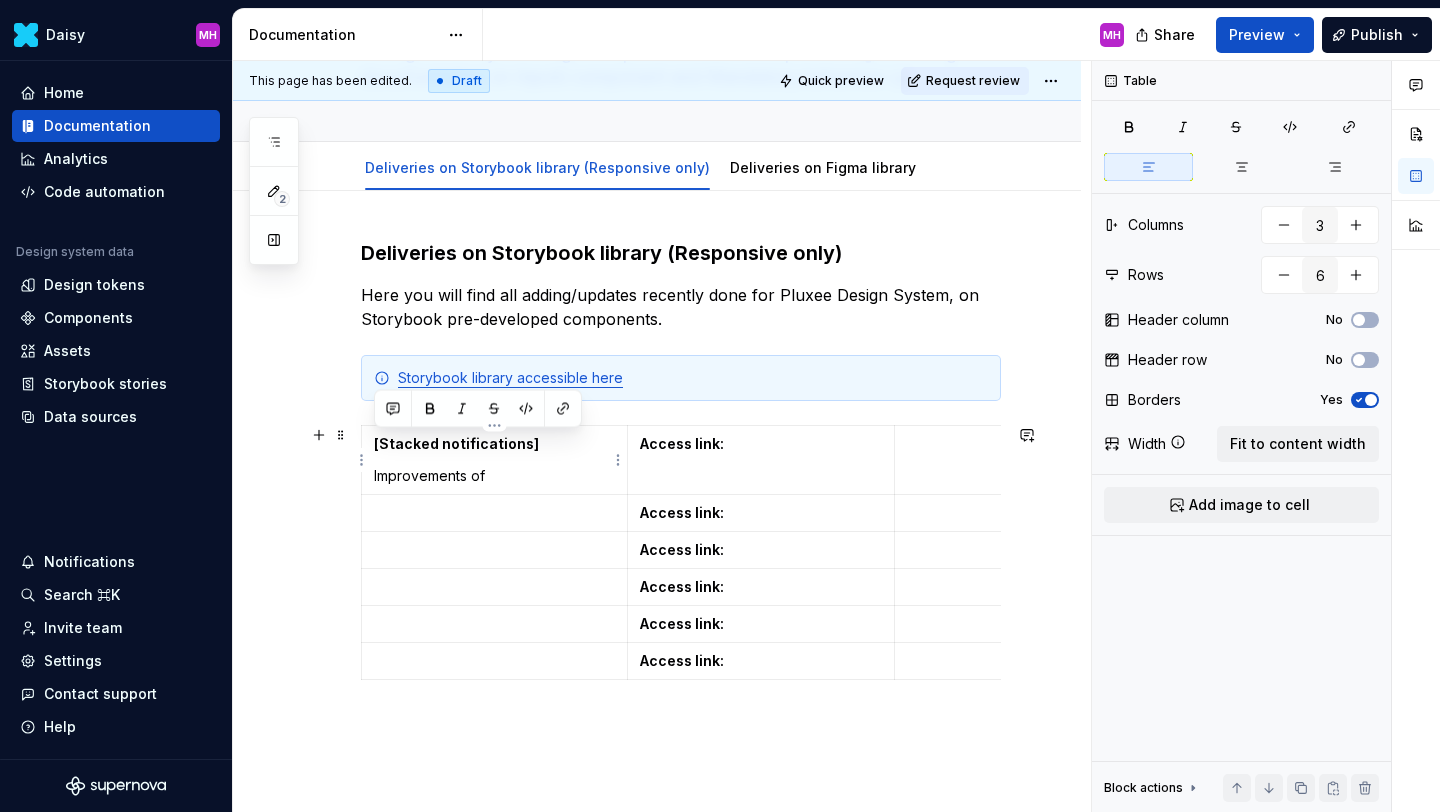 drag, startPoint x: 493, startPoint y: 478, endPoint x: 373, endPoint y: 443, distance: 125 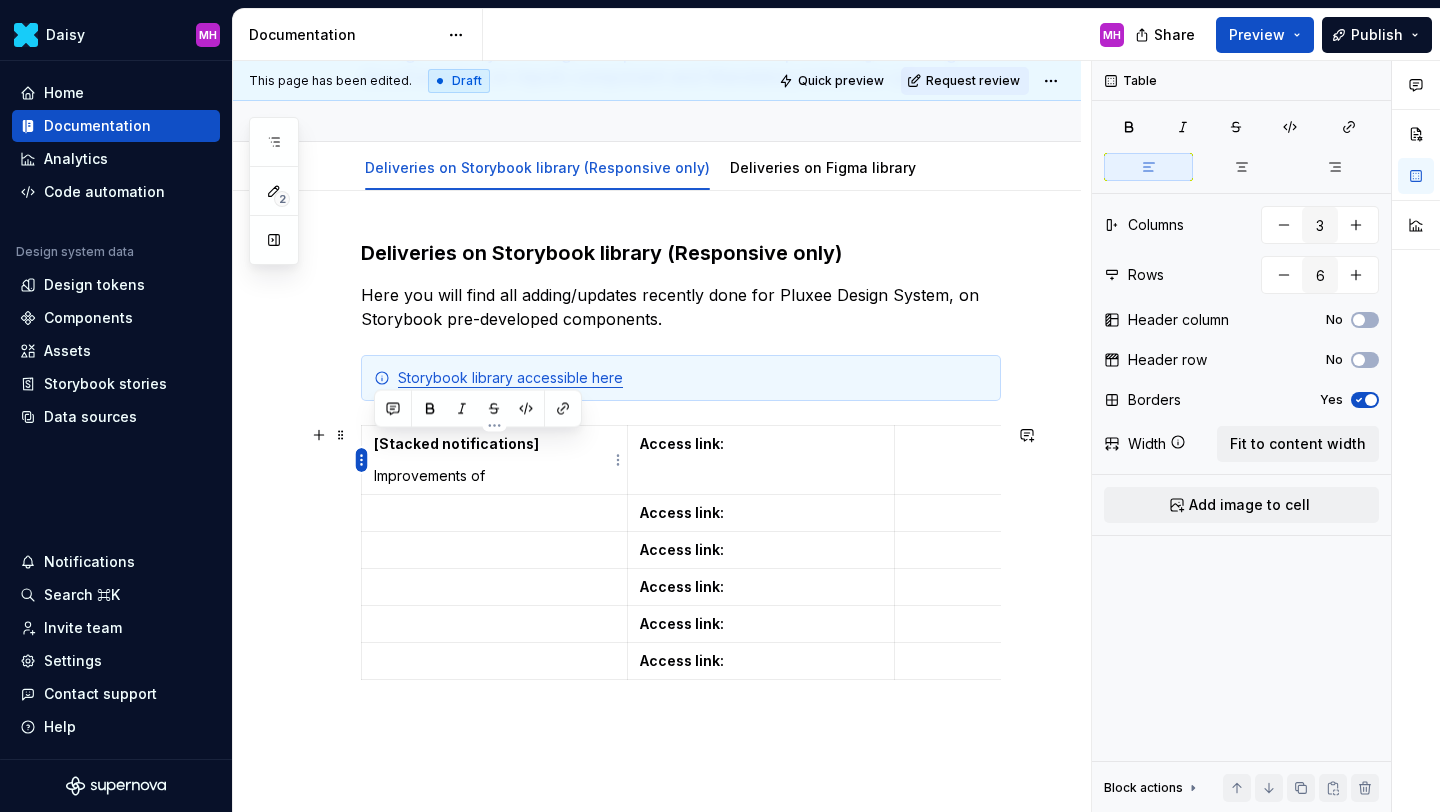 click on "Daisy MH Home Documentation Analytics Code automation Design system data Design tokens Components Assets Storybook stories Data sources Notifications Search ⌘K Invite team Settings Contact support Help Documentation MH Share Preview Publish 2 Pages Add
Accessibility guide for tree Page tree.
Navigate the tree with the arrow keys. Common tree hotkeys apply. Further keybindings are available:
enter to execute primary action on focused item
f2 to start renaming the focused item
escape to abort renaming an item
control+d to start dragging selected items
GETTING STARTED Pluxee design system documentation  PLUXEE BRAND DS GUIDELINES Accessibility Layout Spacing Drop shadows  Feedback Displaying Mandatory Displaying DS VISUAL ASSETS DS COMPONENTS Buttons Inputs Classic Inputs Classic inputs Password Select / Dropdowns PIN Search bar Pickers Date pickers App Helpers Default helper Password helper Indicators Selection control Menu & Navigation" at bounding box center [720, 406] 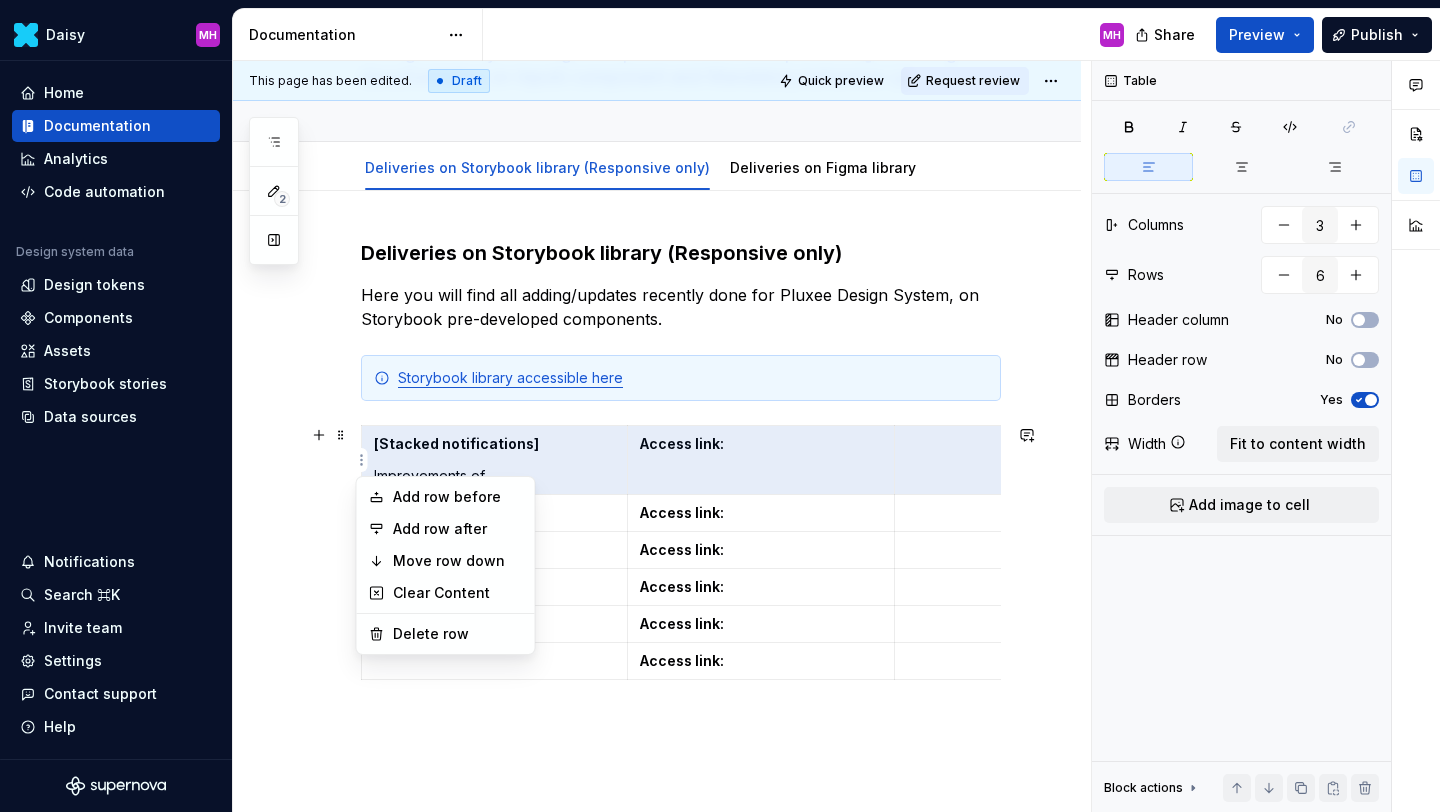 click on "Daisy MH Home Documentation Analytics Code automation Design system data Design tokens Components Assets Storybook stories Data sources Notifications Search ⌘K Invite team Settings Contact support Help Documentation MH Share Preview Publish 2 Pages Add
Accessibility guide for tree Page tree.
Navigate the tree with the arrow keys. Common tree hotkeys apply. Further keybindings are available:
enter to execute primary action on focused item
f2 to start renaming the focused item
escape to abort renaming an item
control+d to start dragging selected items
GETTING STARTED Pluxee design system documentation  PLUXEE BRAND DS GUIDELINES Accessibility Layout Spacing Drop shadows  Feedback Displaying Mandatory Displaying DS VISUAL ASSETS DS COMPONENTS Buttons Inputs Classic Inputs Classic inputs Password Select / Dropdowns PIN Search bar Pickers Date pickers App Helpers Default helper Password helper Indicators Selection control Menu & Navigation" at bounding box center [720, 406] 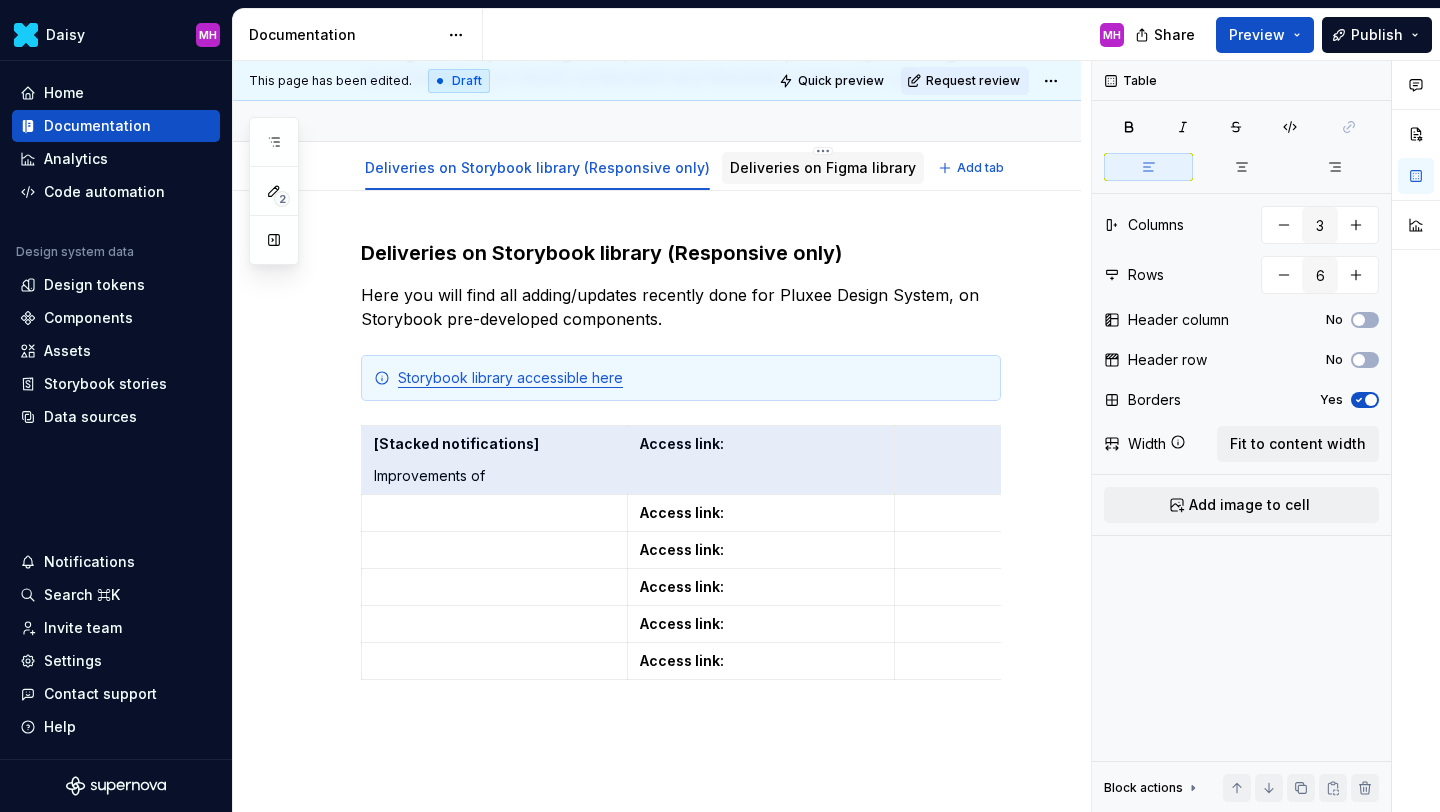click on "Deliveries on Figma library" at bounding box center [823, 167] 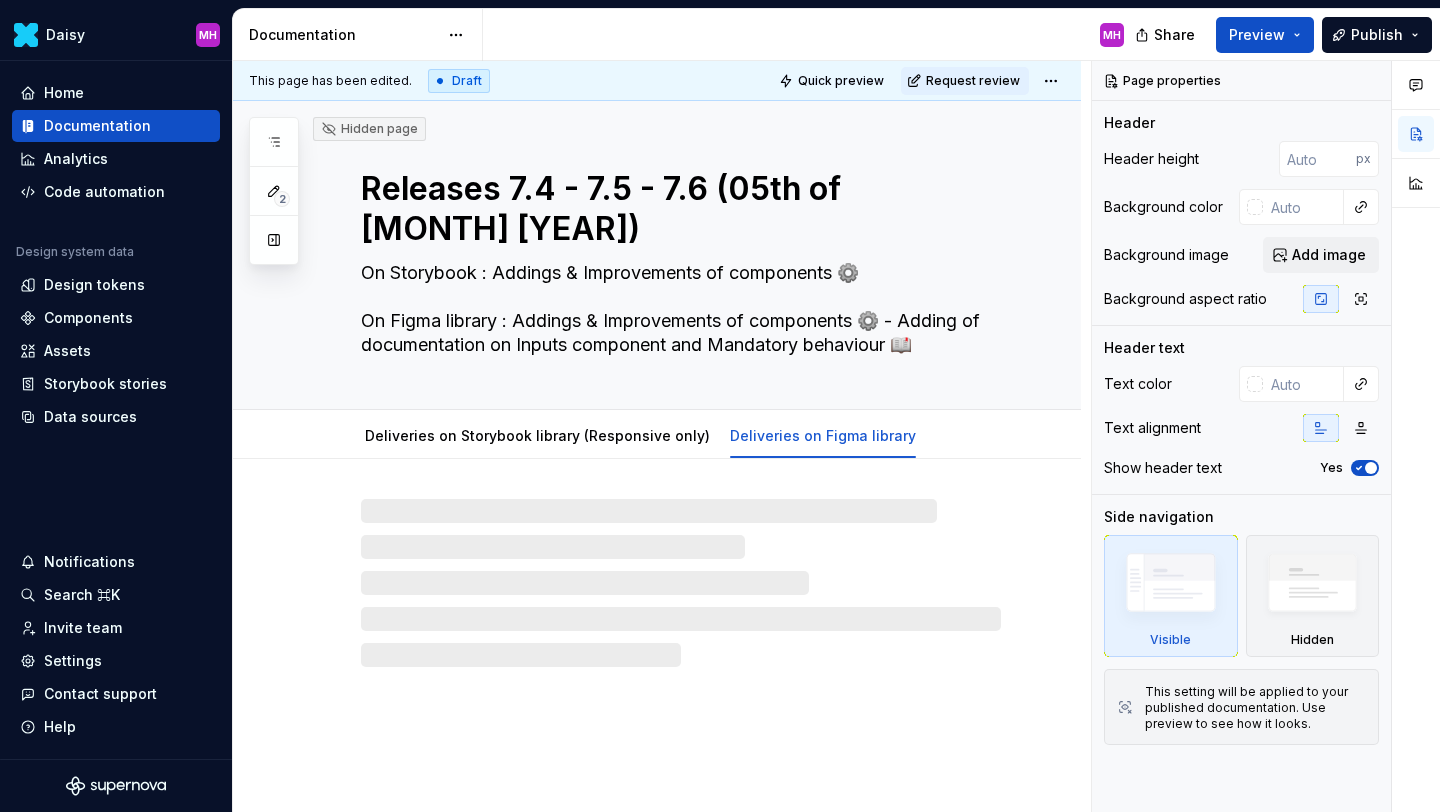 type on "*" 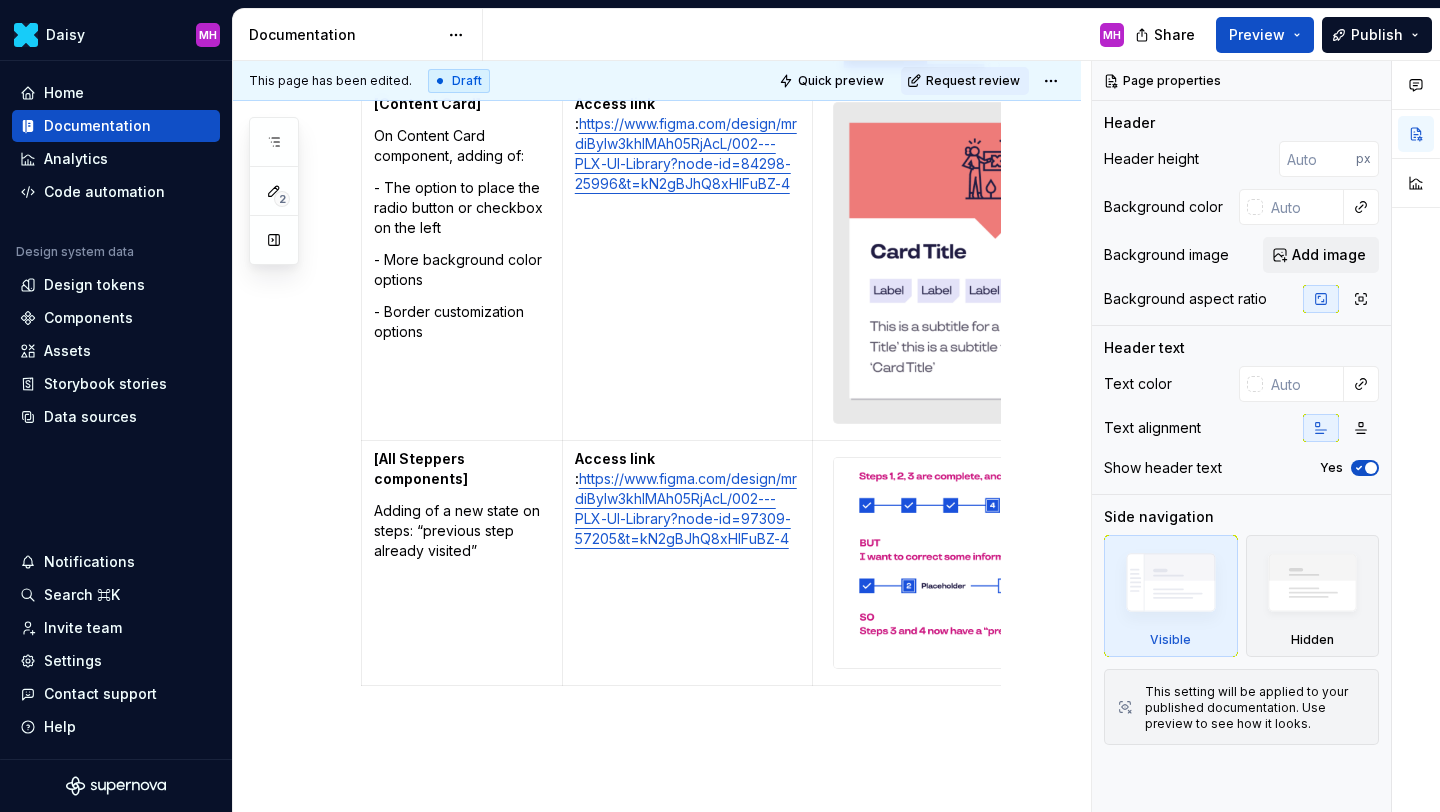 scroll, scrollTop: 1524, scrollLeft: 0, axis: vertical 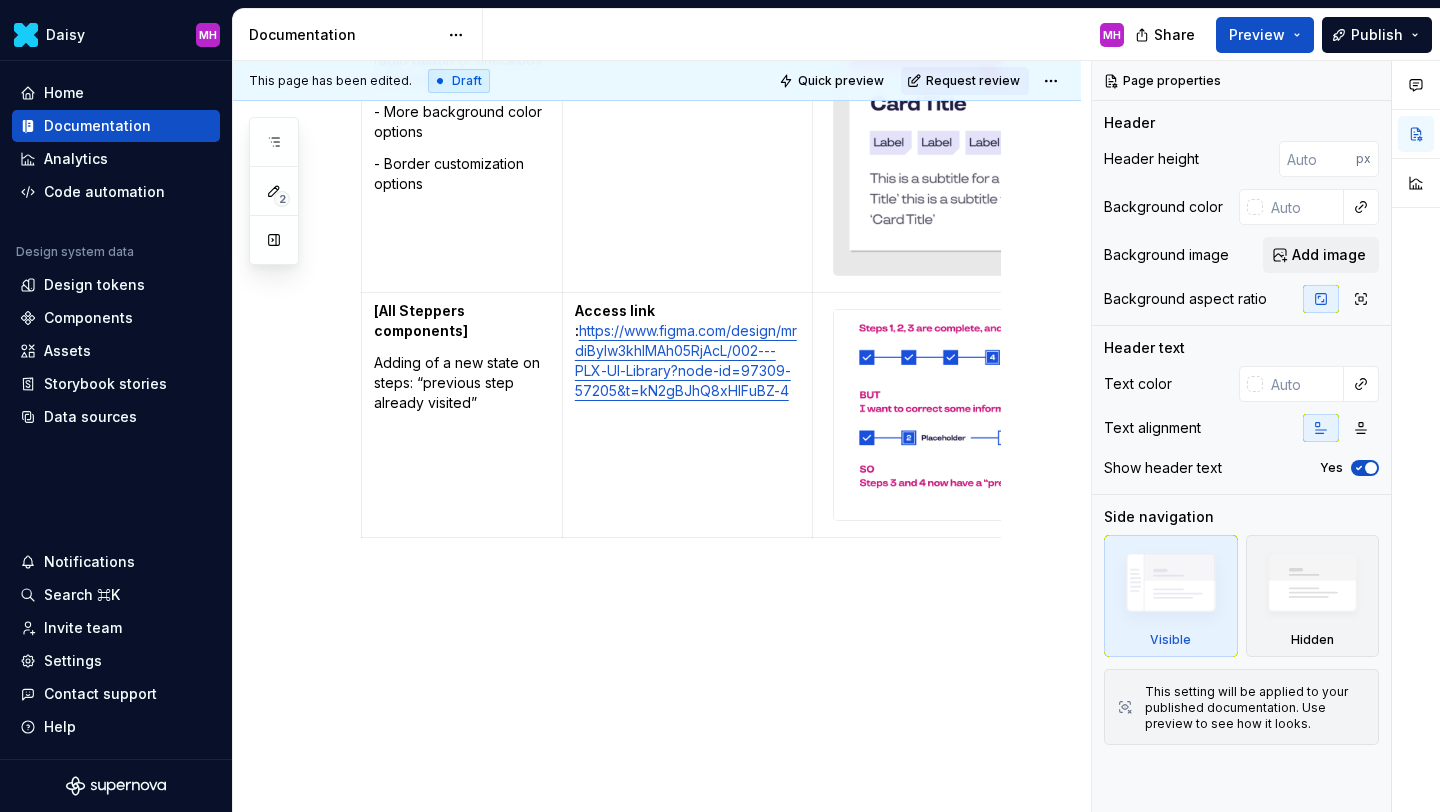 click on "[Charts components] Adding of Pie and Line Charts to Figma library Access link : [Charts components] Improvement of Bar Chart component already existing on library Access link : [Inputs components] Complete overhaul of the Supernova documentation section dedicated to Input components Access link : [Stacked Notifications] Update of documentation page dedicated to Stacked notifications component Access link : https://designsystem.guidelines.pluxee.app/latest/ds-components/notifications-and-feedback/notifications-and-feedbacks/snackbars-a94Z7OlK-a94Z7OlK [Content Card] On Content Card component, adding of : - The option to place the radio button or checkbox on the left - More background color options - Border customization options Access link : https://www.figma.com/design/mrdiByIw3khIMAh05RjAcL/002---PLX-UI-Library?node-id=84298-25996&t=kN2gBJhQ8xHlFuBZ-4 [All Steppers components] Adding of a new state on steps: “previous step already visited” Access link :" at bounding box center (681, -143) 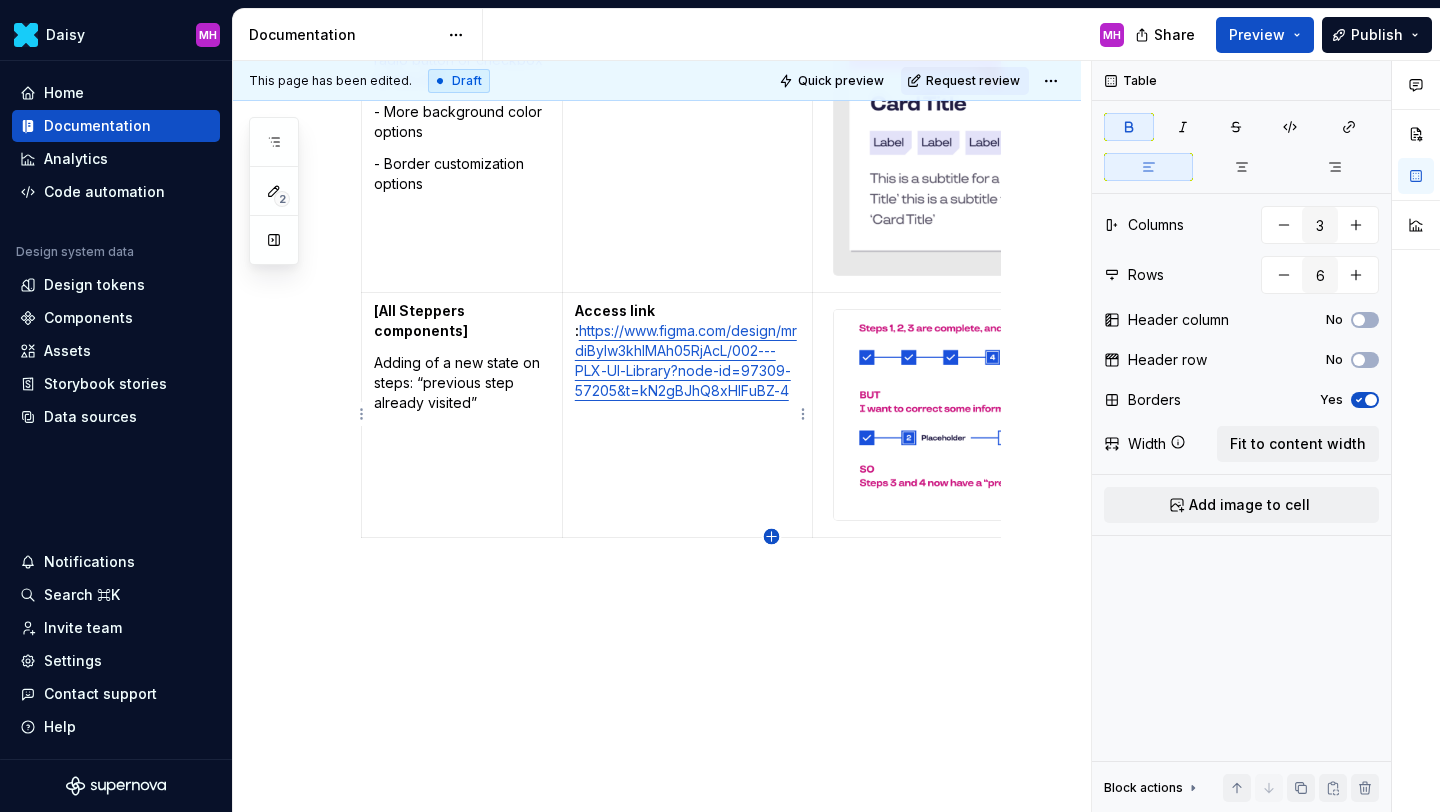 click 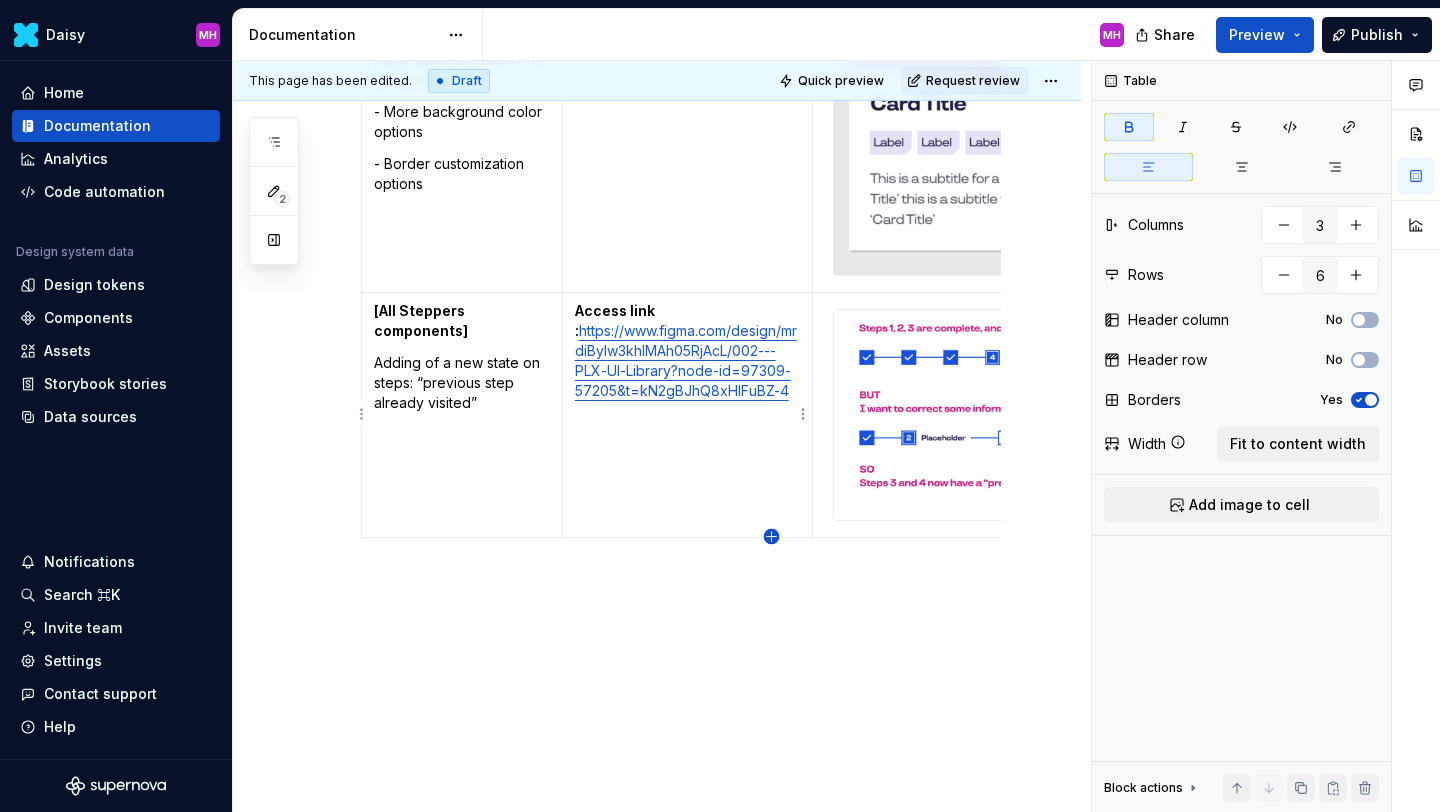 type on "7" 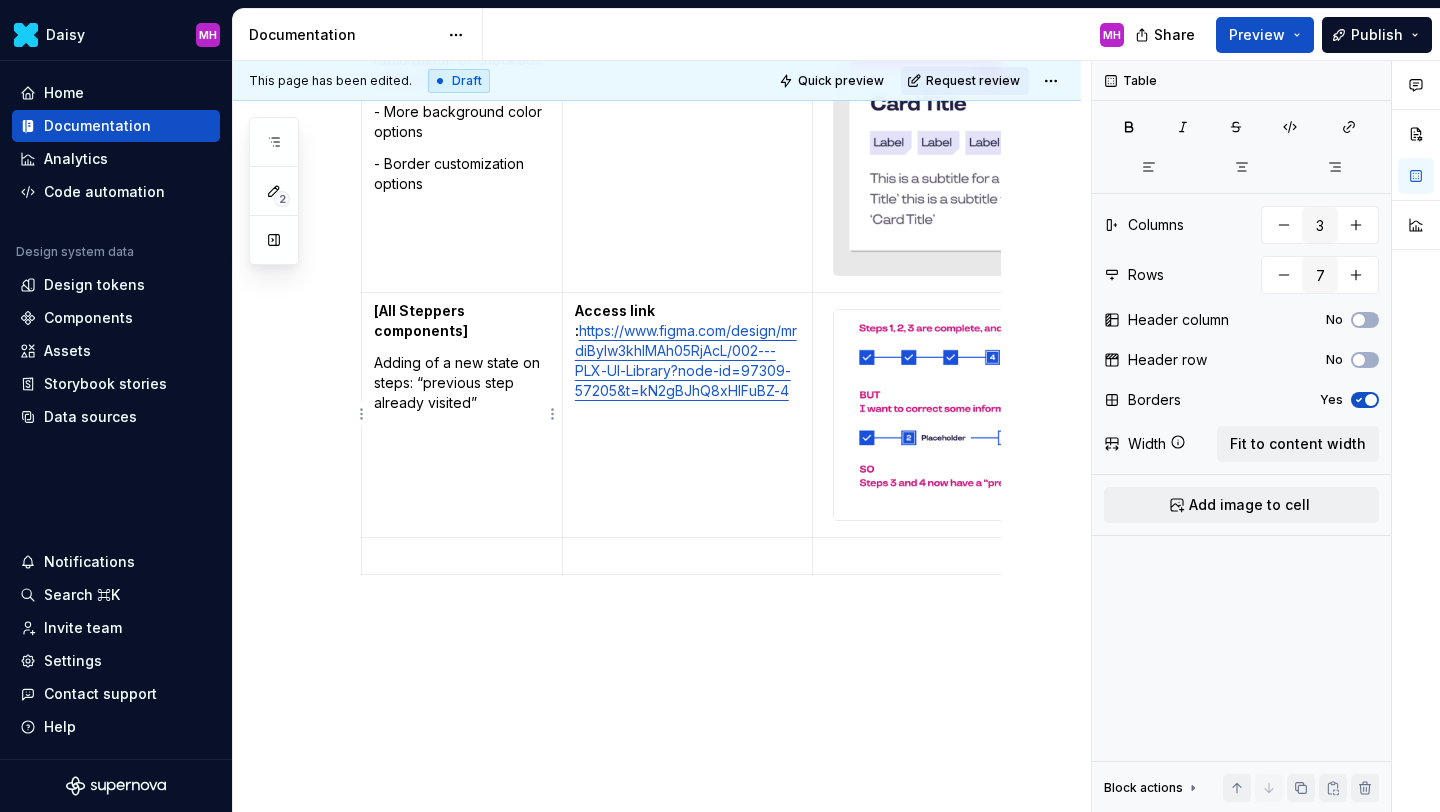 click on "[All Steppers components] Adding of a new state on steps: “previous step already visited”" at bounding box center (462, 414) 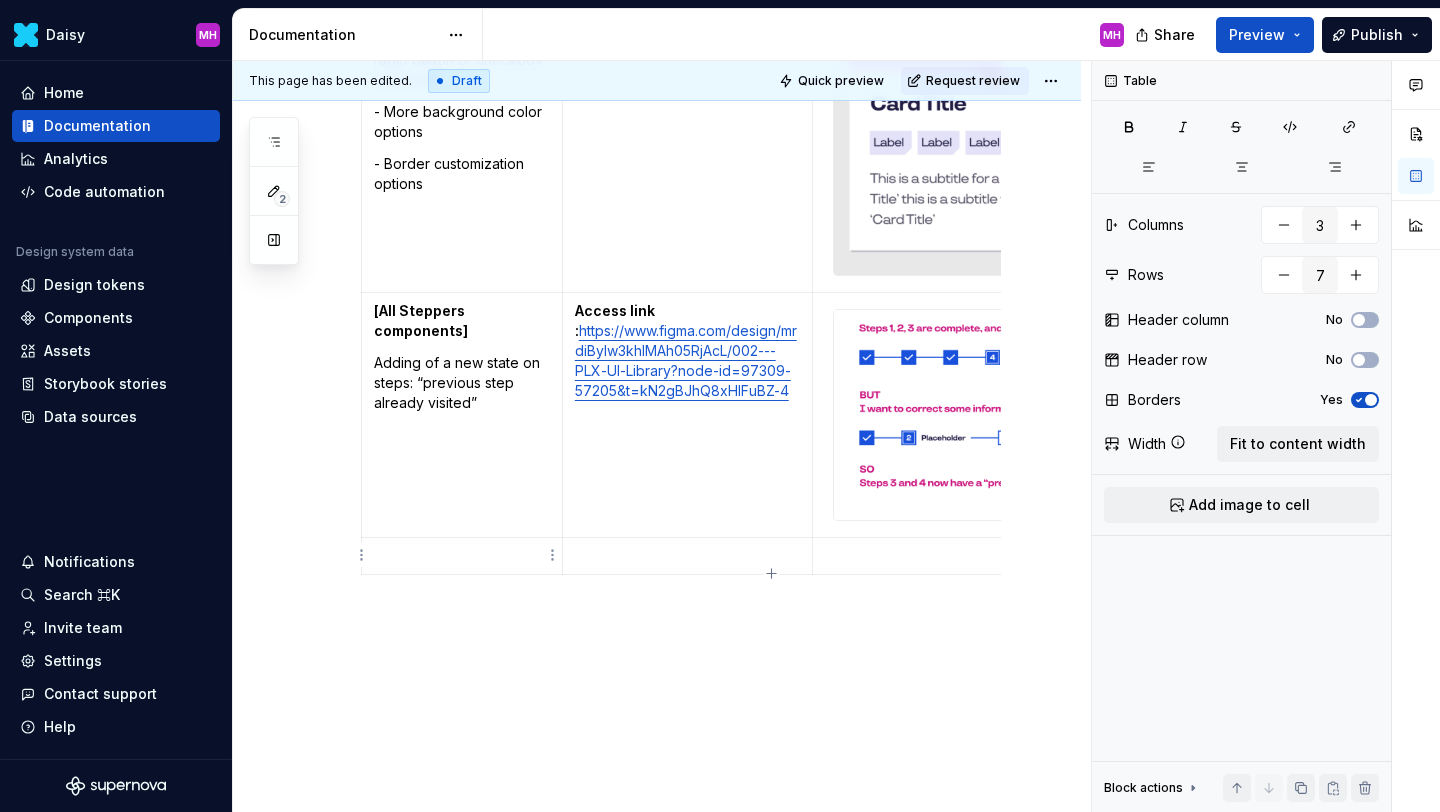 click at bounding box center [462, 556] 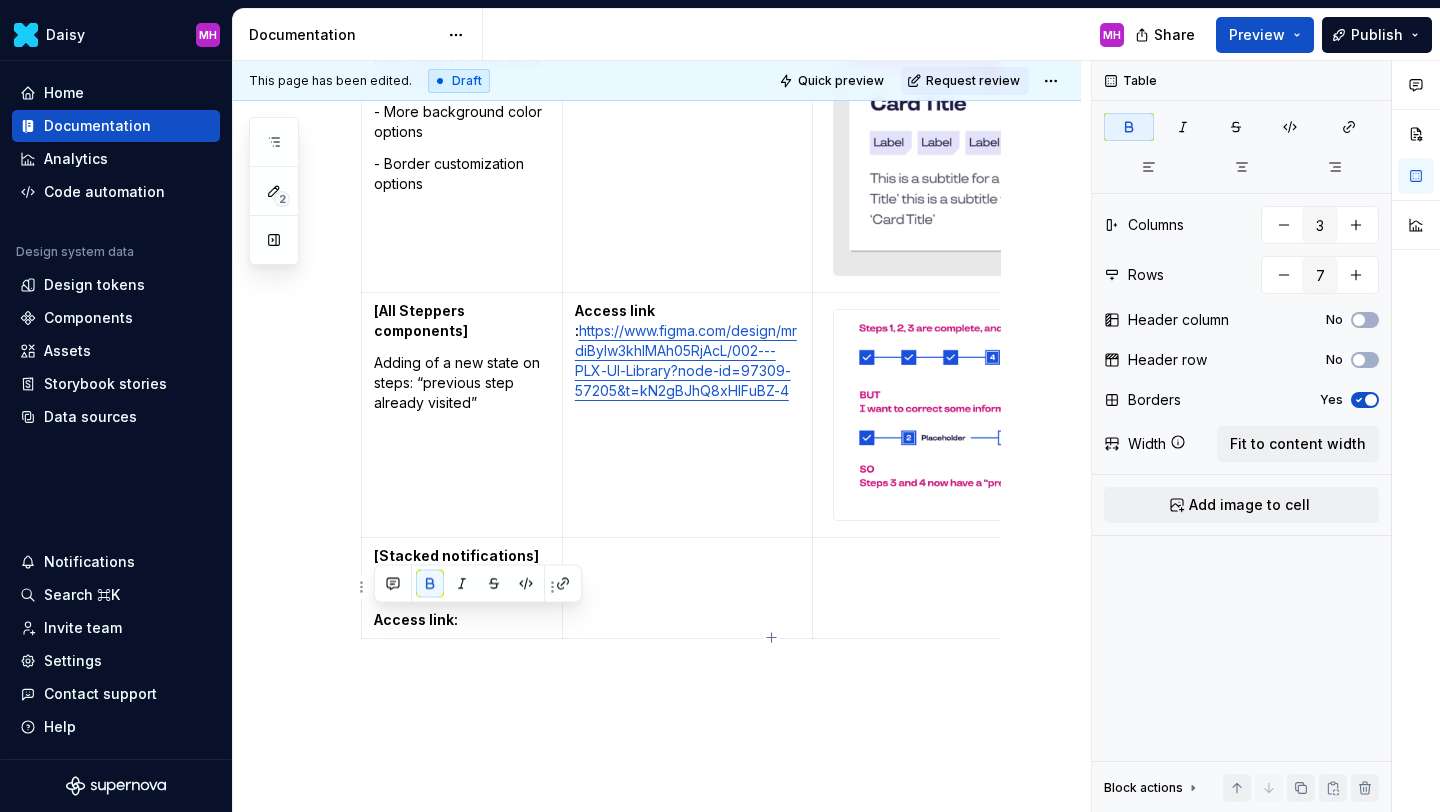 drag, startPoint x: 465, startPoint y: 621, endPoint x: 370, endPoint y: 618, distance: 95.047356 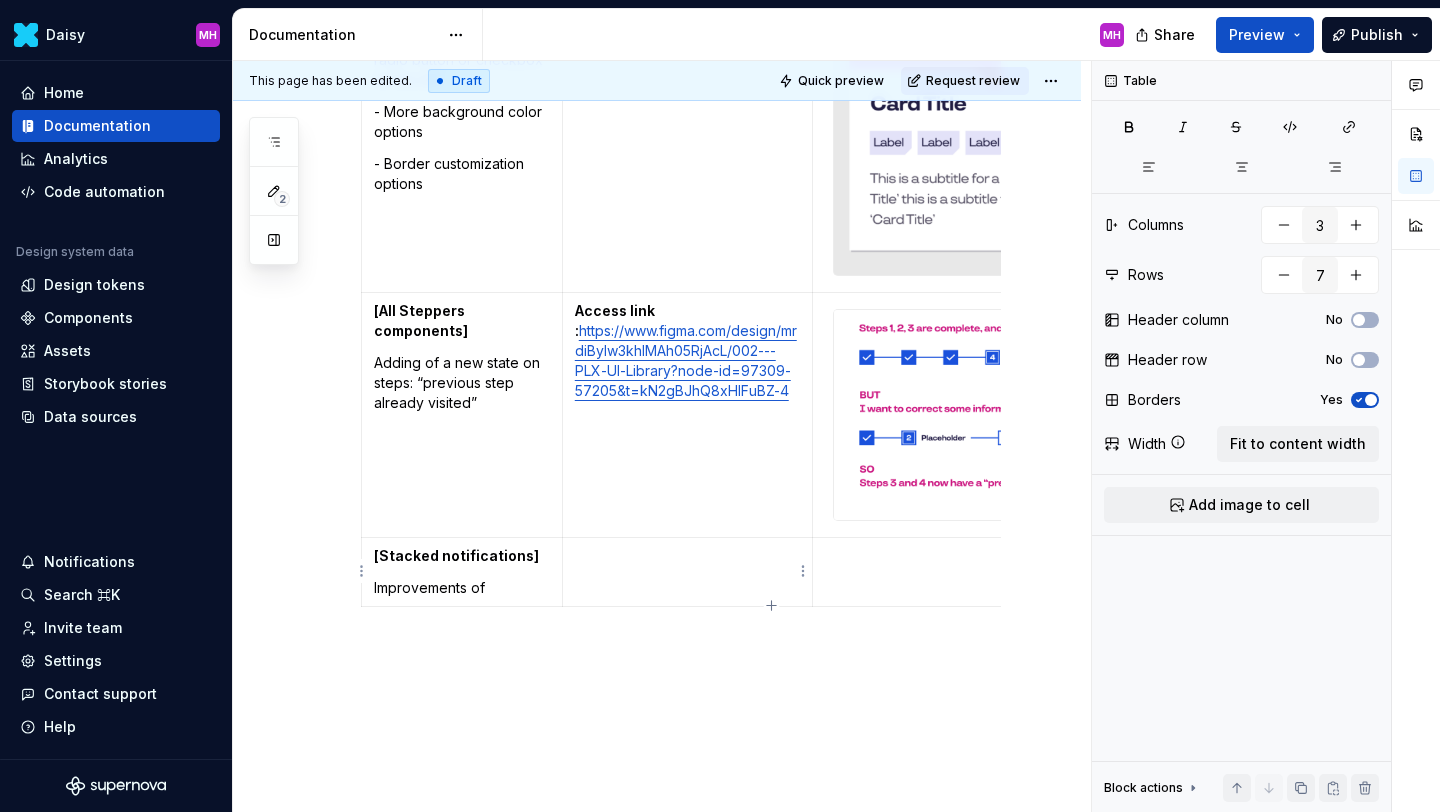 click at bounding box center (688, 556) 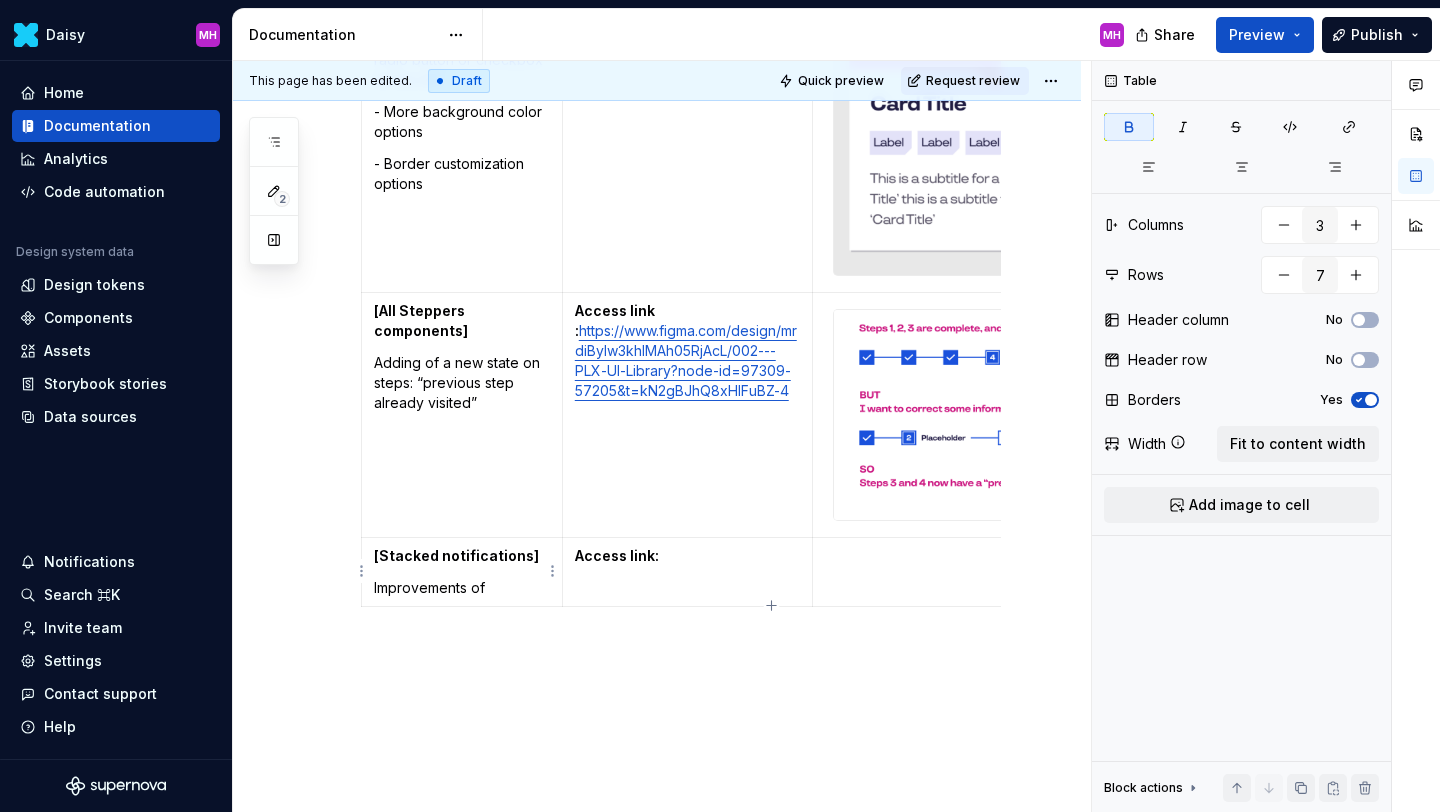 click on "Improvements of" at bounding box center (462, 588) 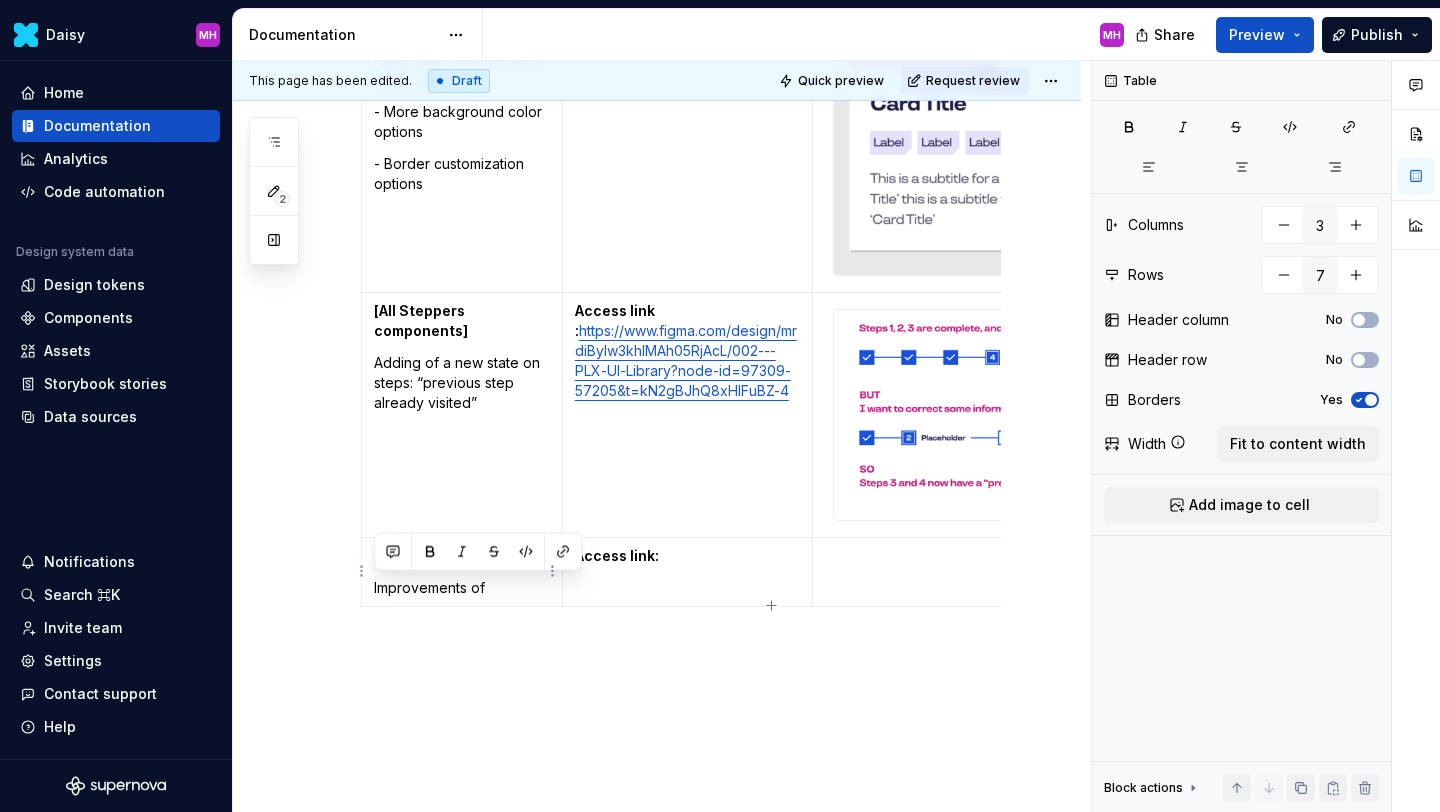 drag, startPoint x: 514, startPoint y: 589, endPoint x: 374, endPoint y: 590, distance: 140.00357 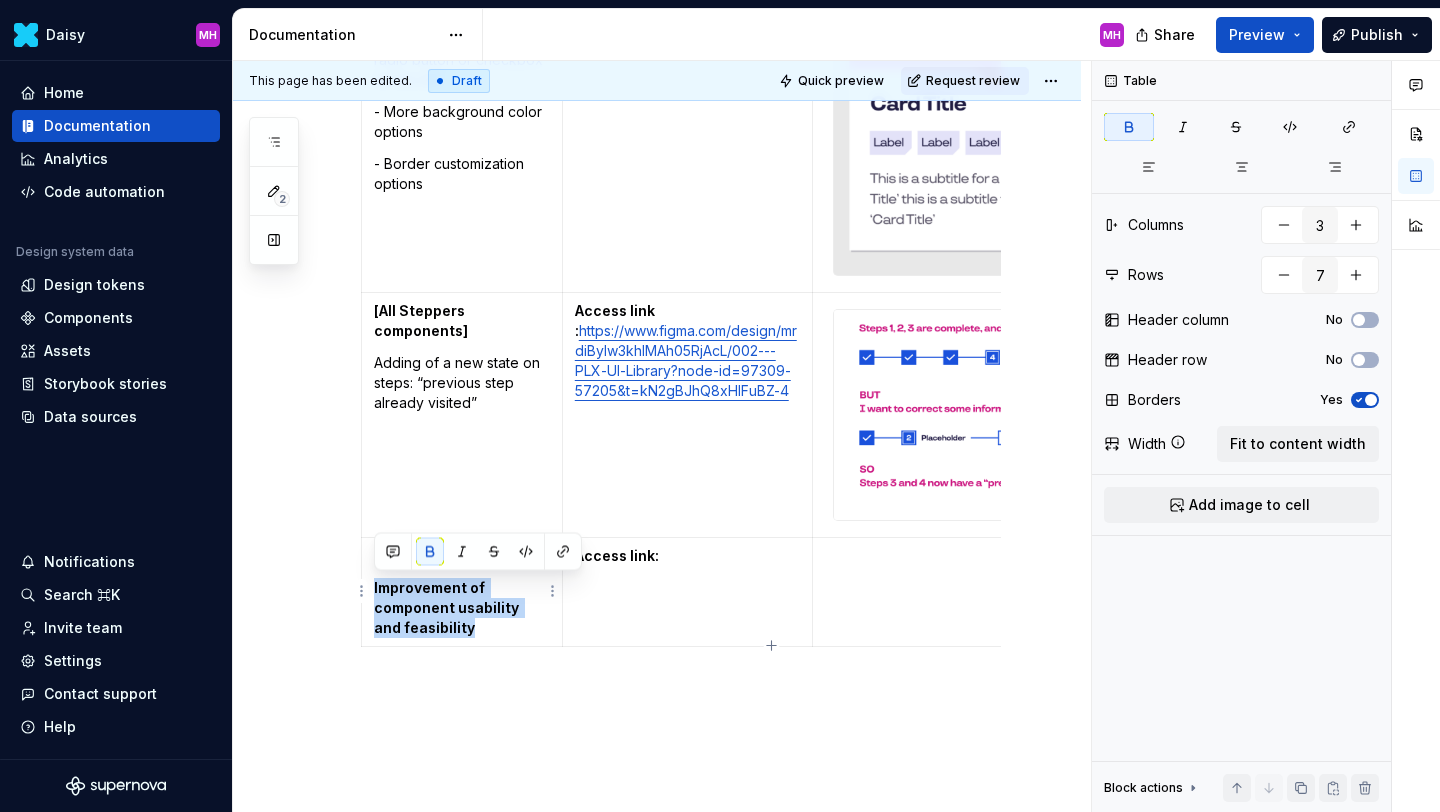 drag, startPoint x: 451, startPoint y: 629, endPoint x: 375, endPoint y: 588, distance: 86.35392 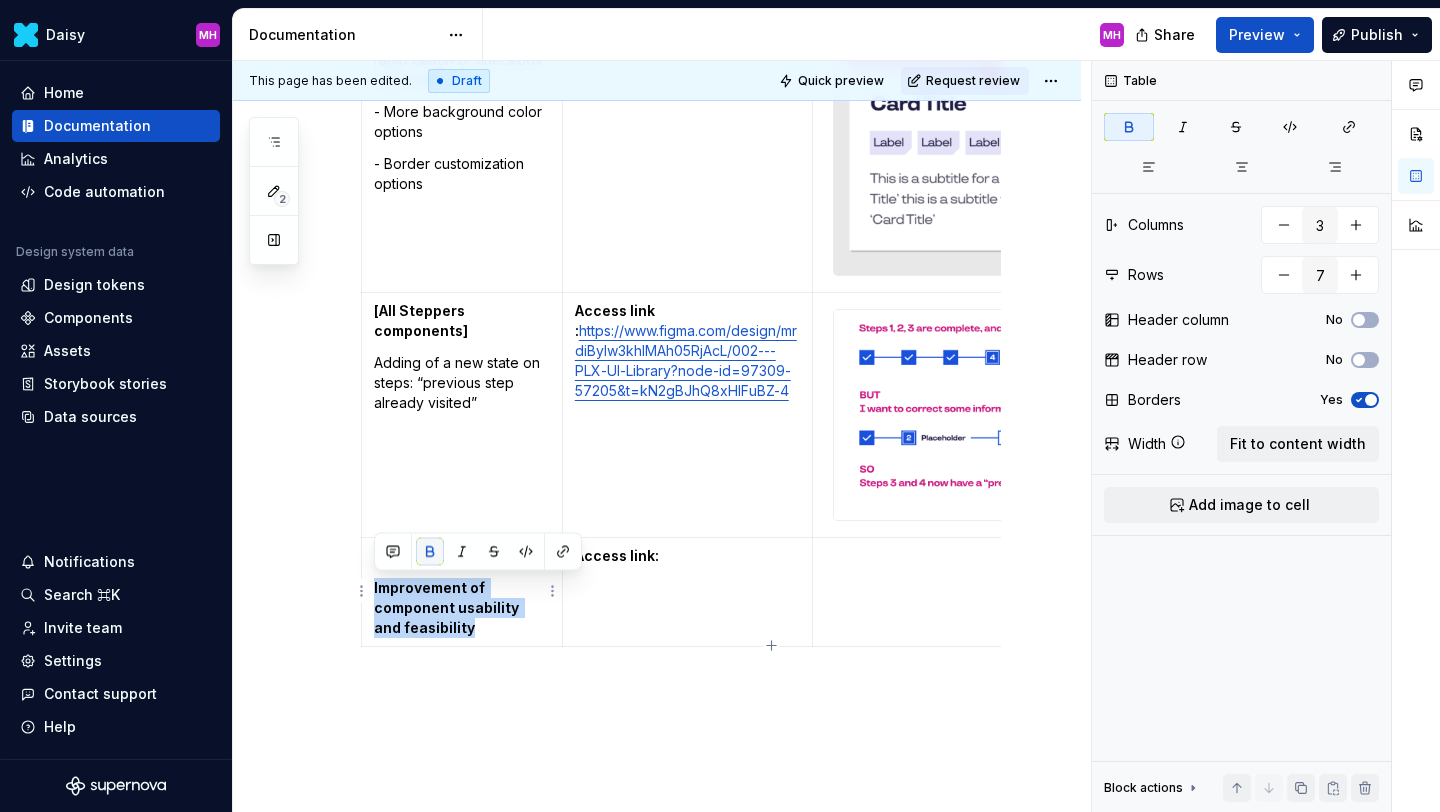 click at bounding box center (430, 552) 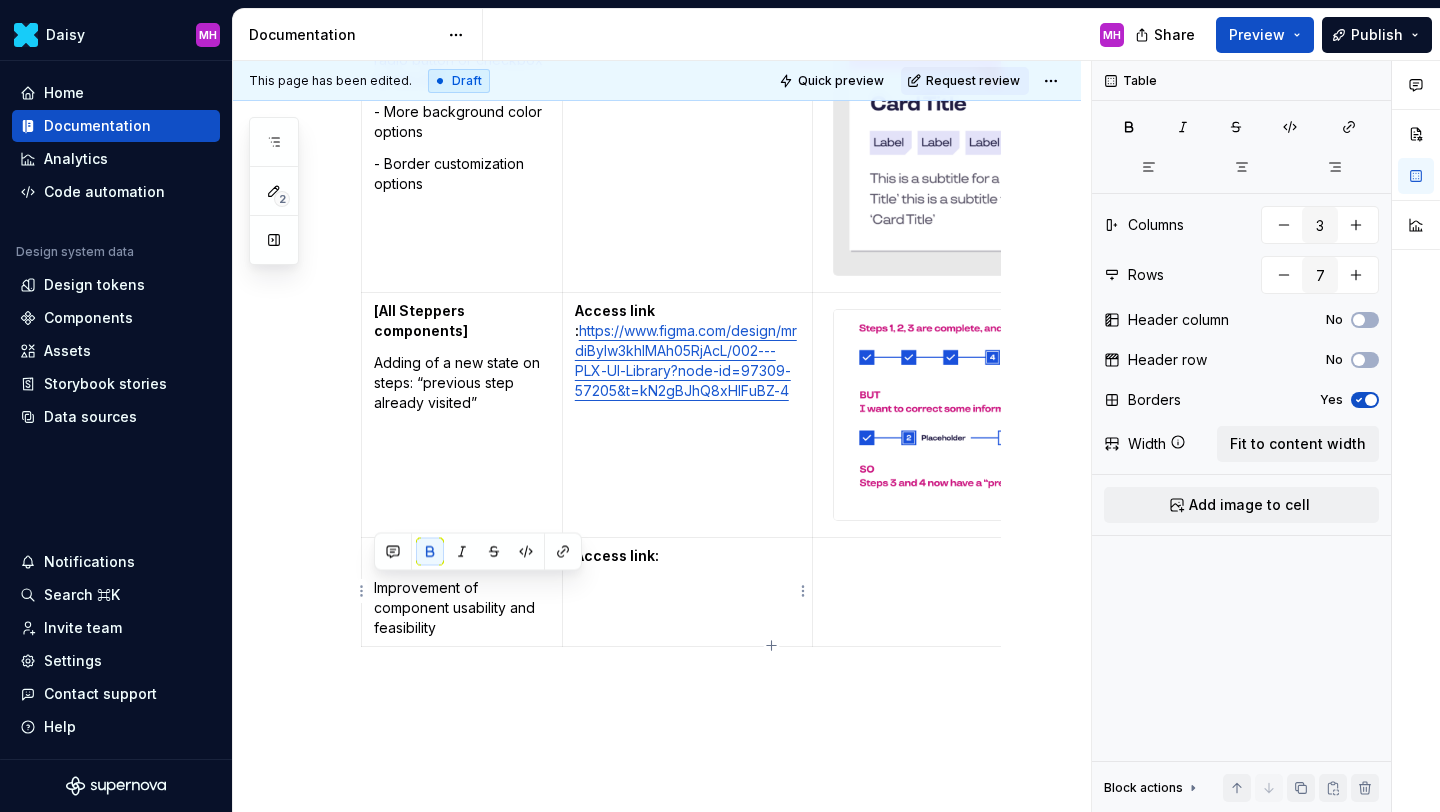click on "Access link:" at bounding box center [687, 591] 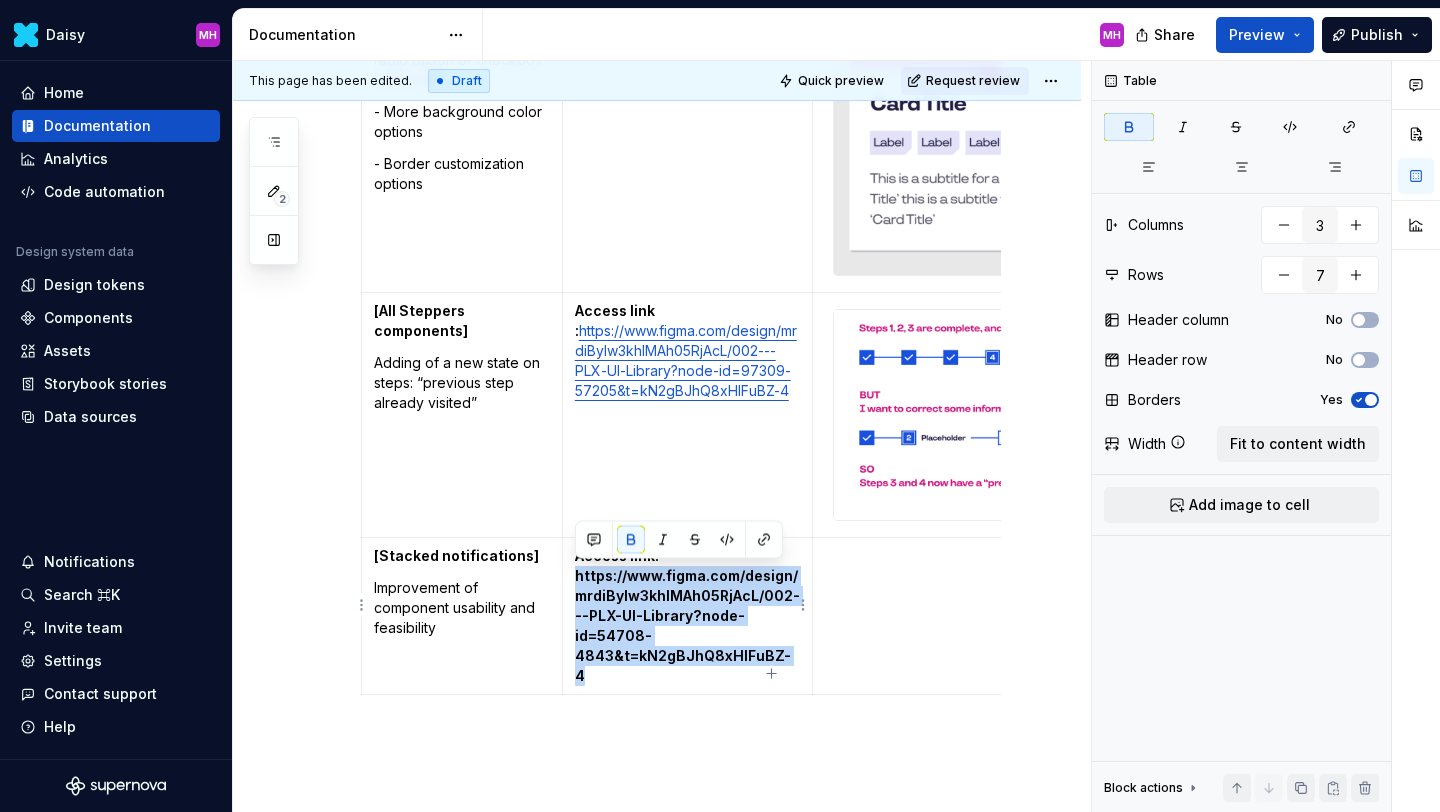 drag, startPoint x: 792, startPoint y: 654, endPoint x: 573, endPoint y: 576, distance: 232.4758 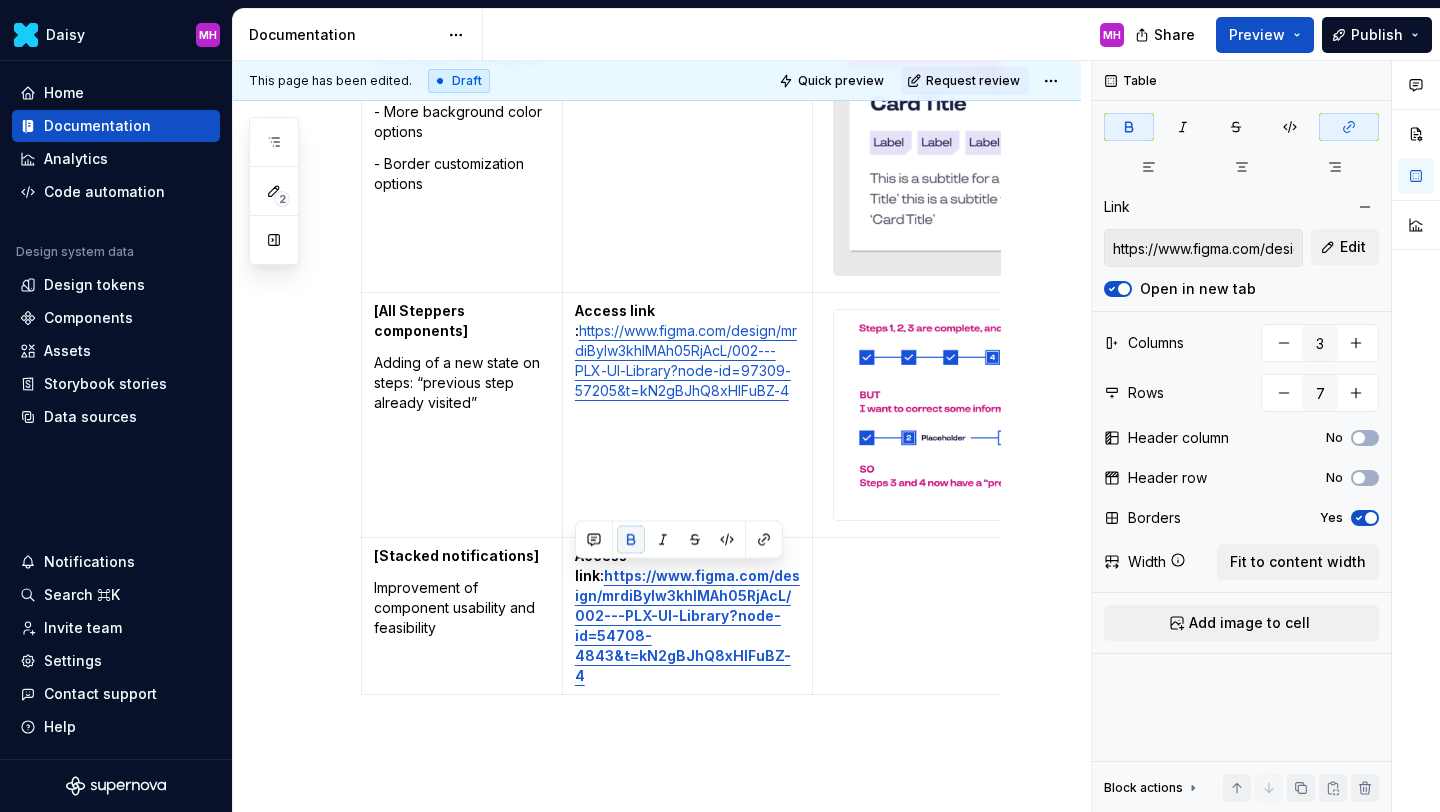 click at bounding box center (631, 540) 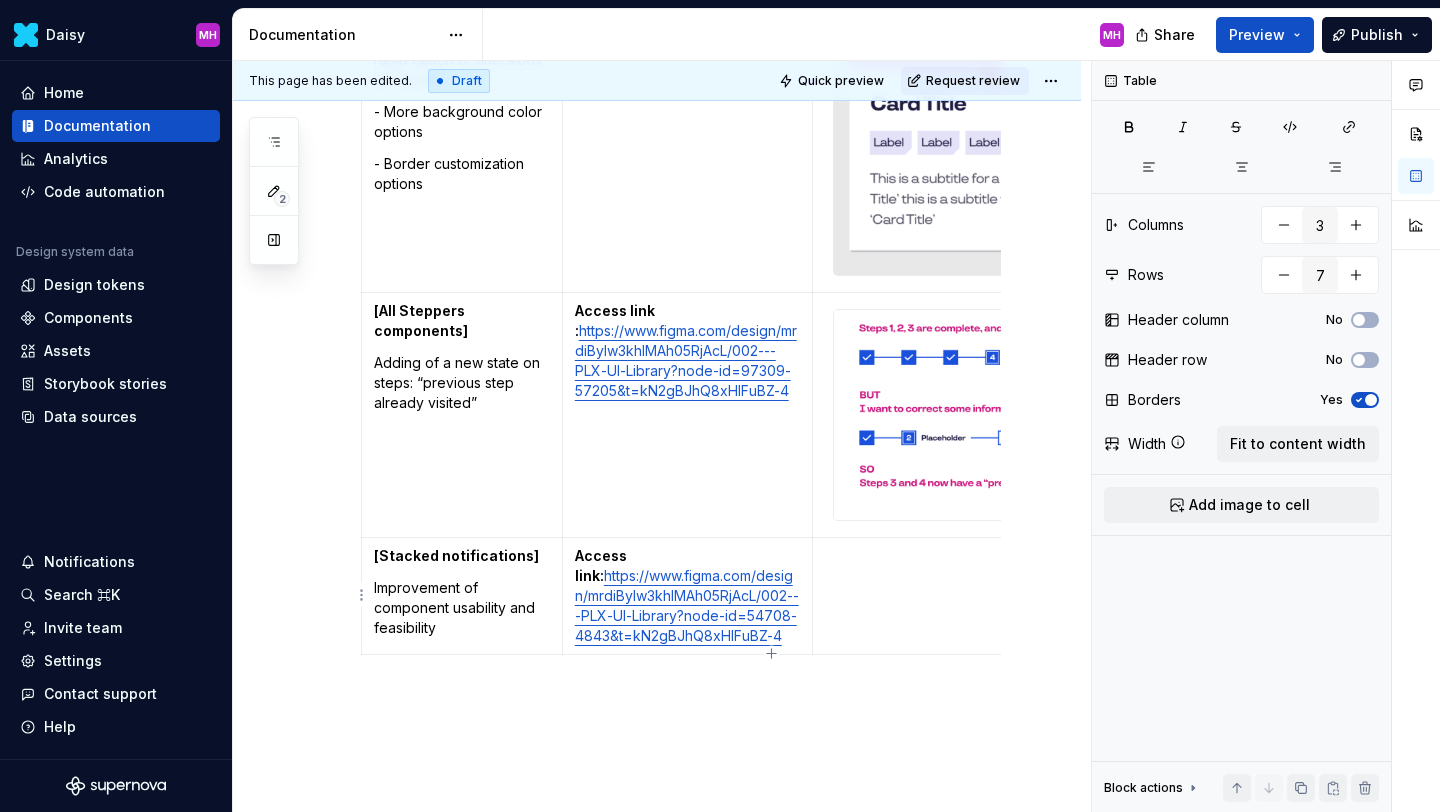 click at bounding box center (997, 595) 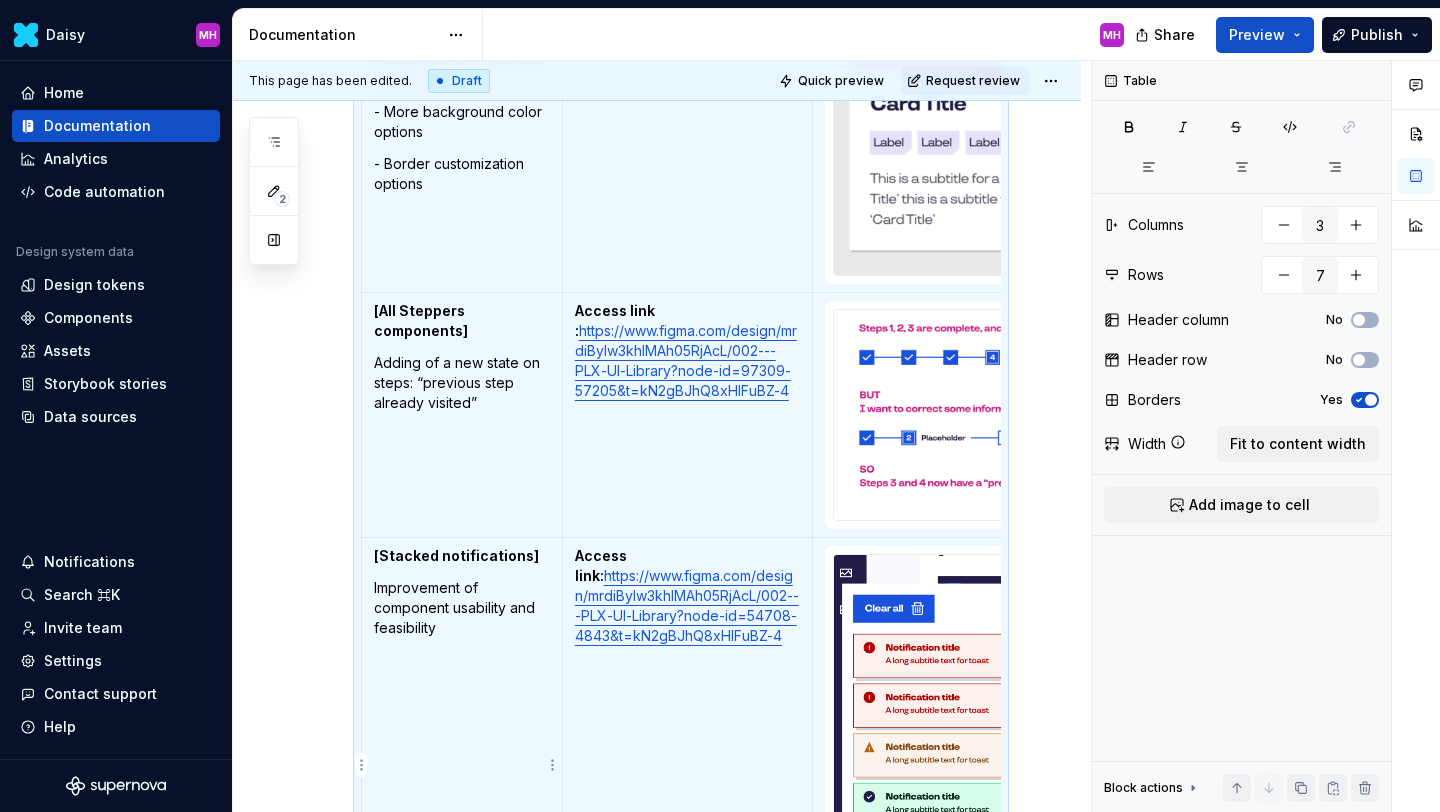 click on "Improvement of component usability and feasibility" at bounding box center [462, 608] 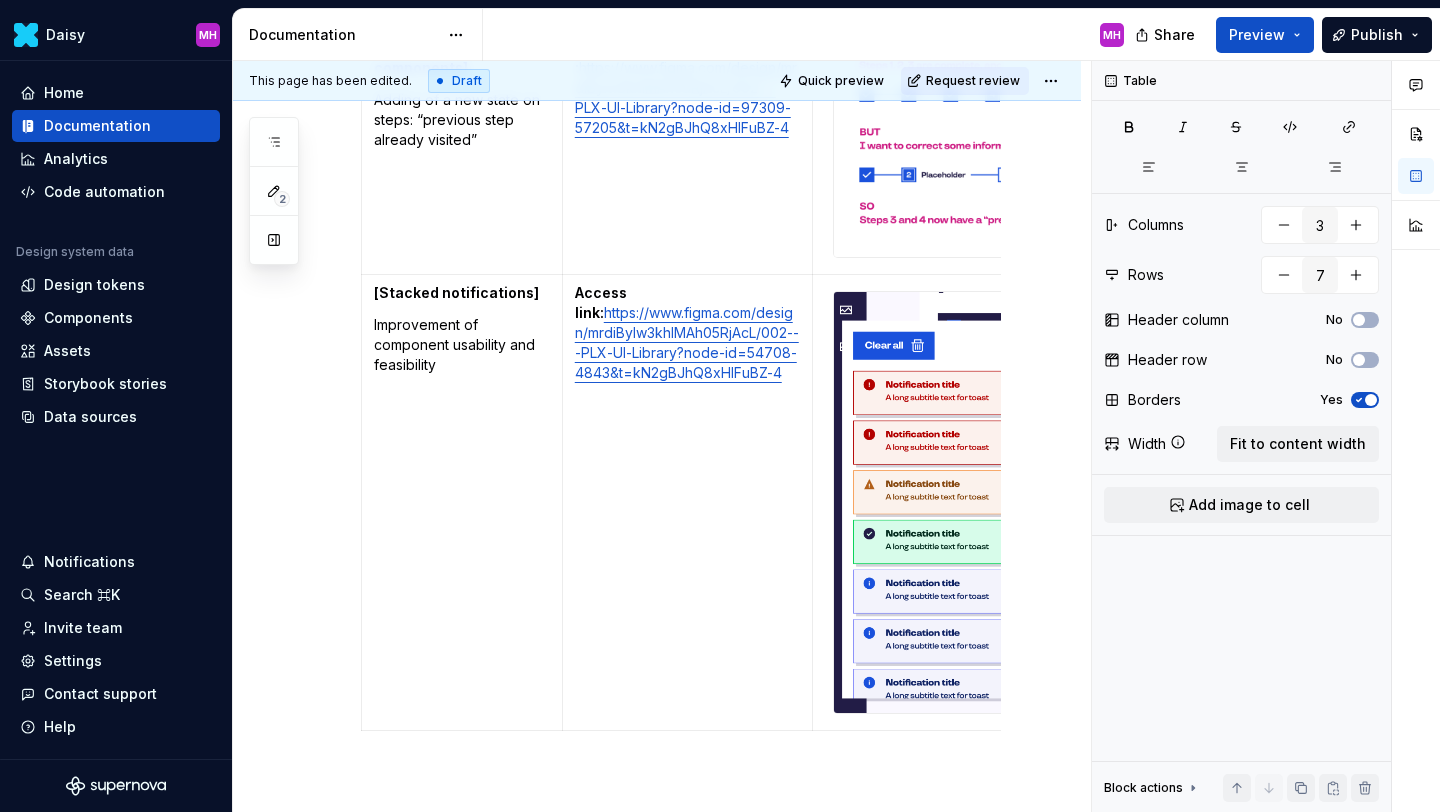 scroll, scrollTop: 1792, scrollLeft: 0, axis: vertical 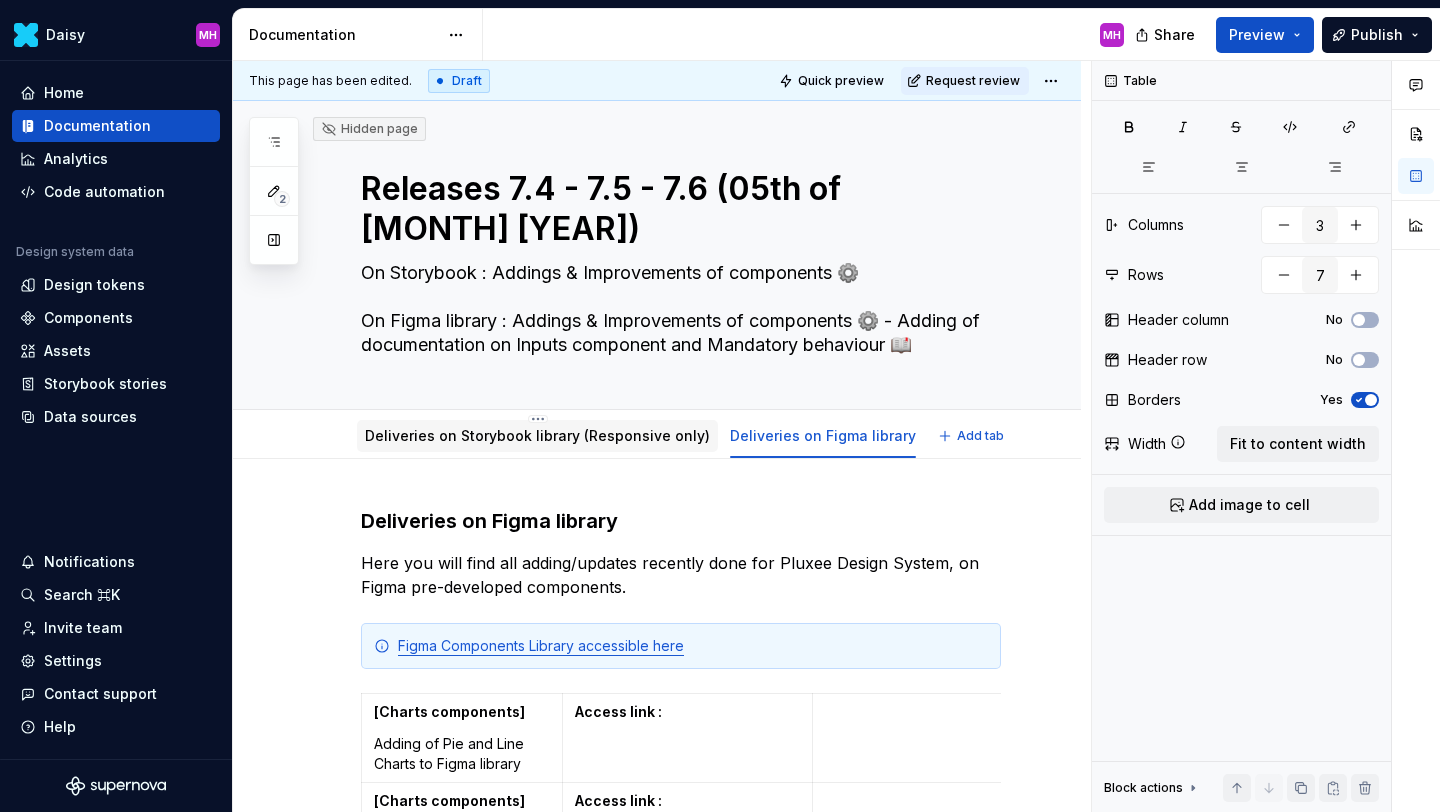 click on "Deliveries on Storybook library (Responsive only)" at bounding box center (537, 435) 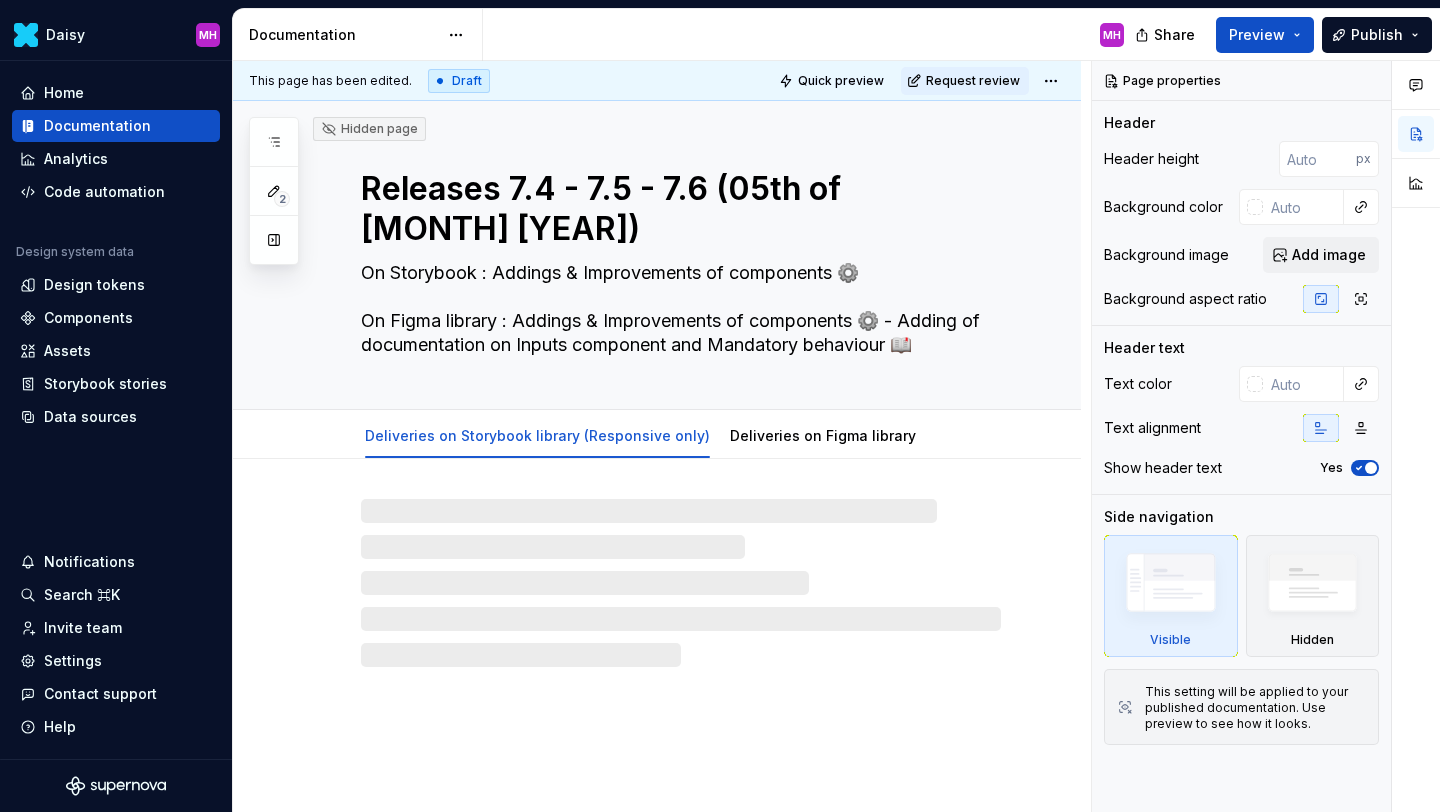 type on "*" 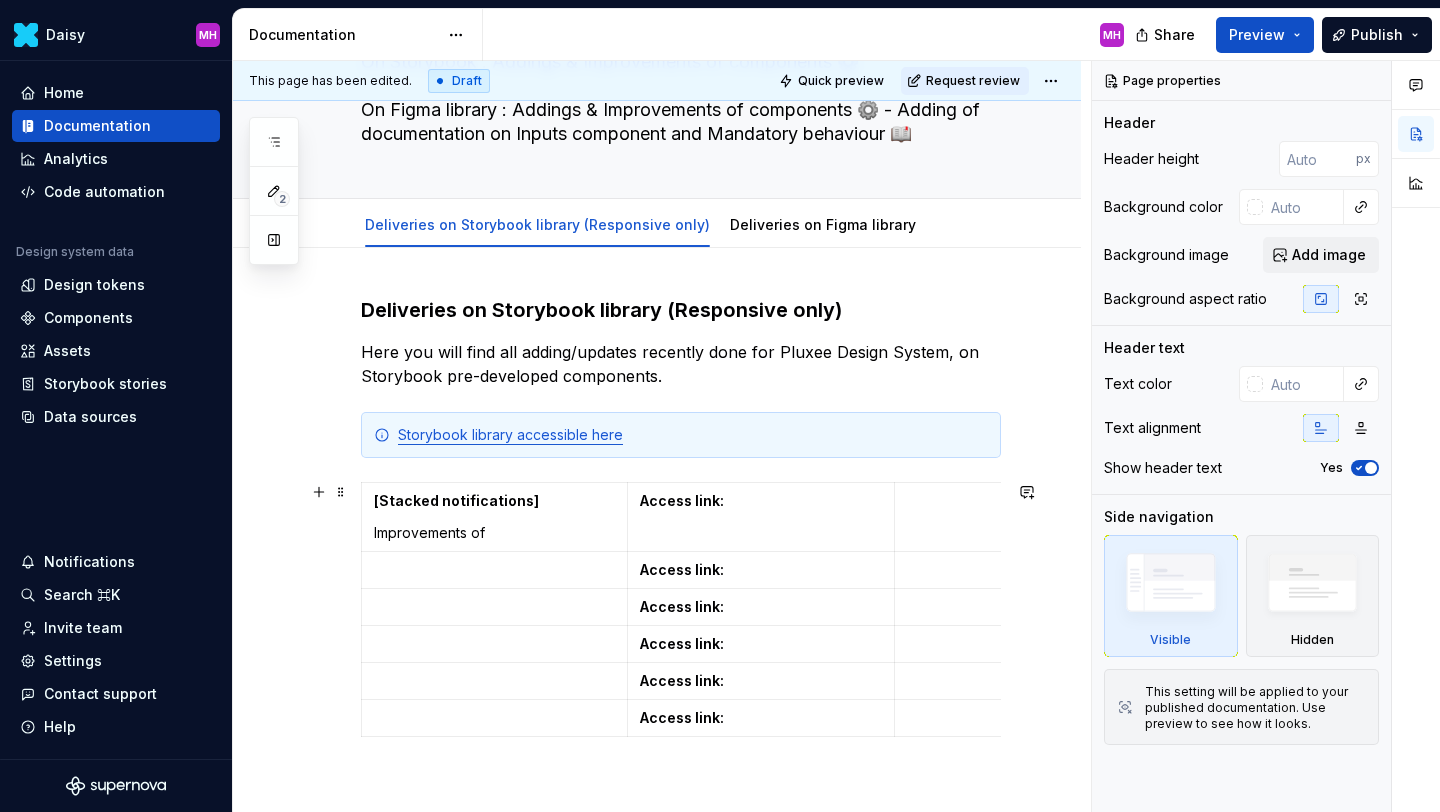 scroll, scrollTop: 317, scrollLeft: 0, axis: vertical 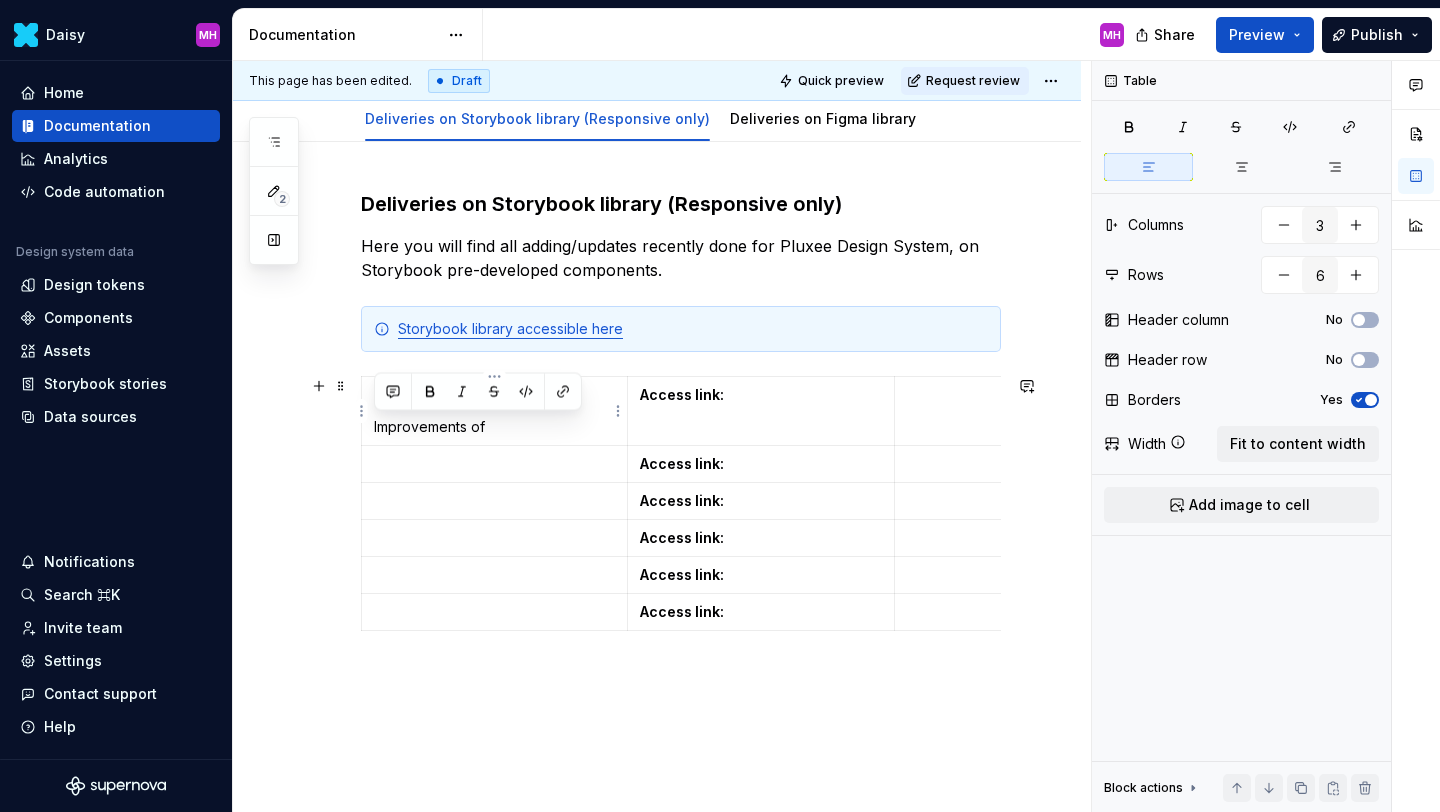 drag, startPoint x: 501, startPoint y: 430, endPoint x: 371, endPoint y: 429, distance: 130.00385 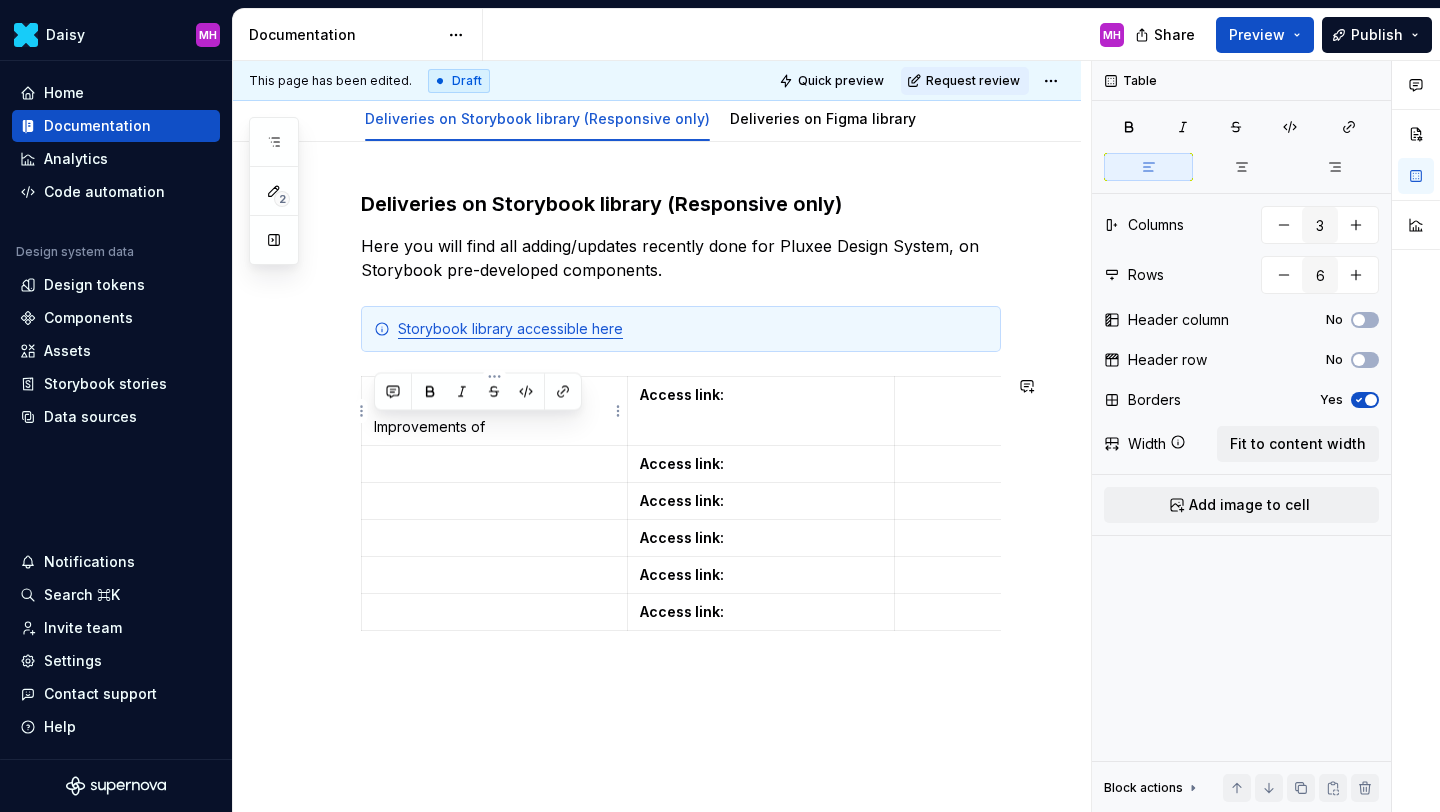 type 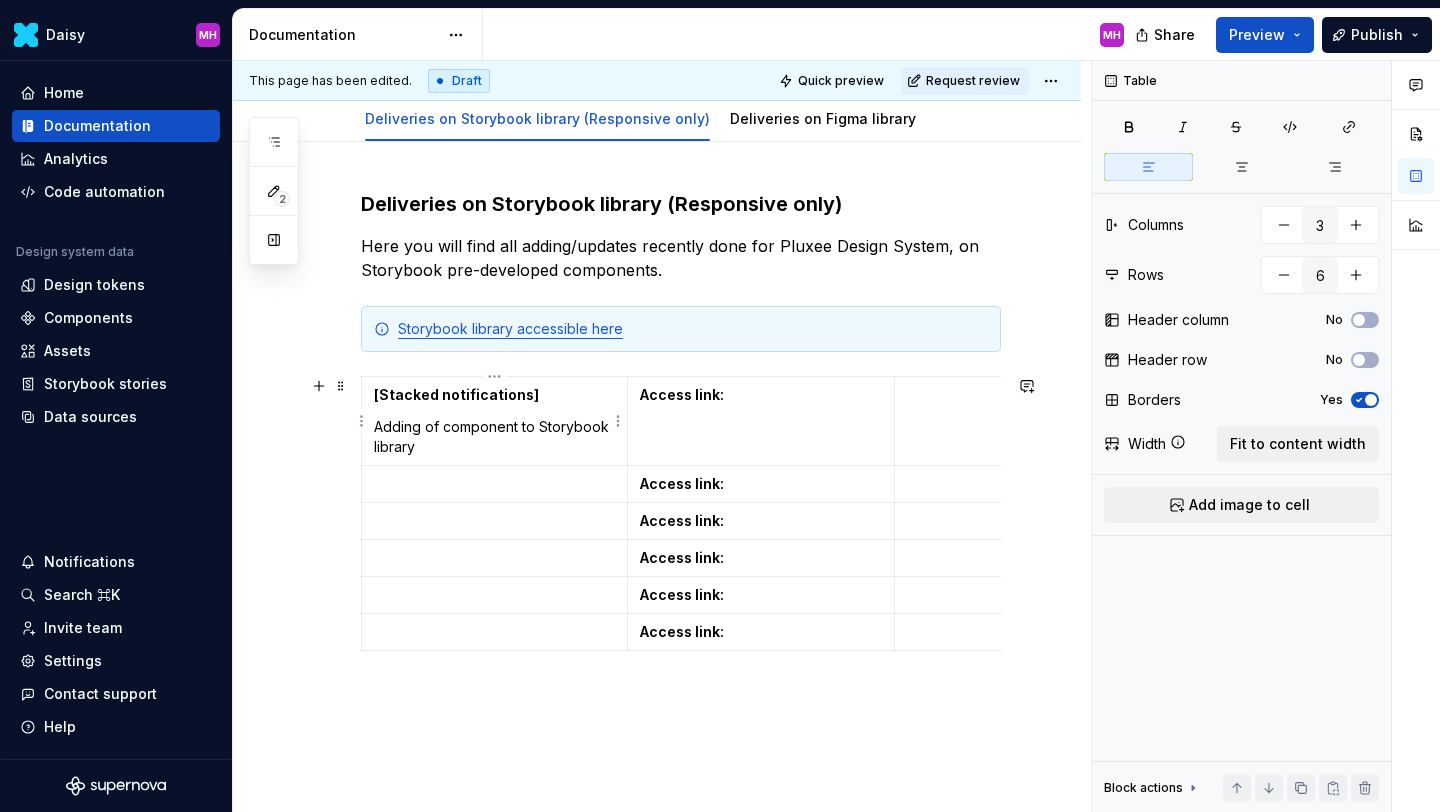 click on "Adding of component to Storybook library" at bounding box center [494, 437] 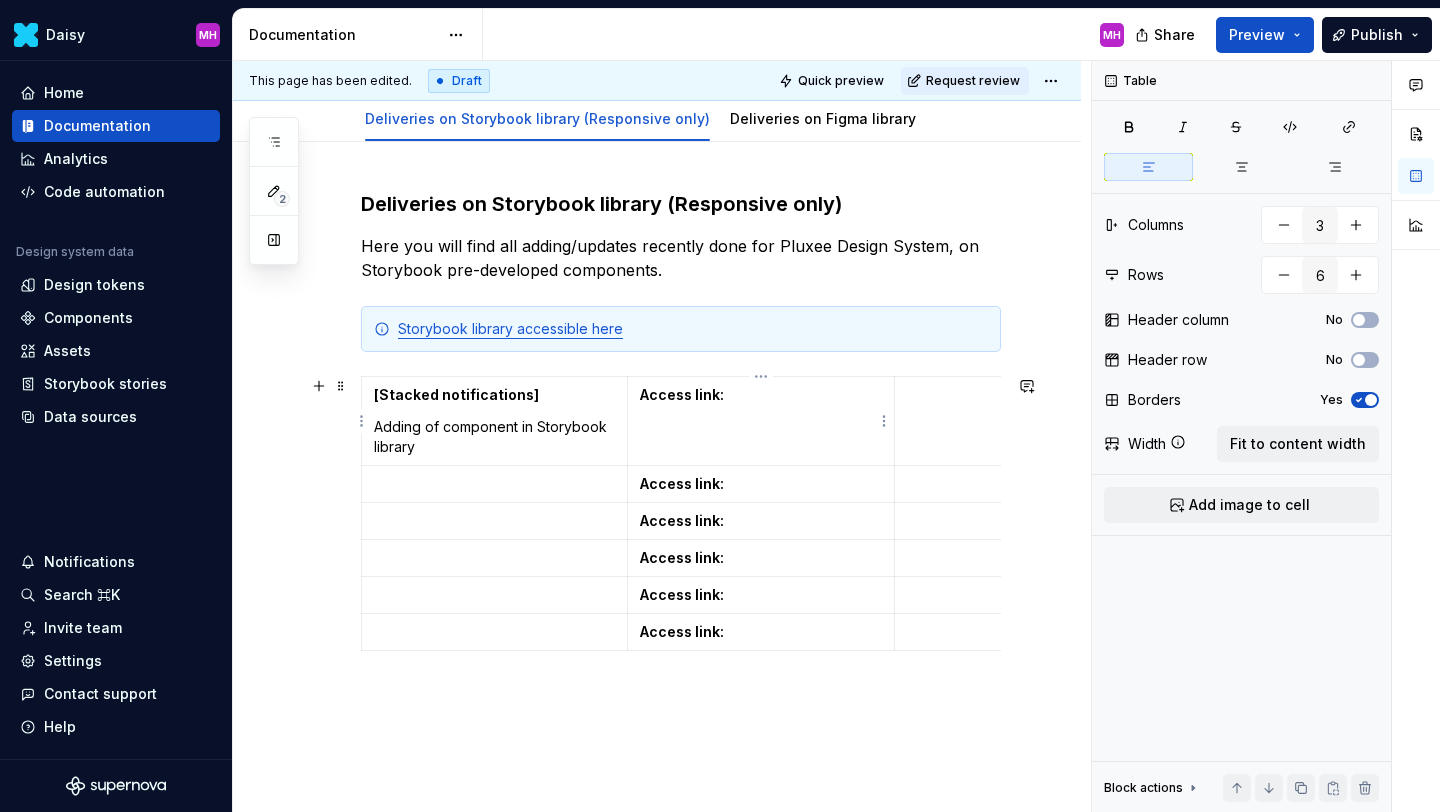 click on "Access link:" at bounding box center [761, 421] 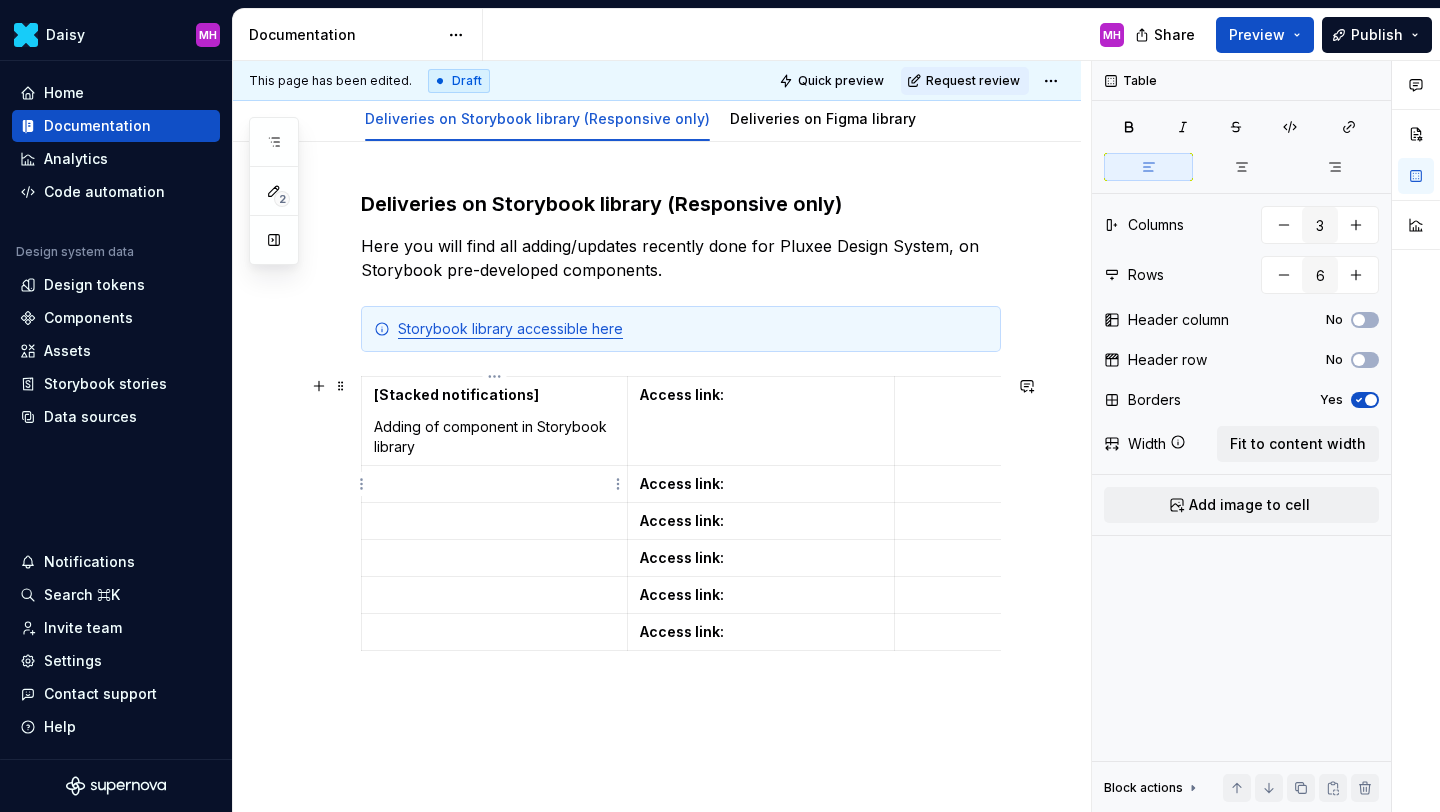 click at bounding box center (494, 484) 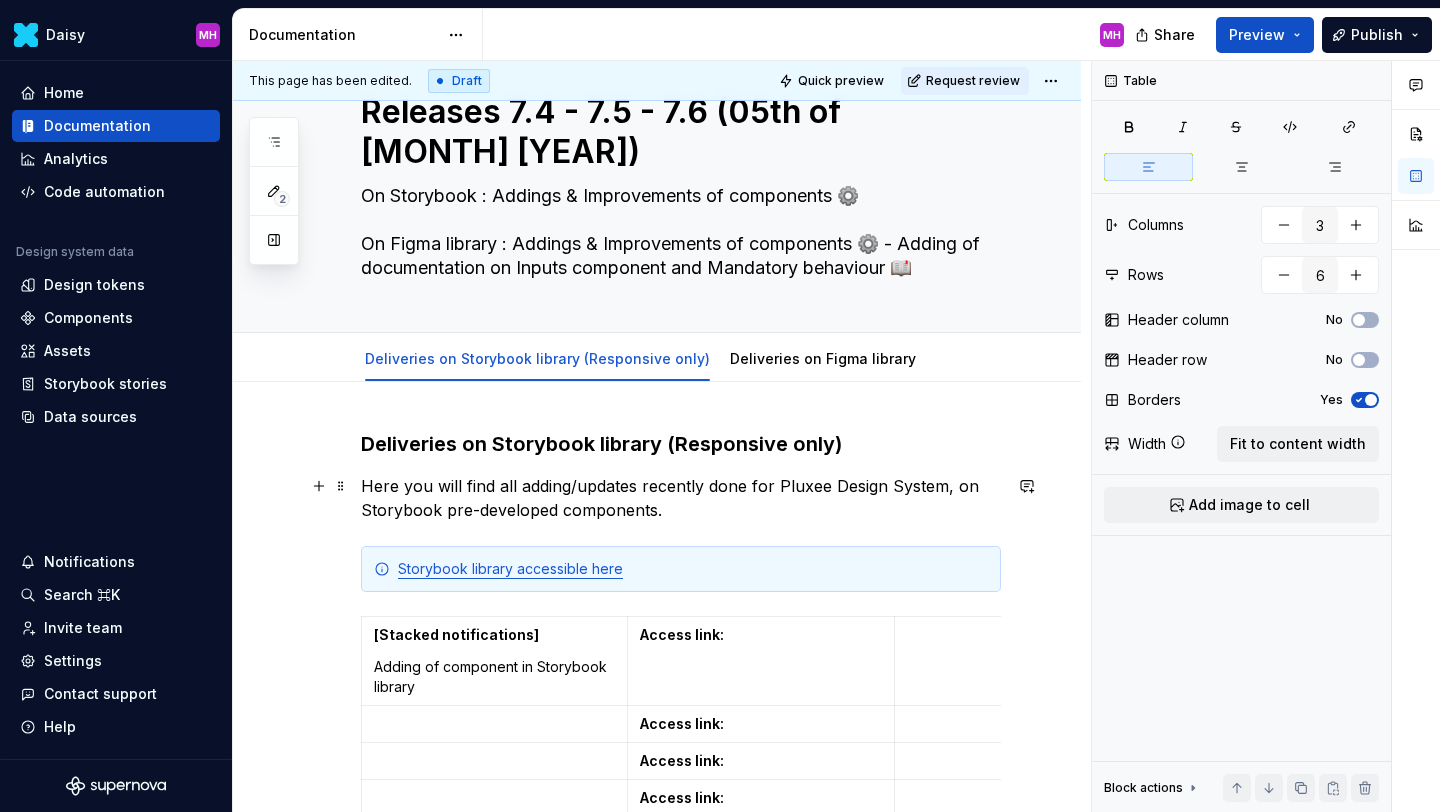 scroll, scrollTop: 0, scrollLeft: 0, axis: both 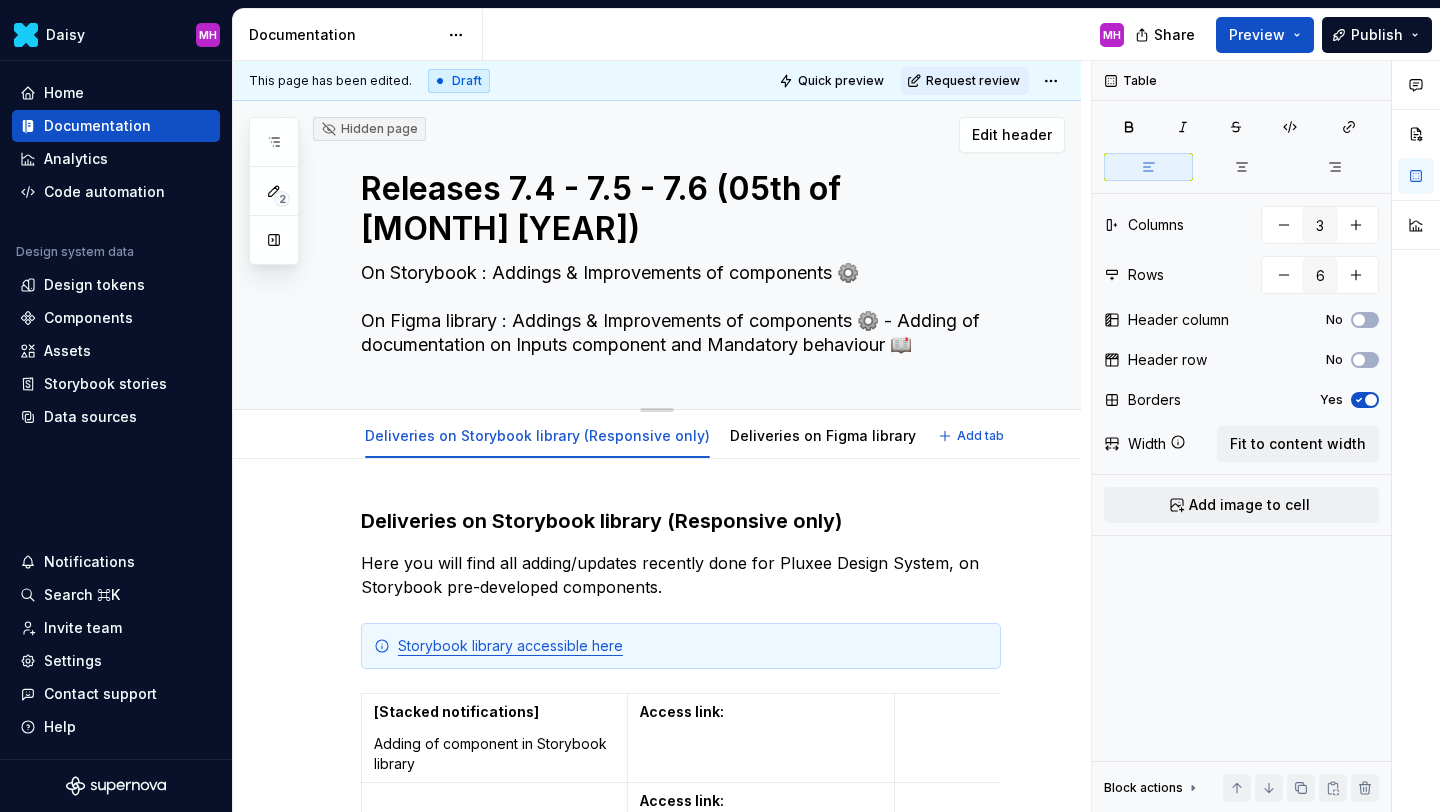 drag, startPoint x: 897, startPoint y: 345, endPoint x: 565, endPoint y: 341, distance: 332.0241 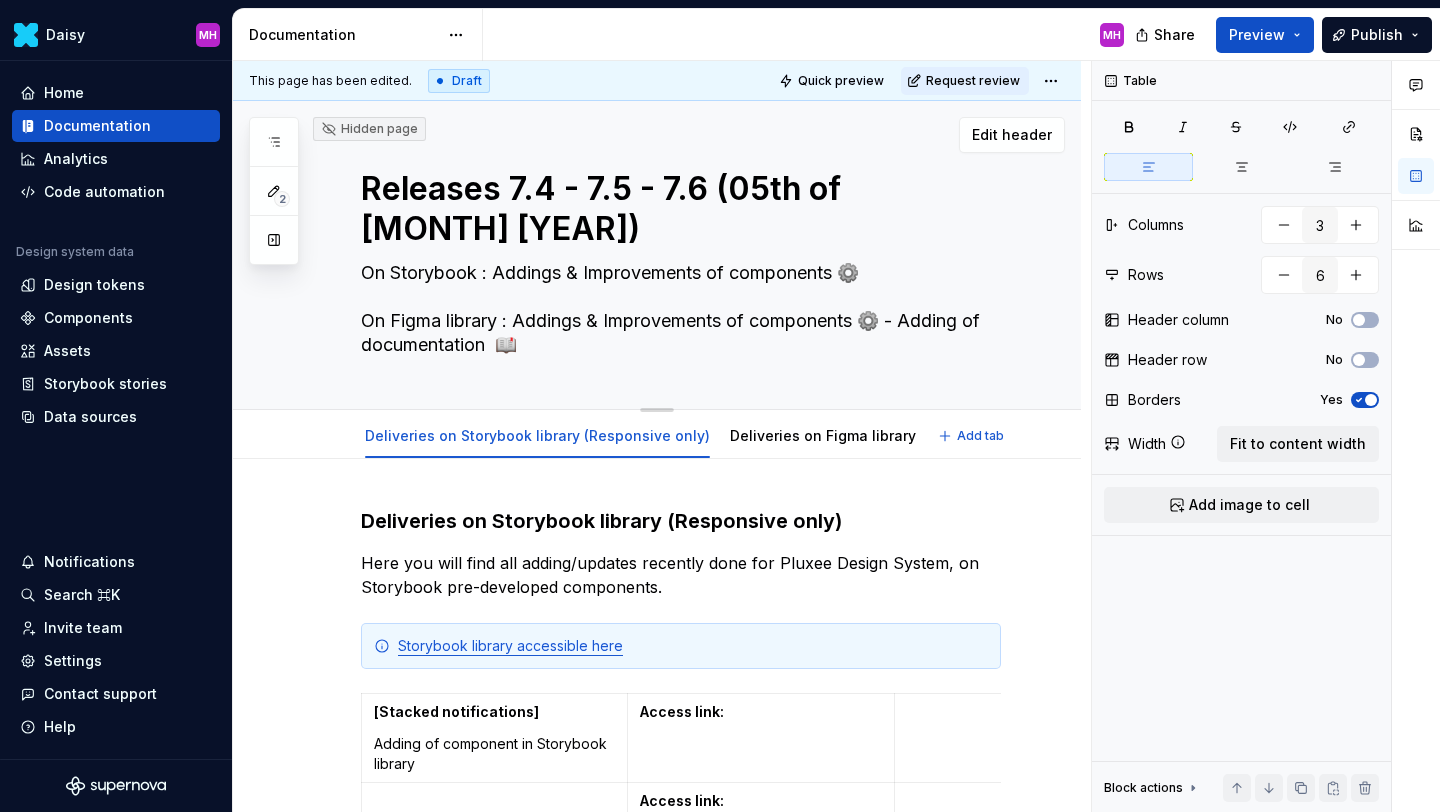 type on "*" 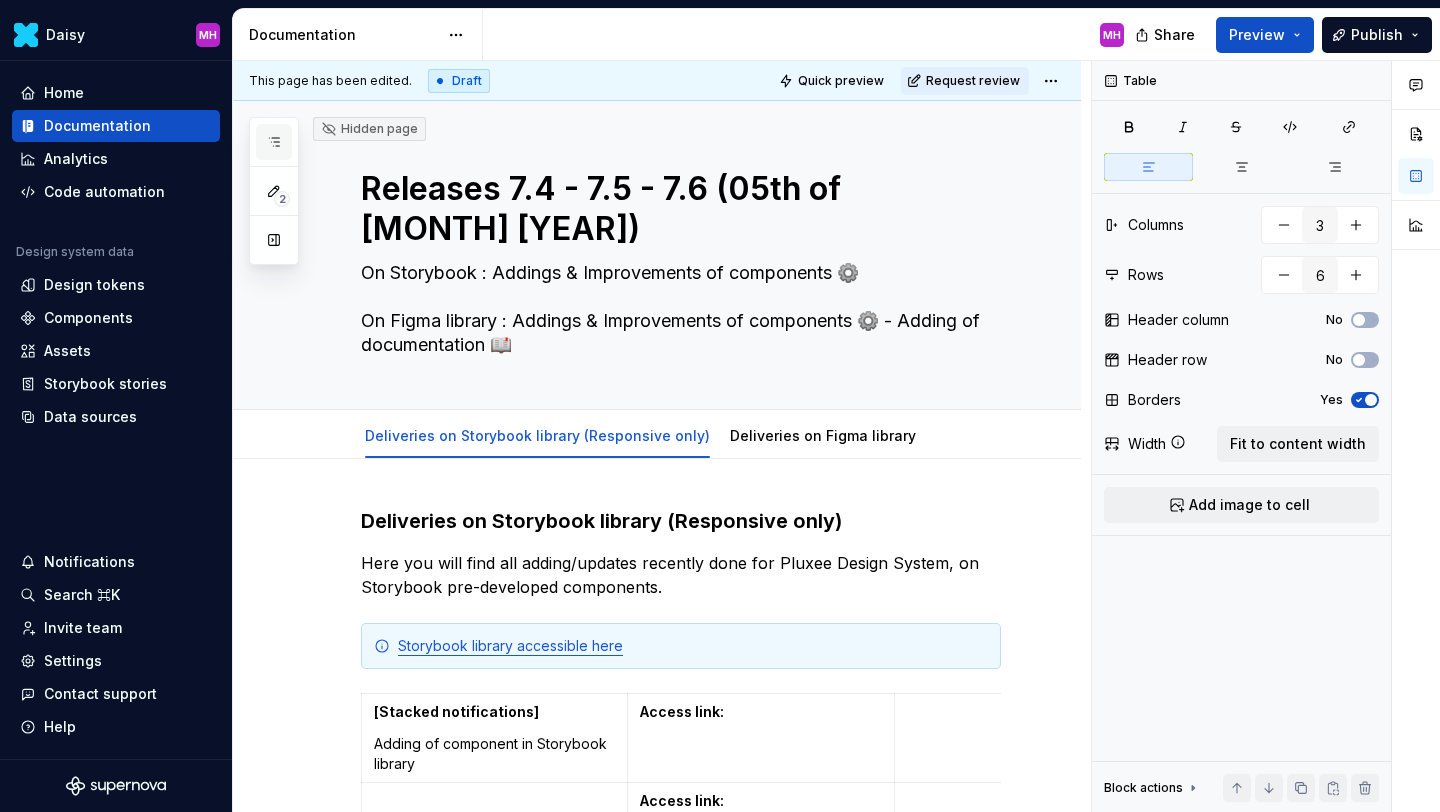 scroll, scrollTop: 0, scrollLeft: 0, axis: both 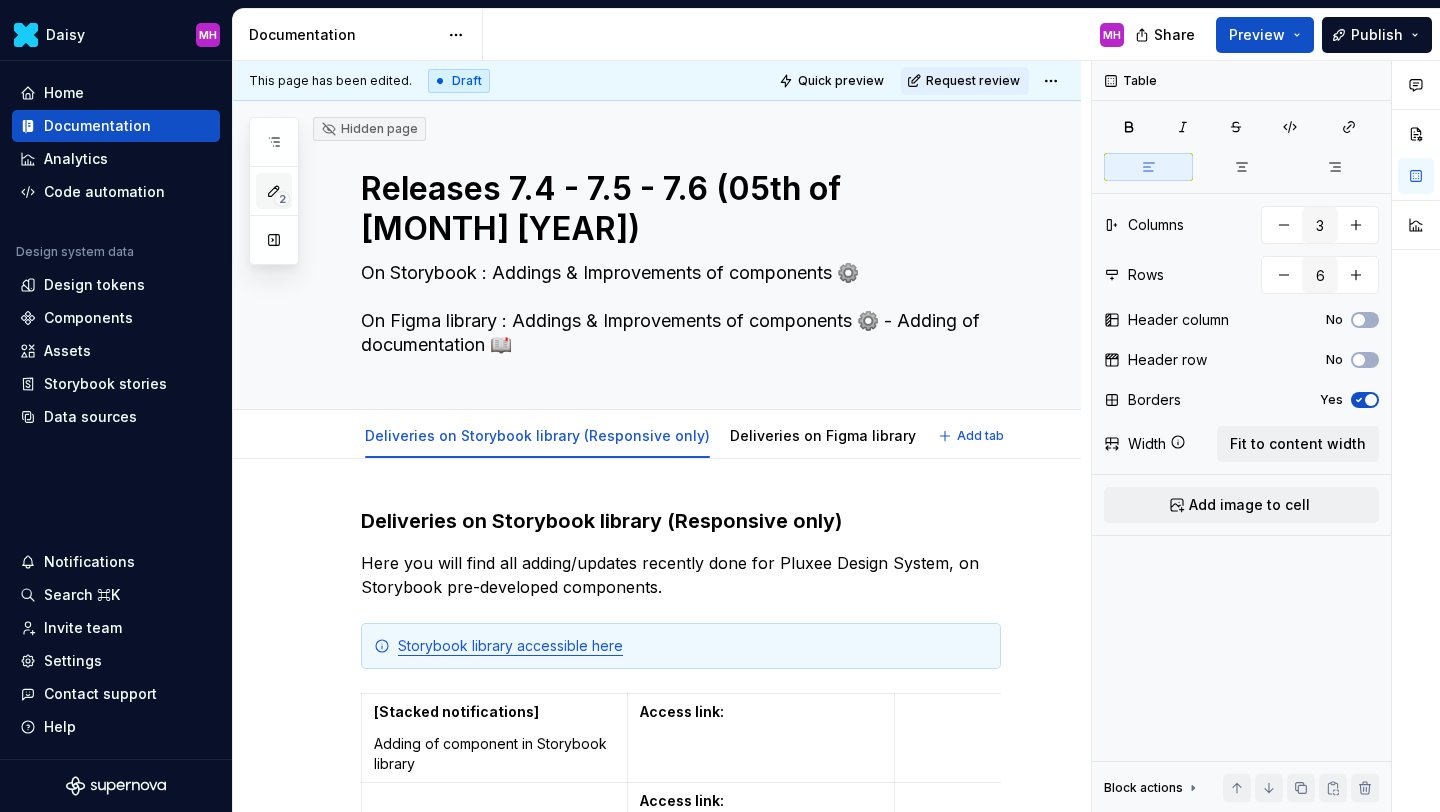 type on "*" 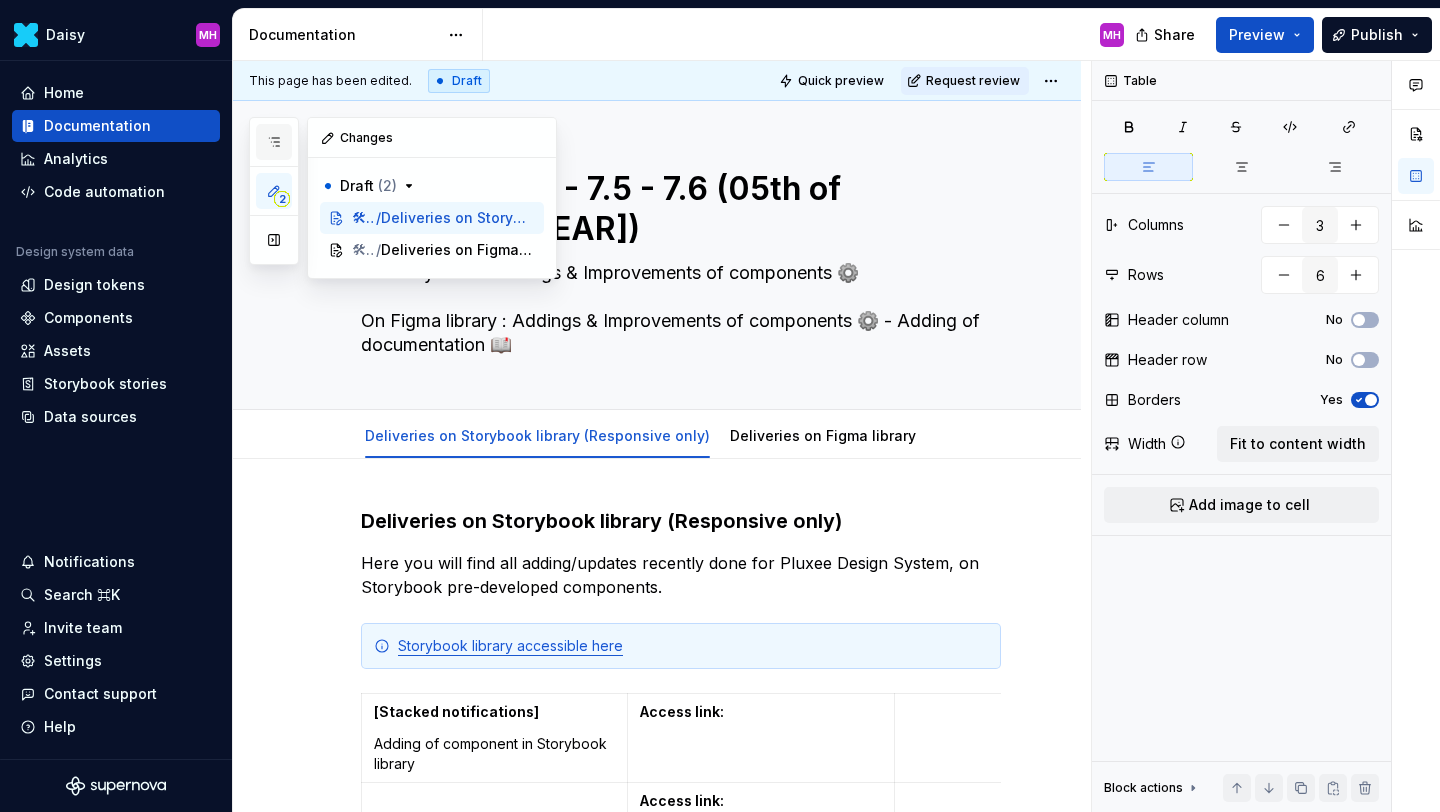 type on "On Storybook : Addings & Improvements of components ⚙️
On Figma library : Addings & Improvements of components ⚙️ - Adding of documentation 📖" 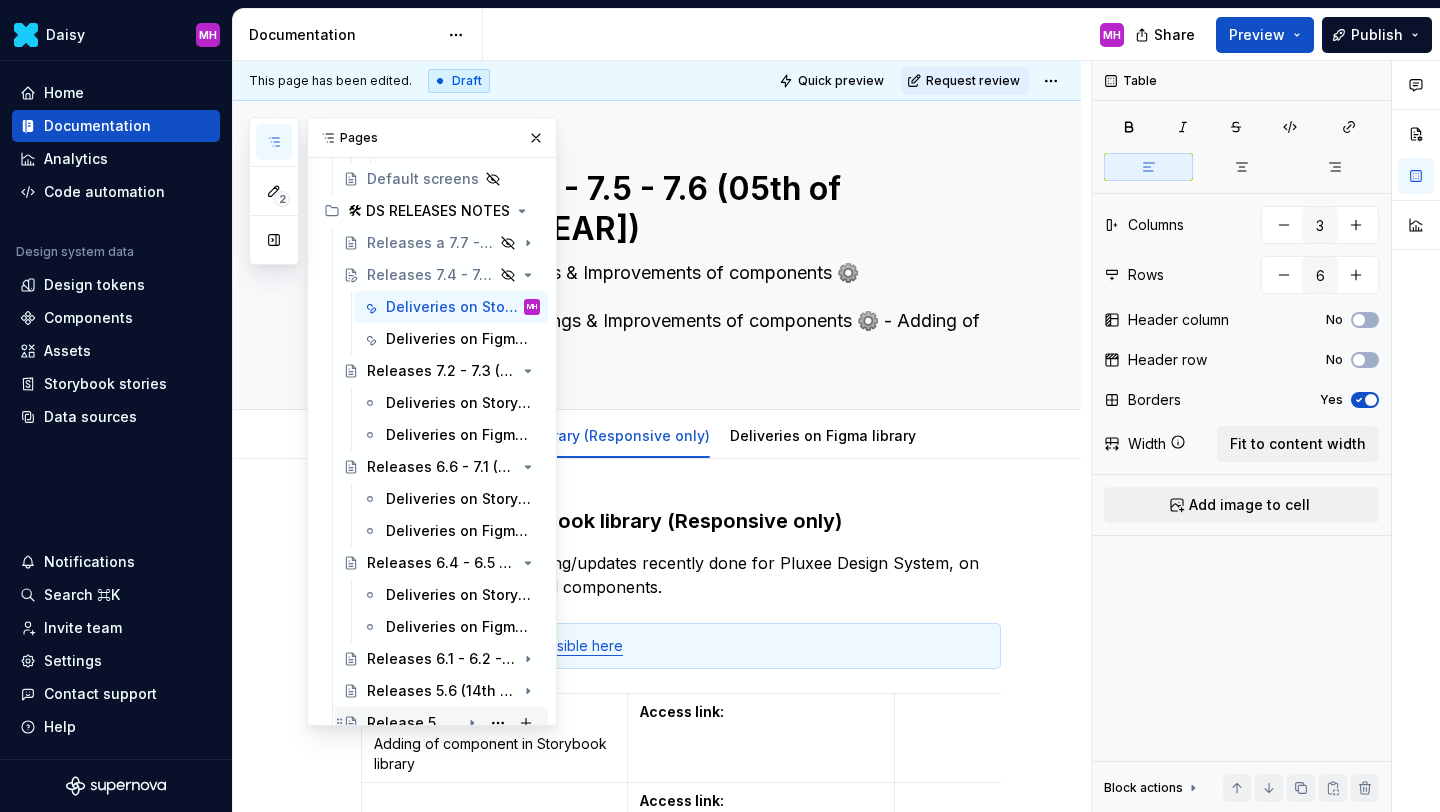scroll, scrollTop: 1414, scrollLeft: 0, axis: vertical 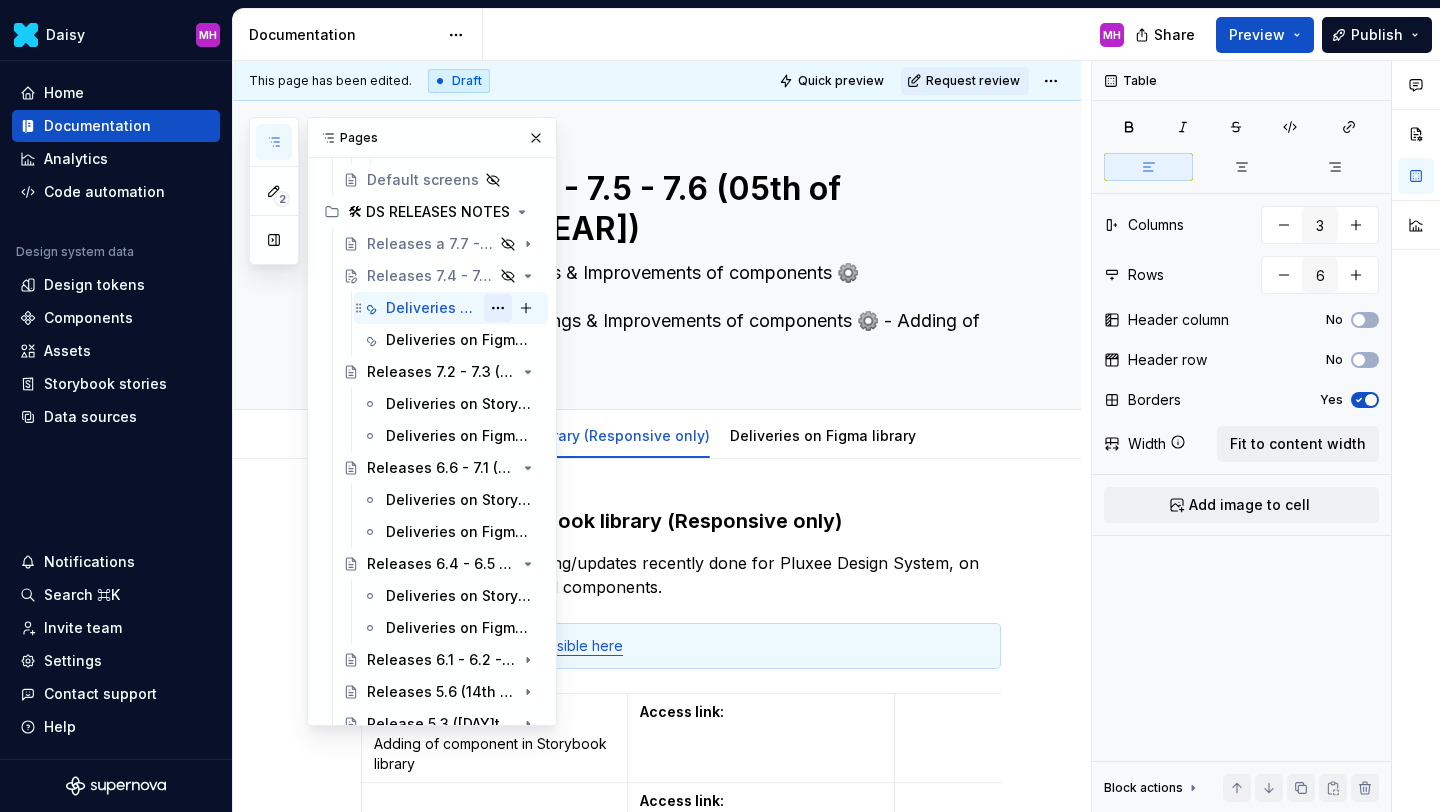 click at bounding box center (498, 308) 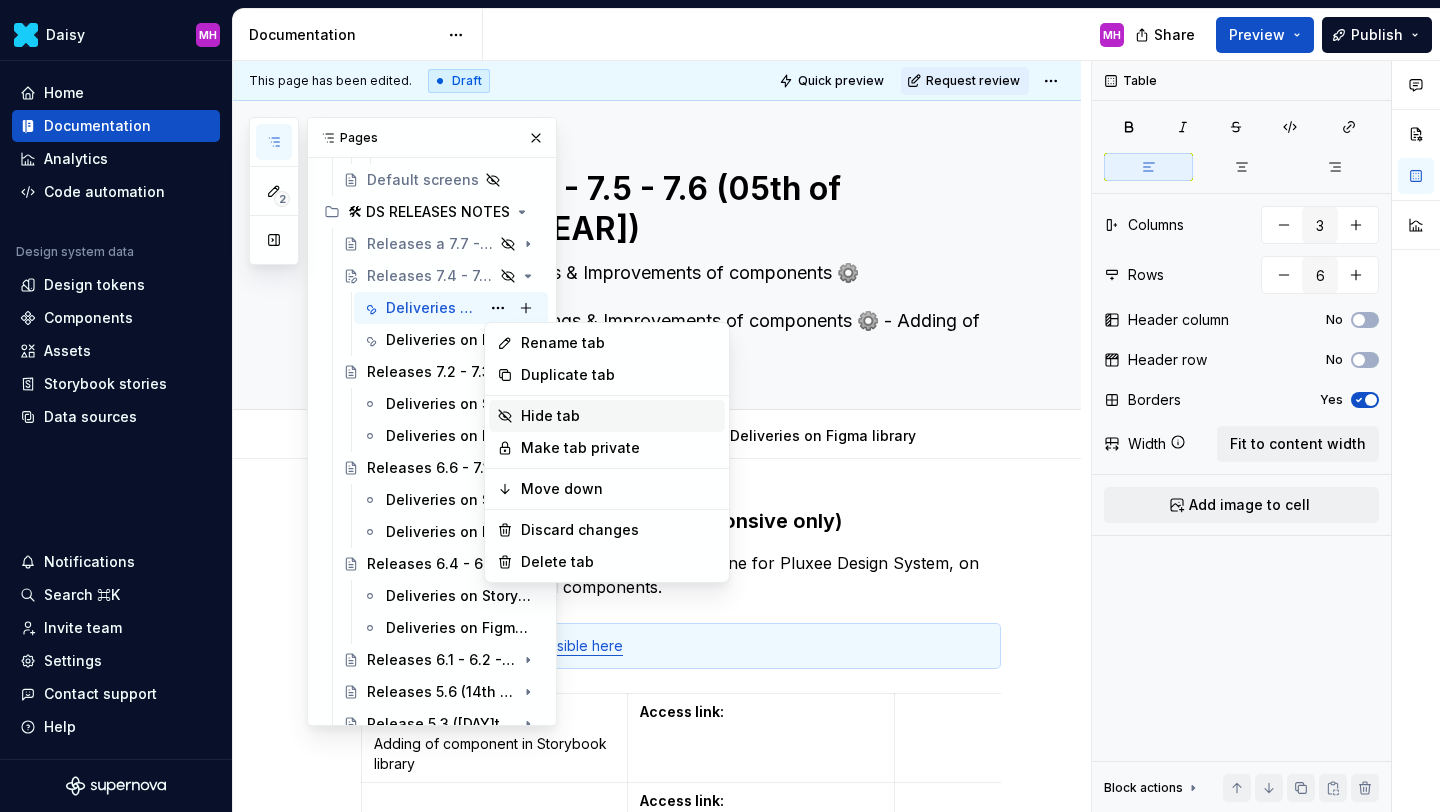 click on "Hide tab" at bounding box center [619, 416] 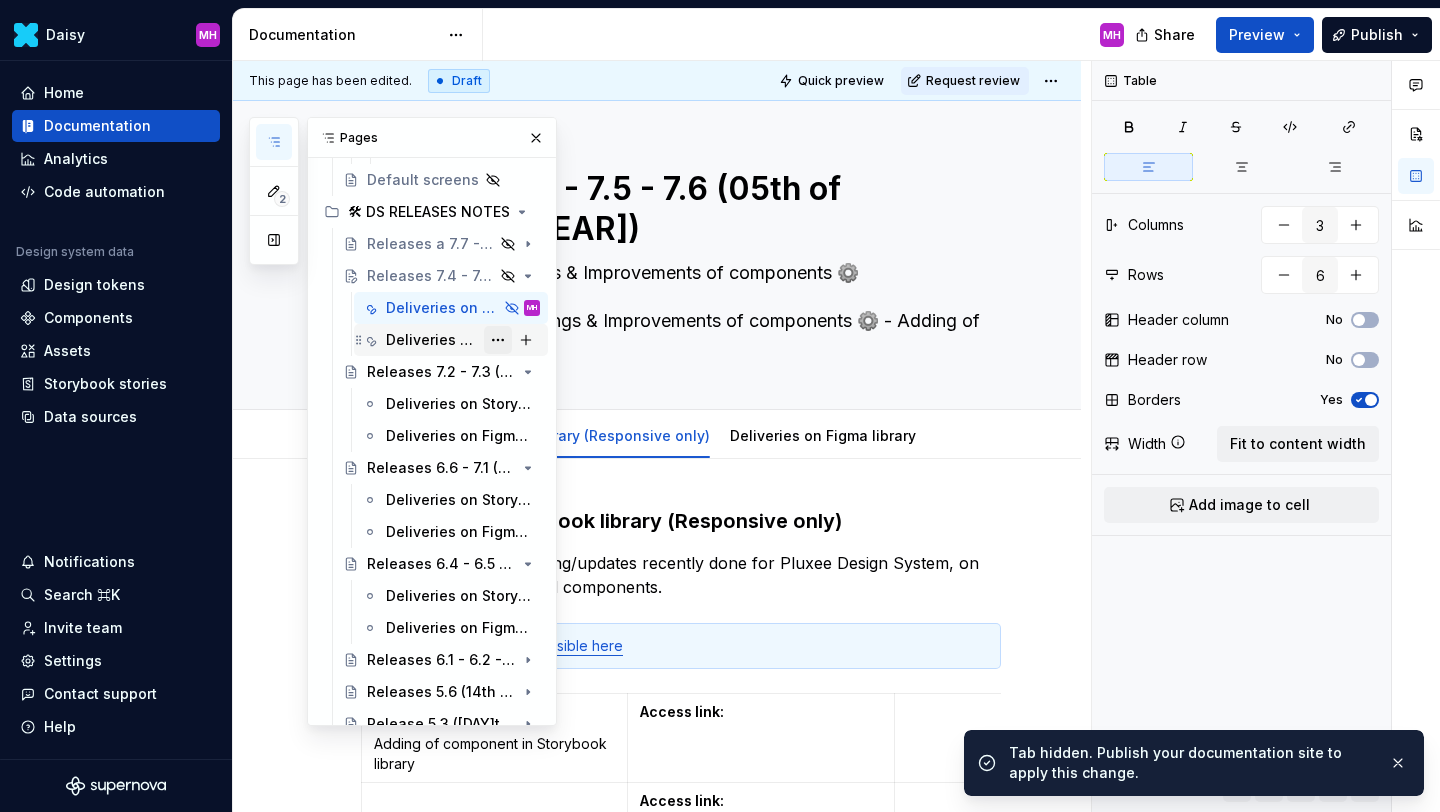 click at bounding box center (498, 340) 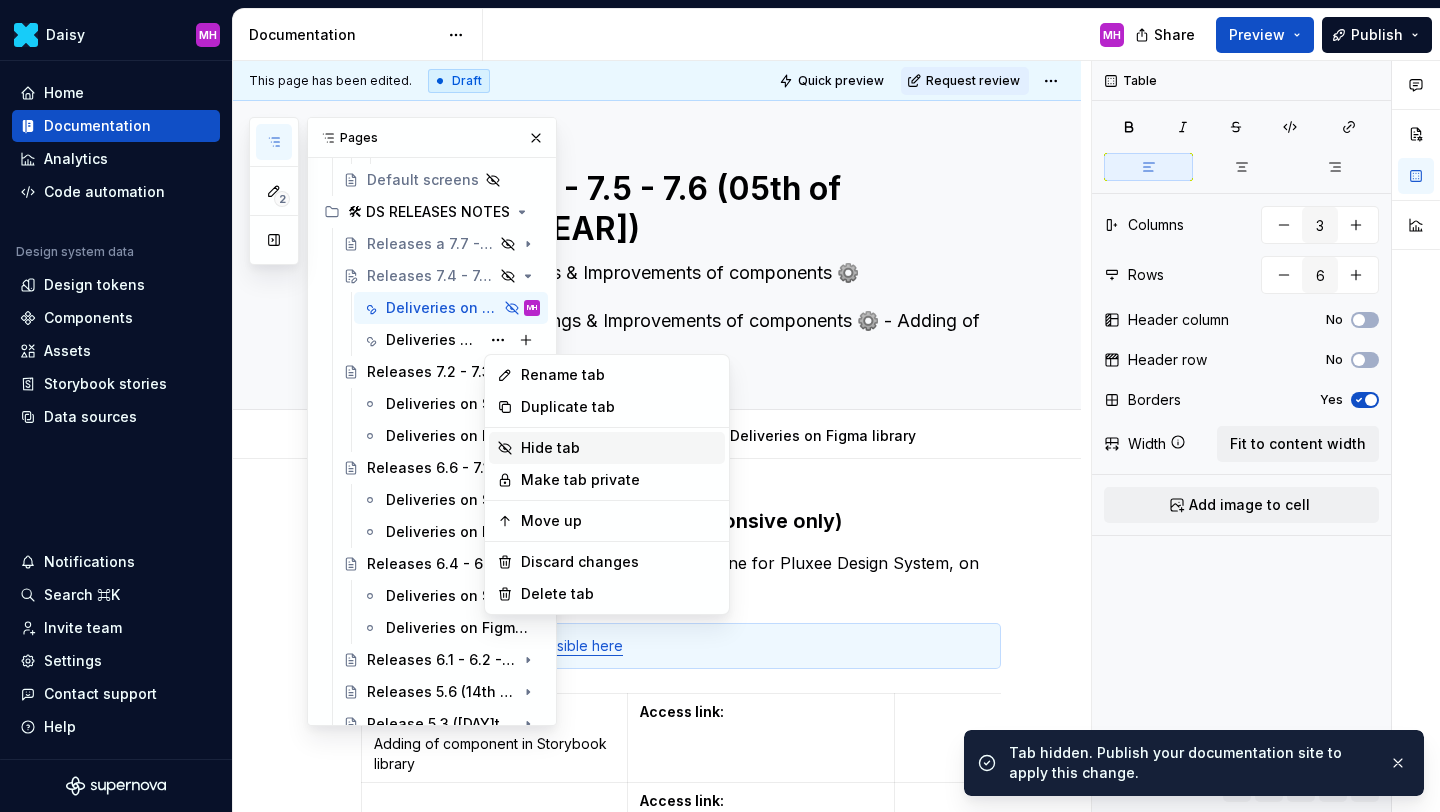 click on "Hide tab" at bounding box center [619, 448] 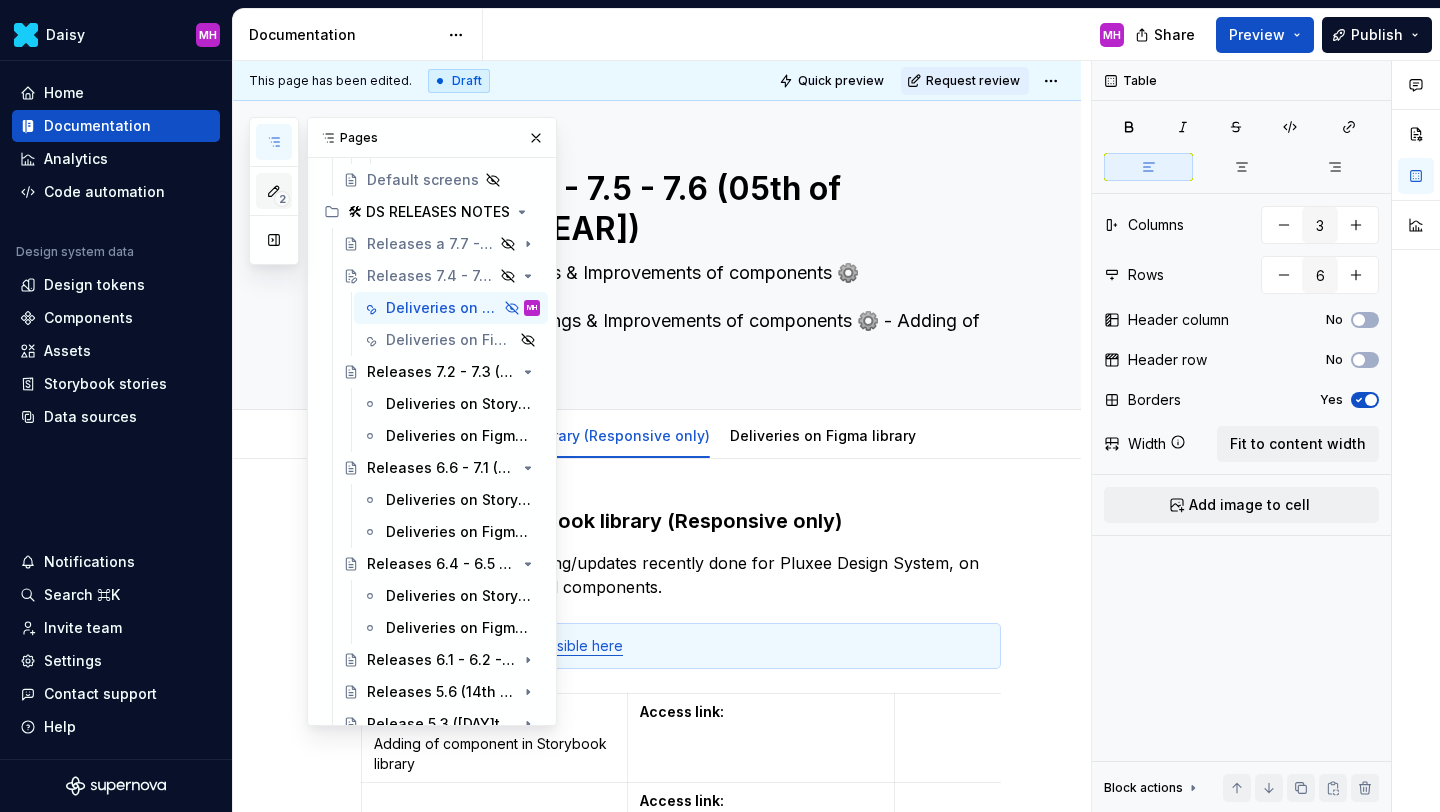 click 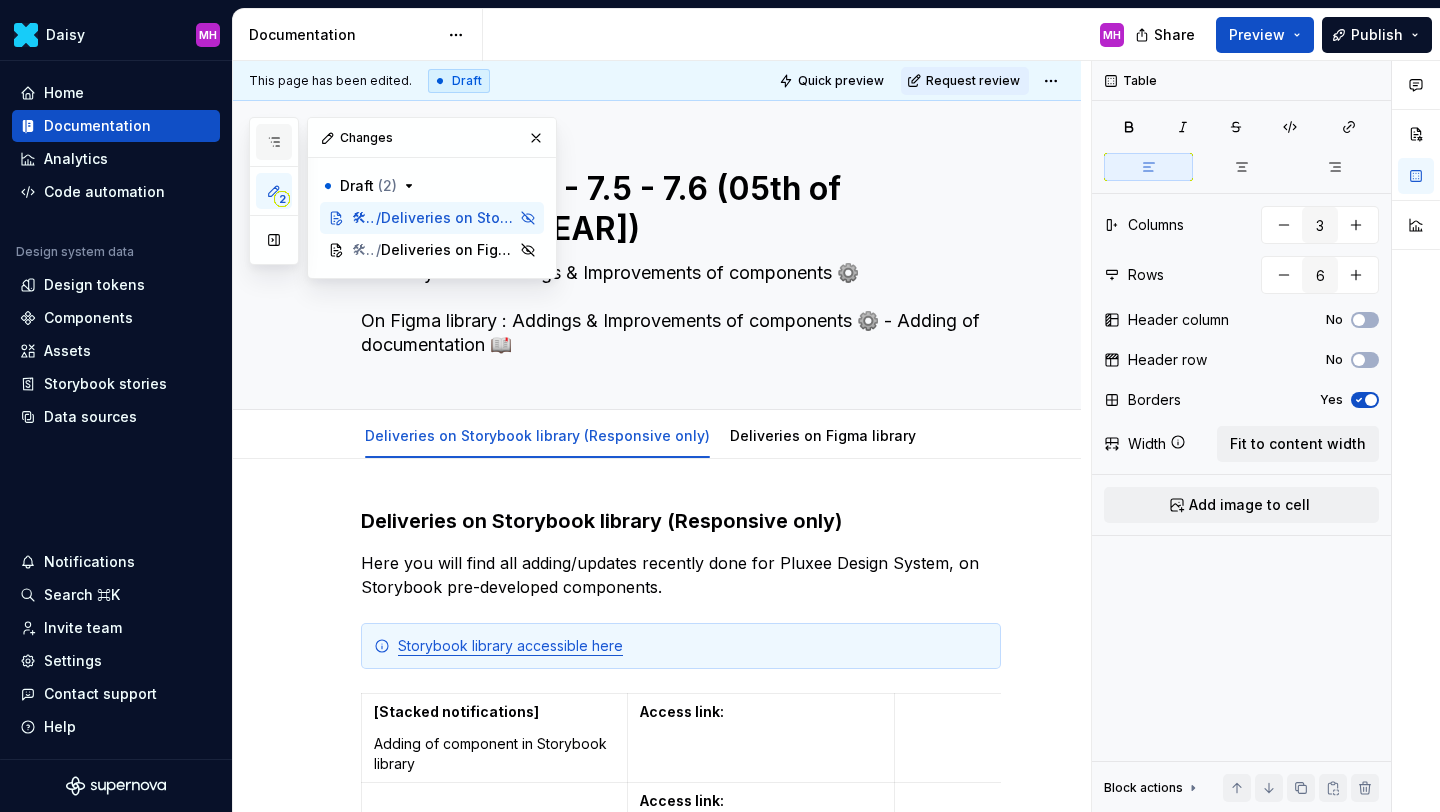 click 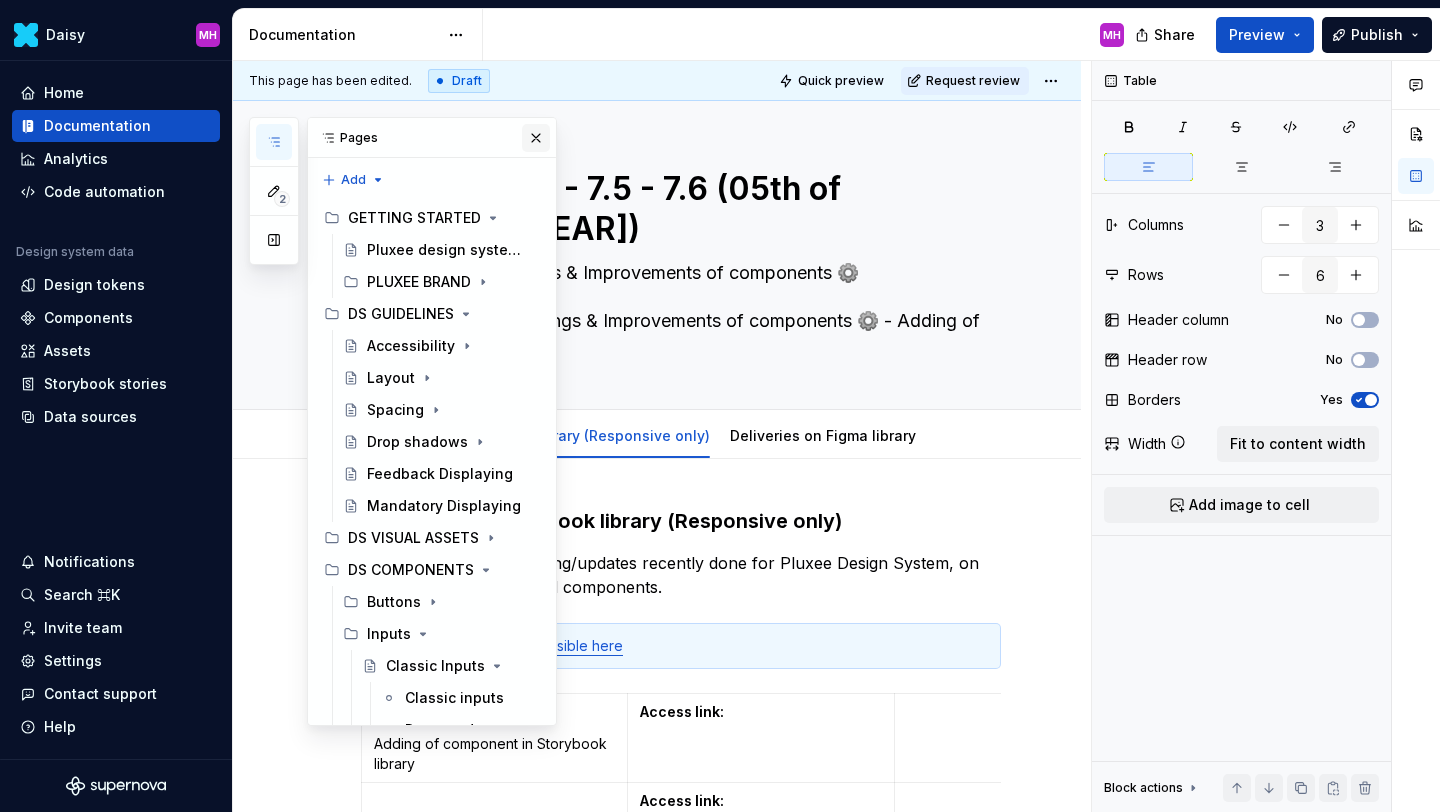 click at bounding box center [536, 138] 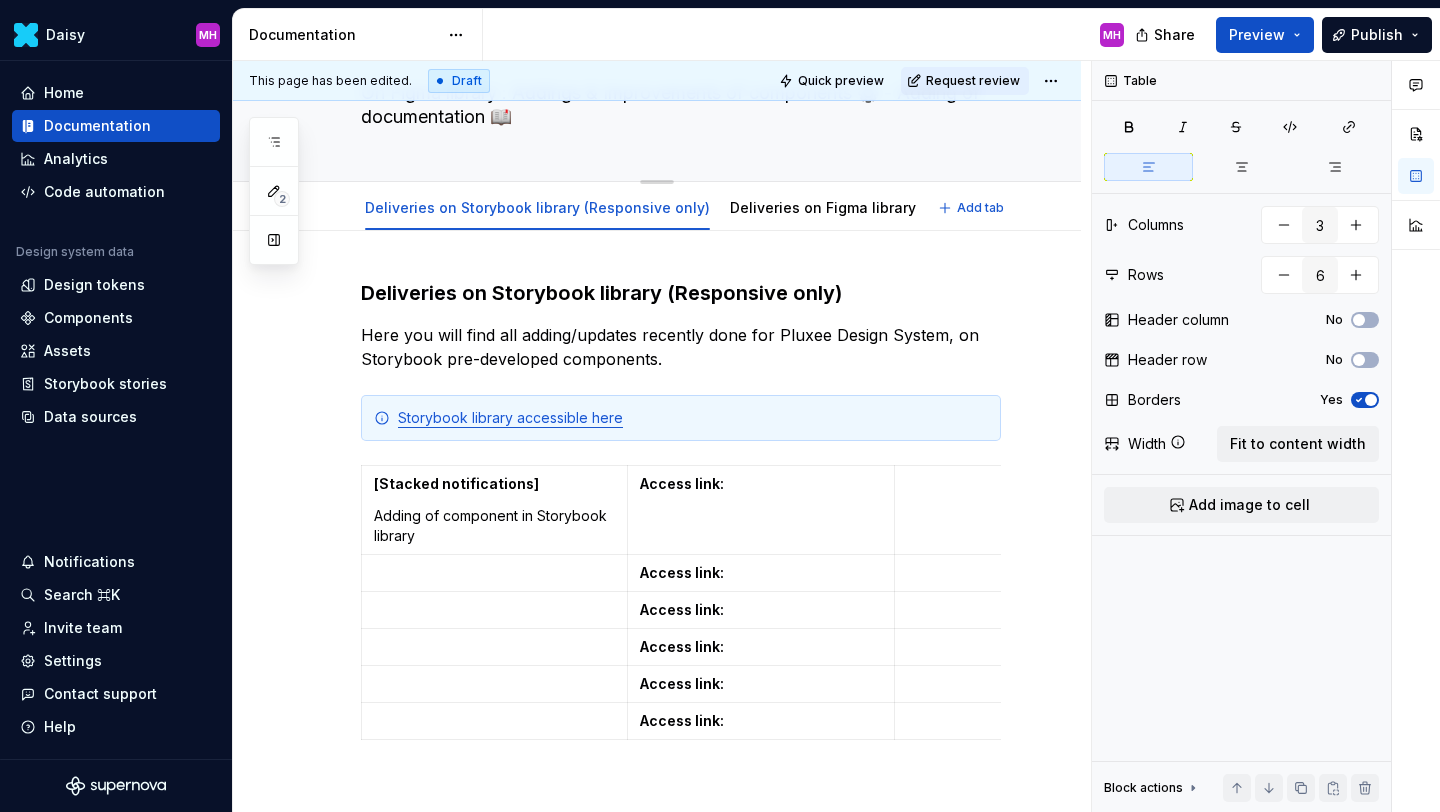 scroll, scrollTop: 0, scrollLeft: 0, axis: both 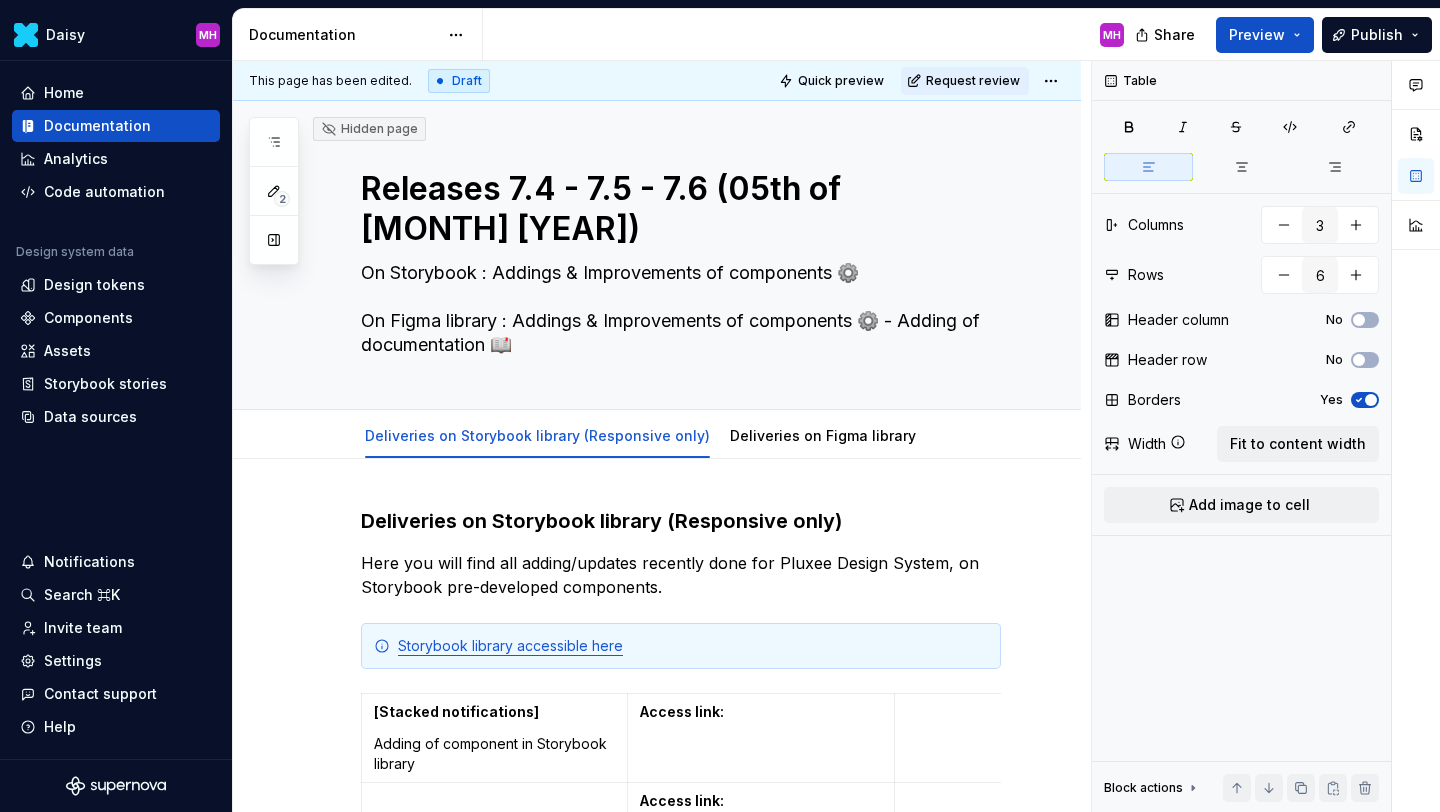 type on "*" 